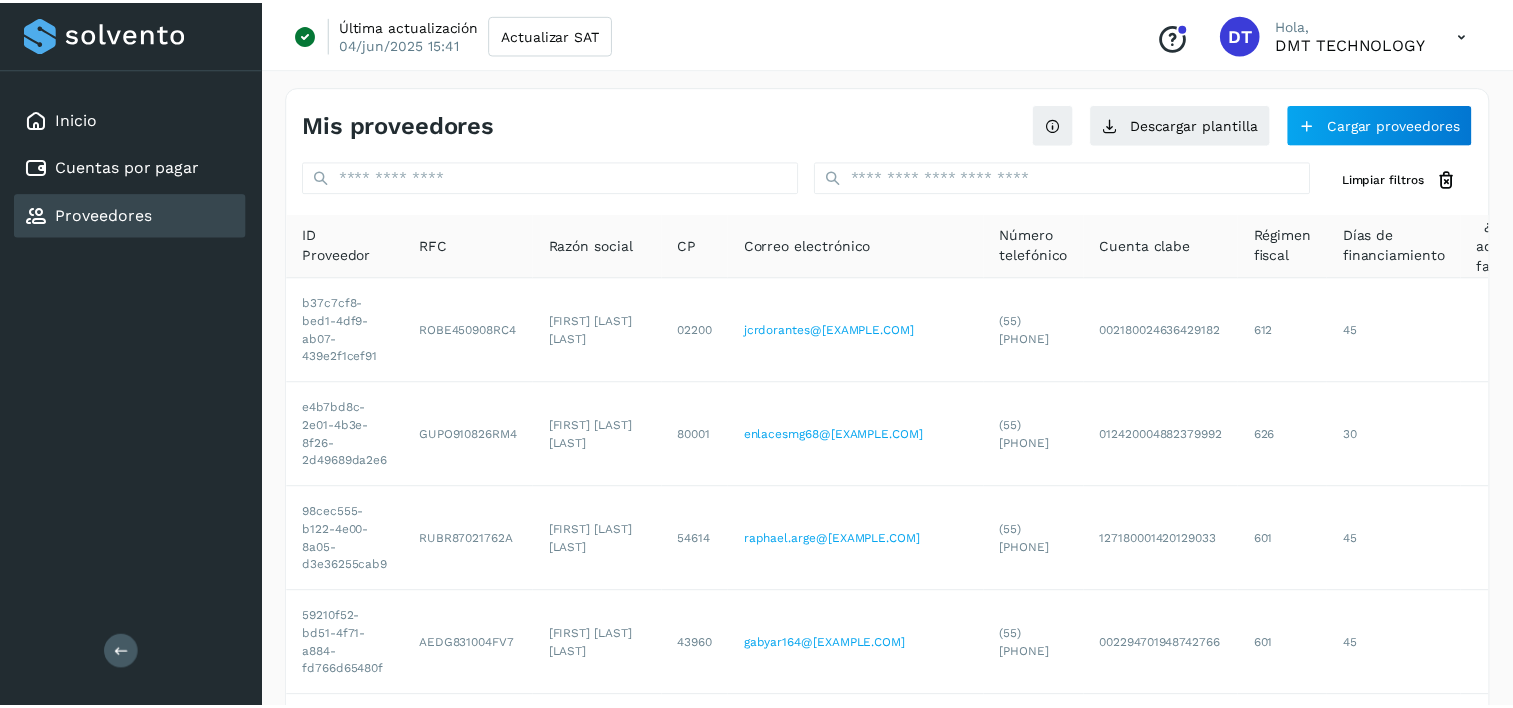 scroll, scrollTop: 0, scrollLeft: 0, axis: both 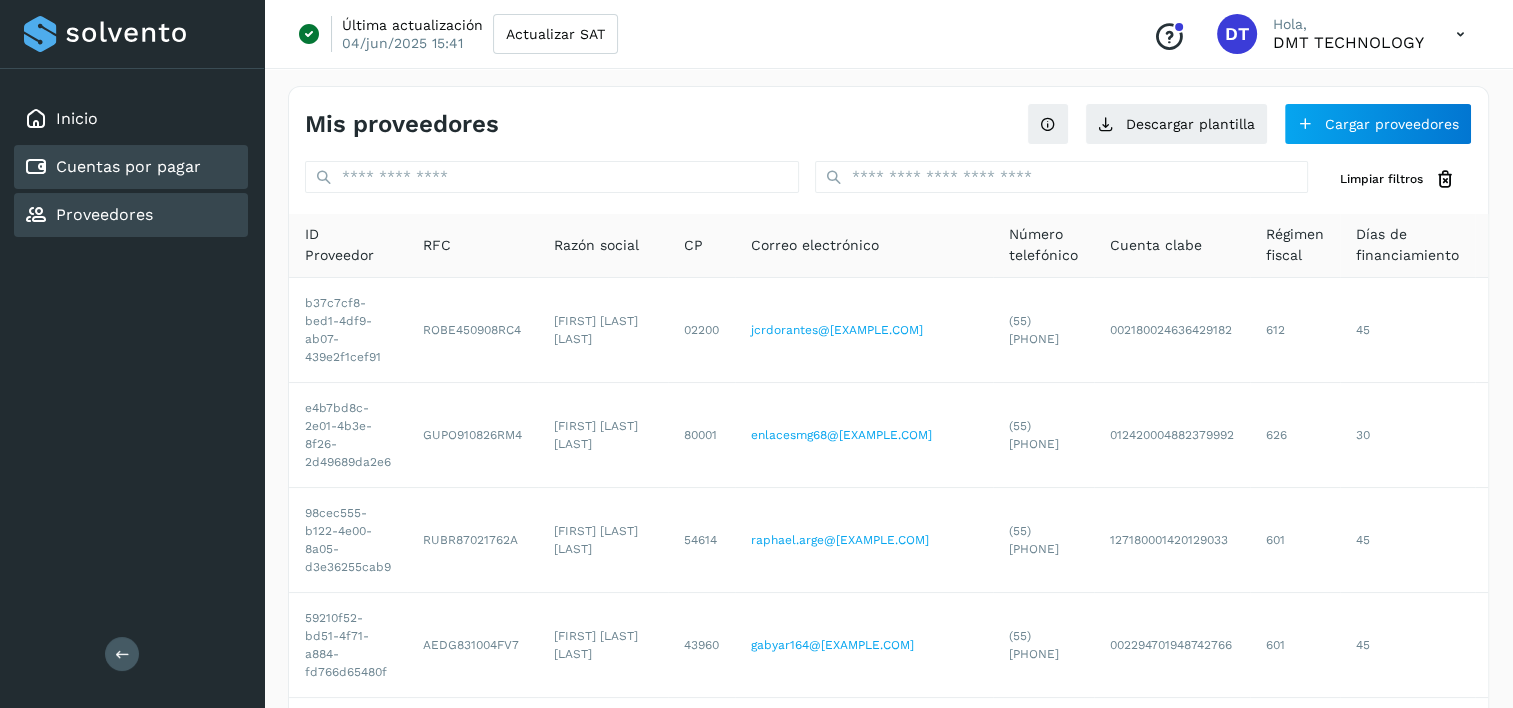 click on "Cuentas por pagar" 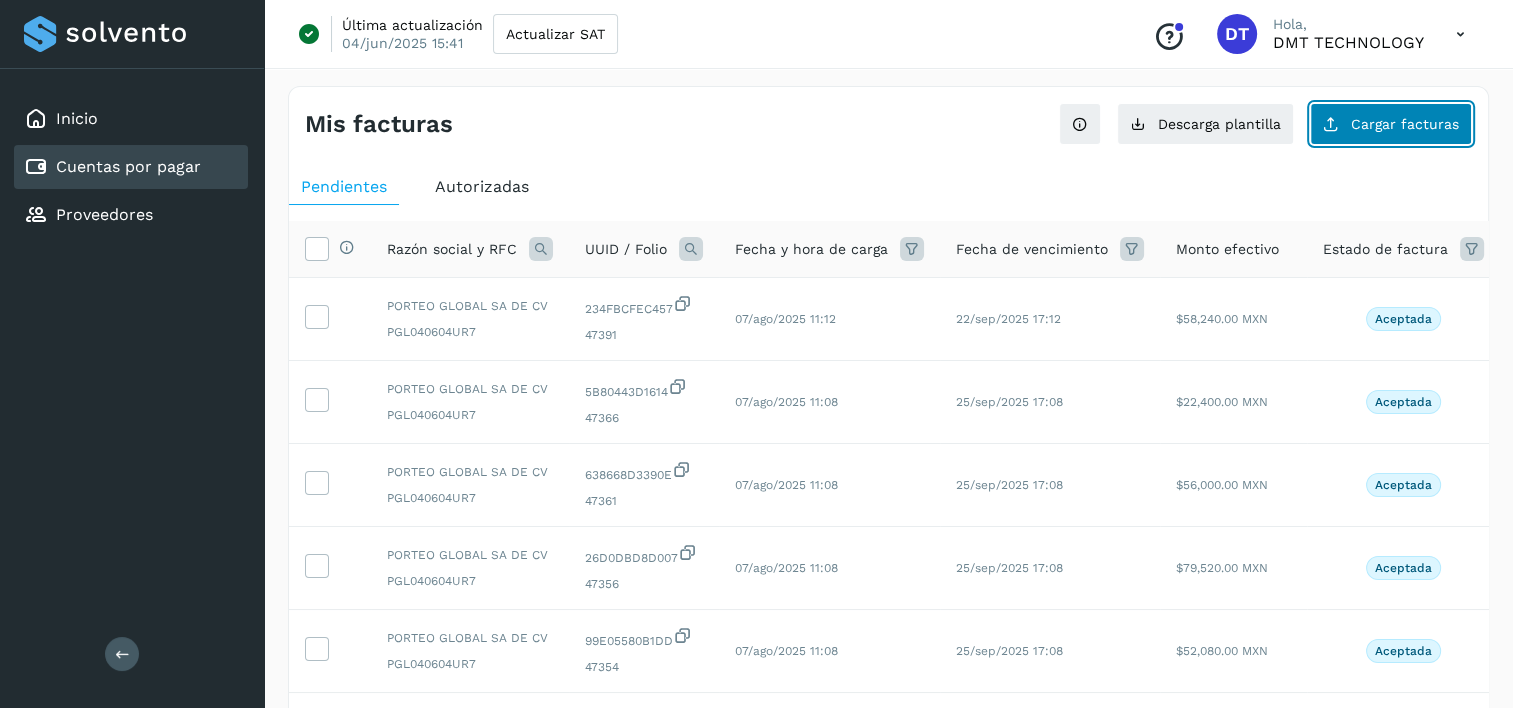 click on "Cargar facturas" 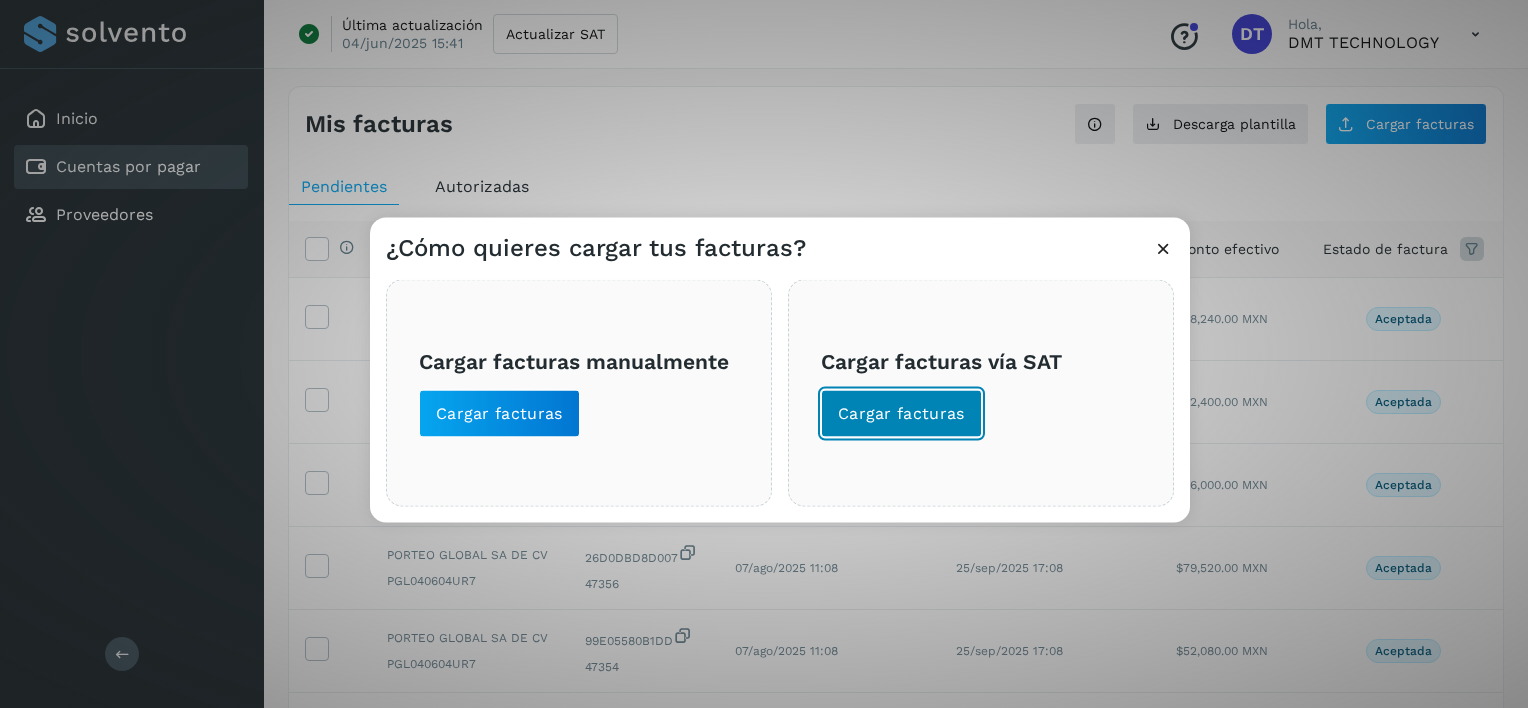 click on "Cargar facturas" 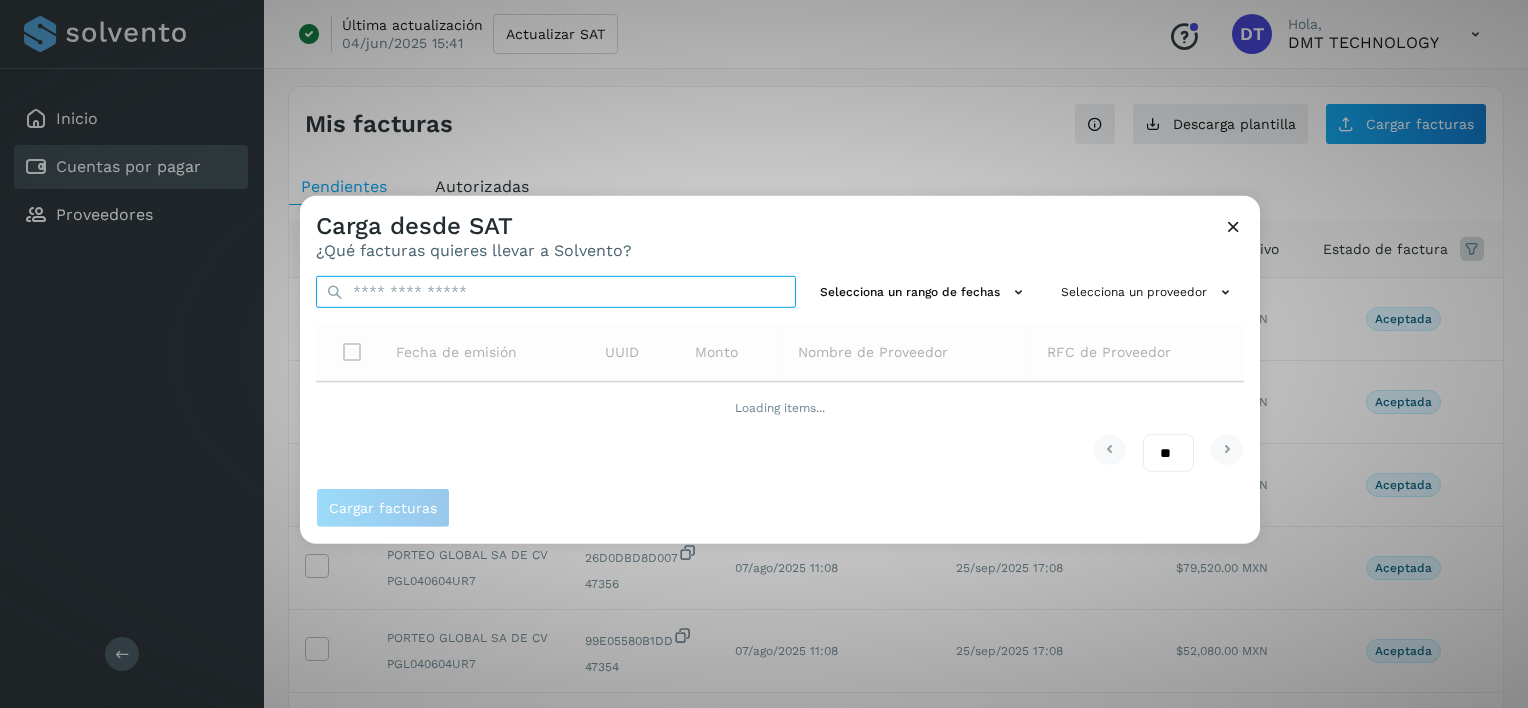 click at bounding box center (556, 292) 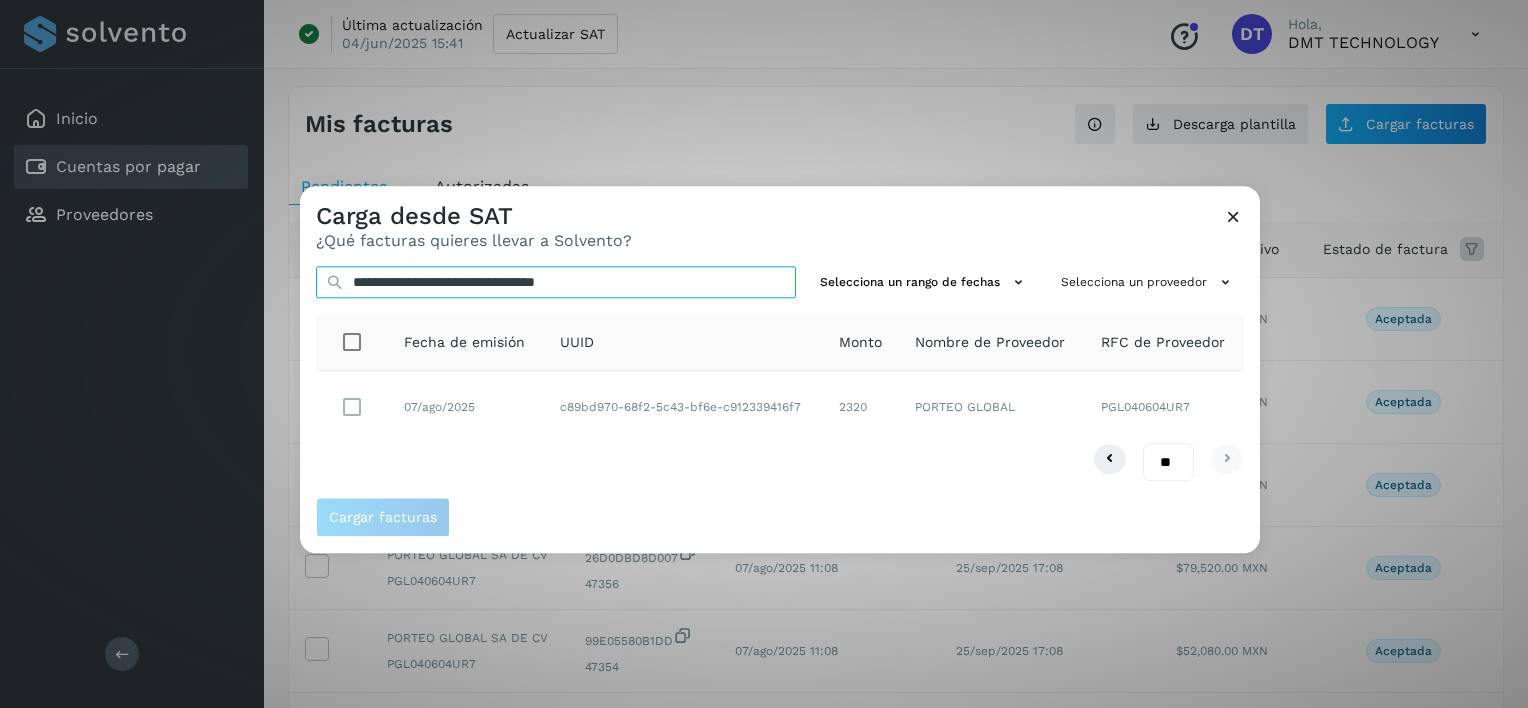 type on "**********" 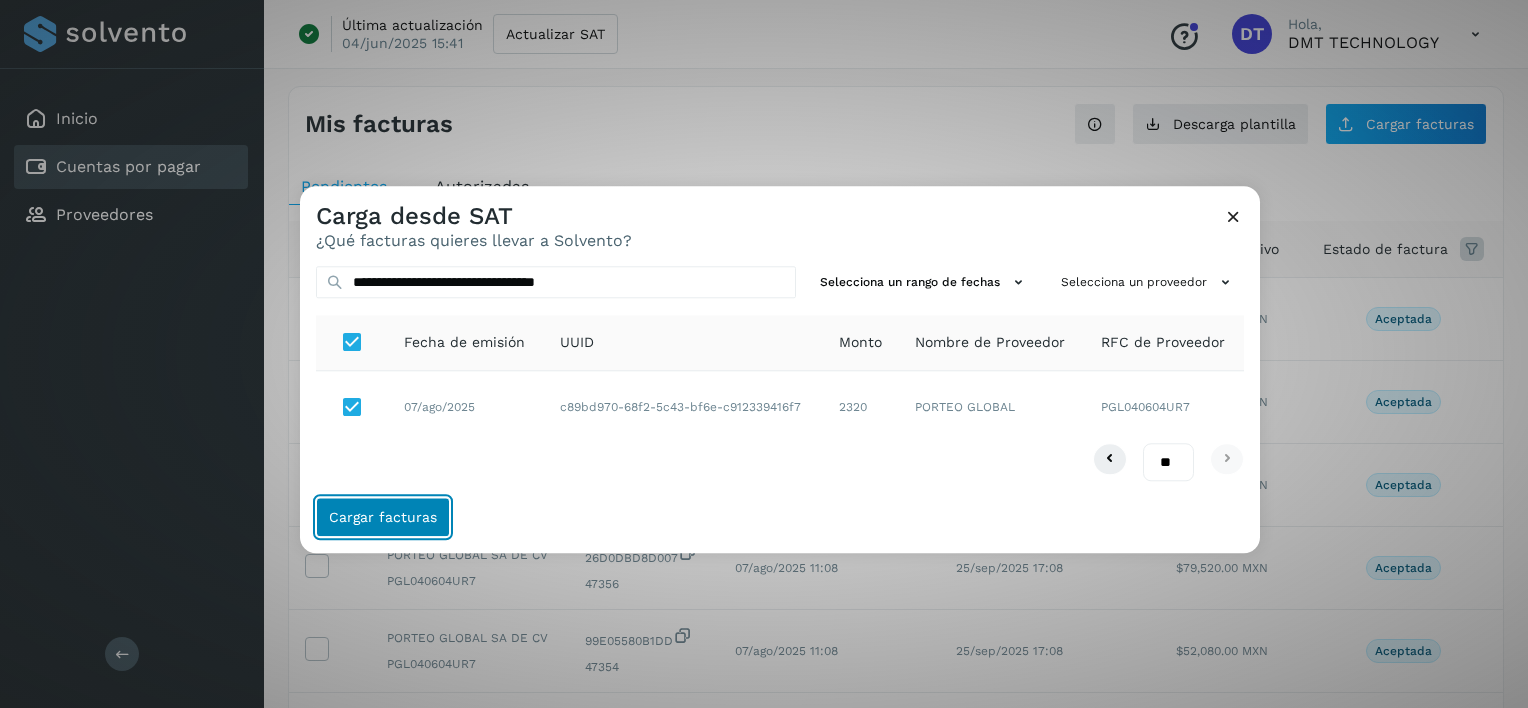 click on "Cargar facturas" 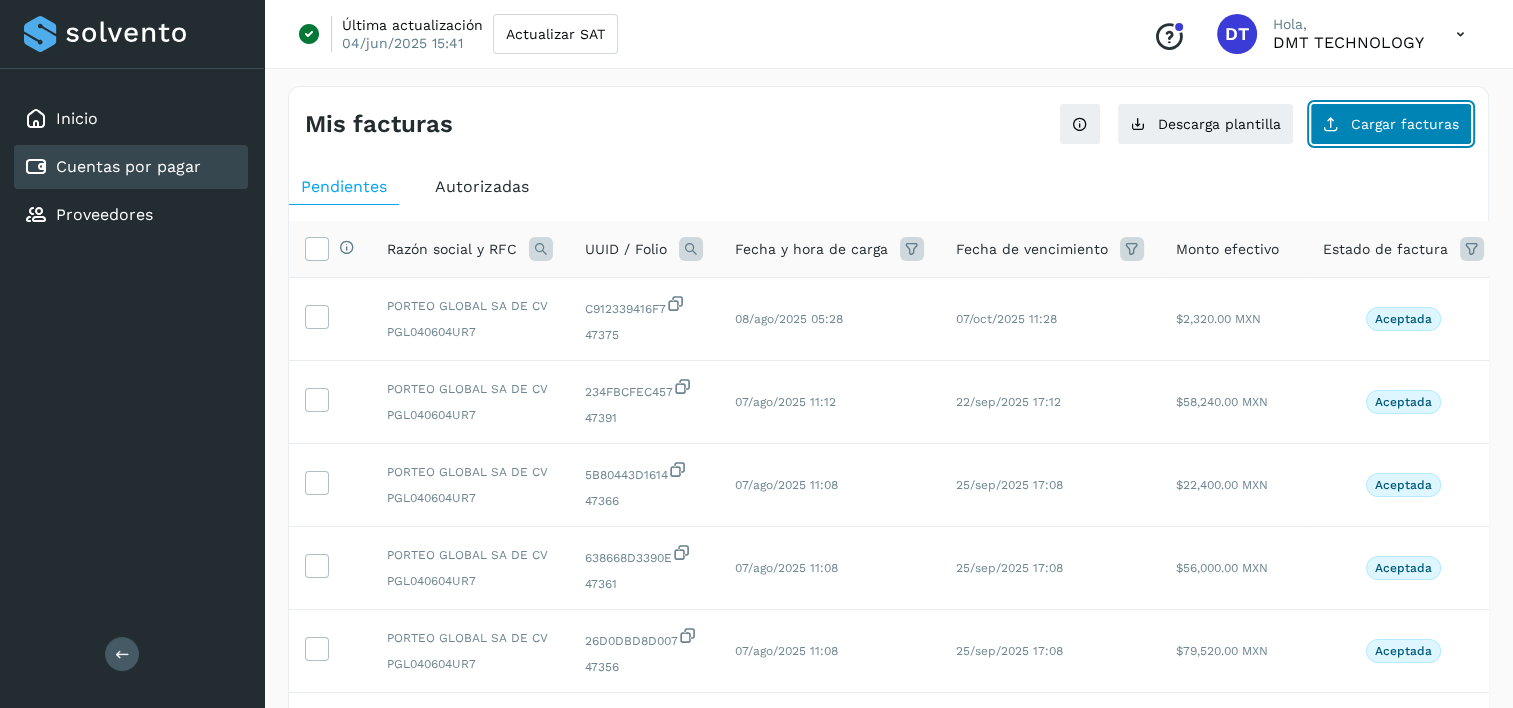 click on "Cargar facturas" 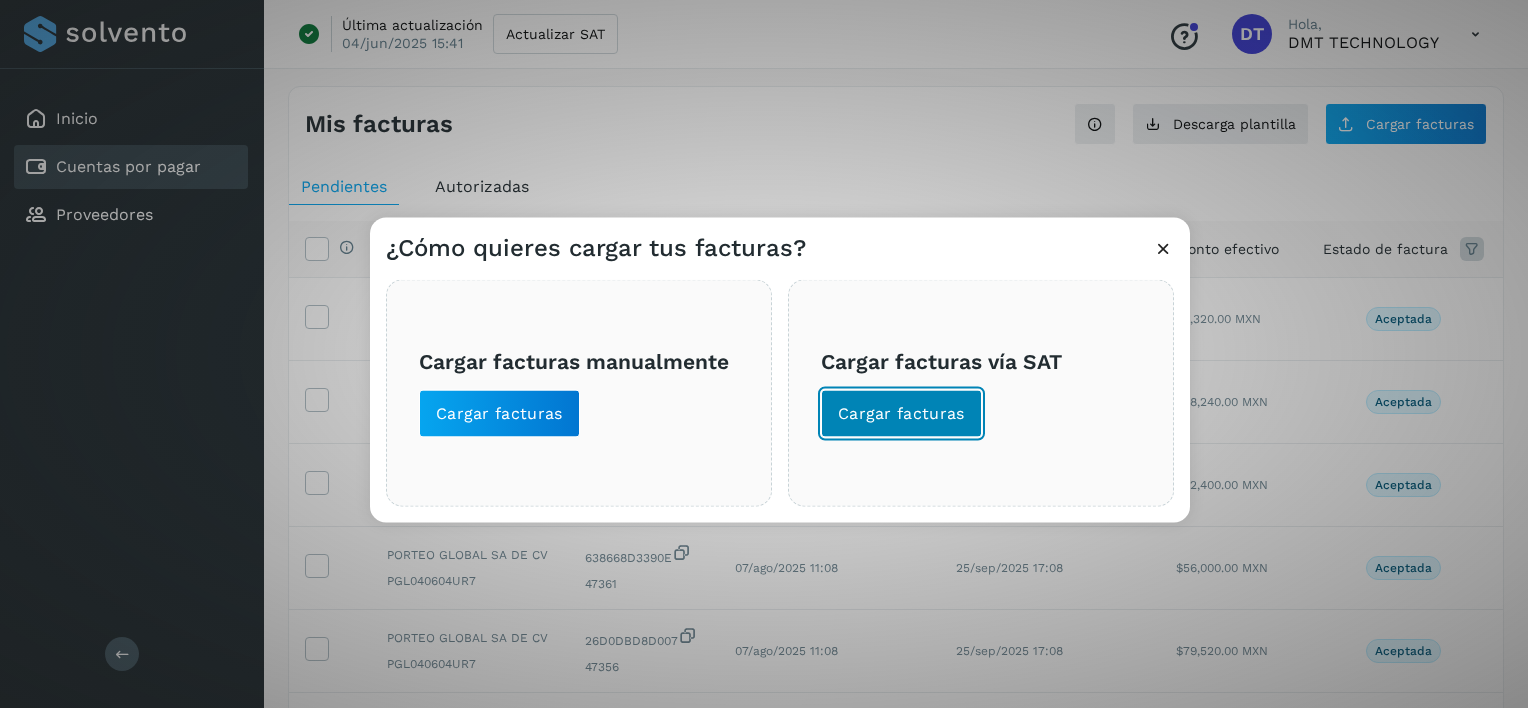 click on "Cargar facturas" at bounding box center [901, 414] 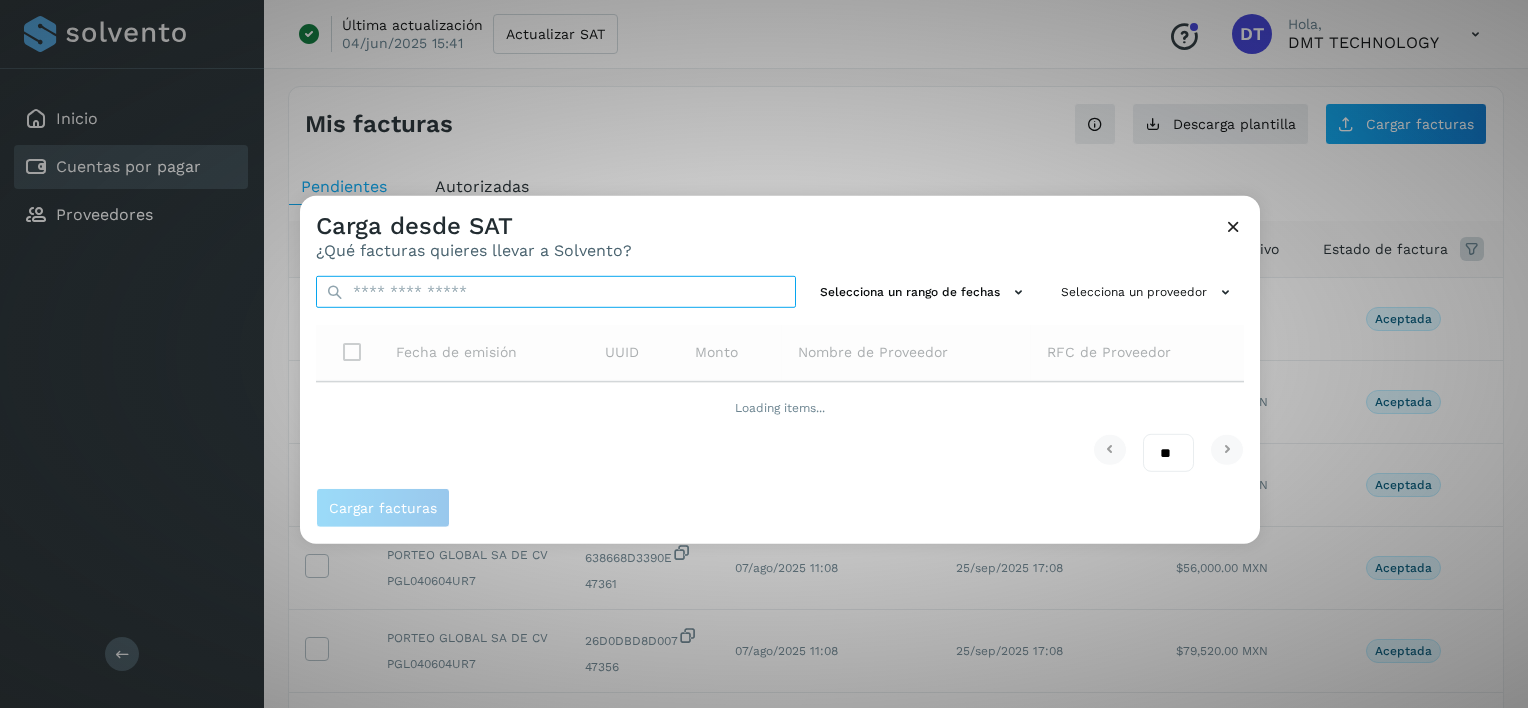 click at bounding box center [556, 292] 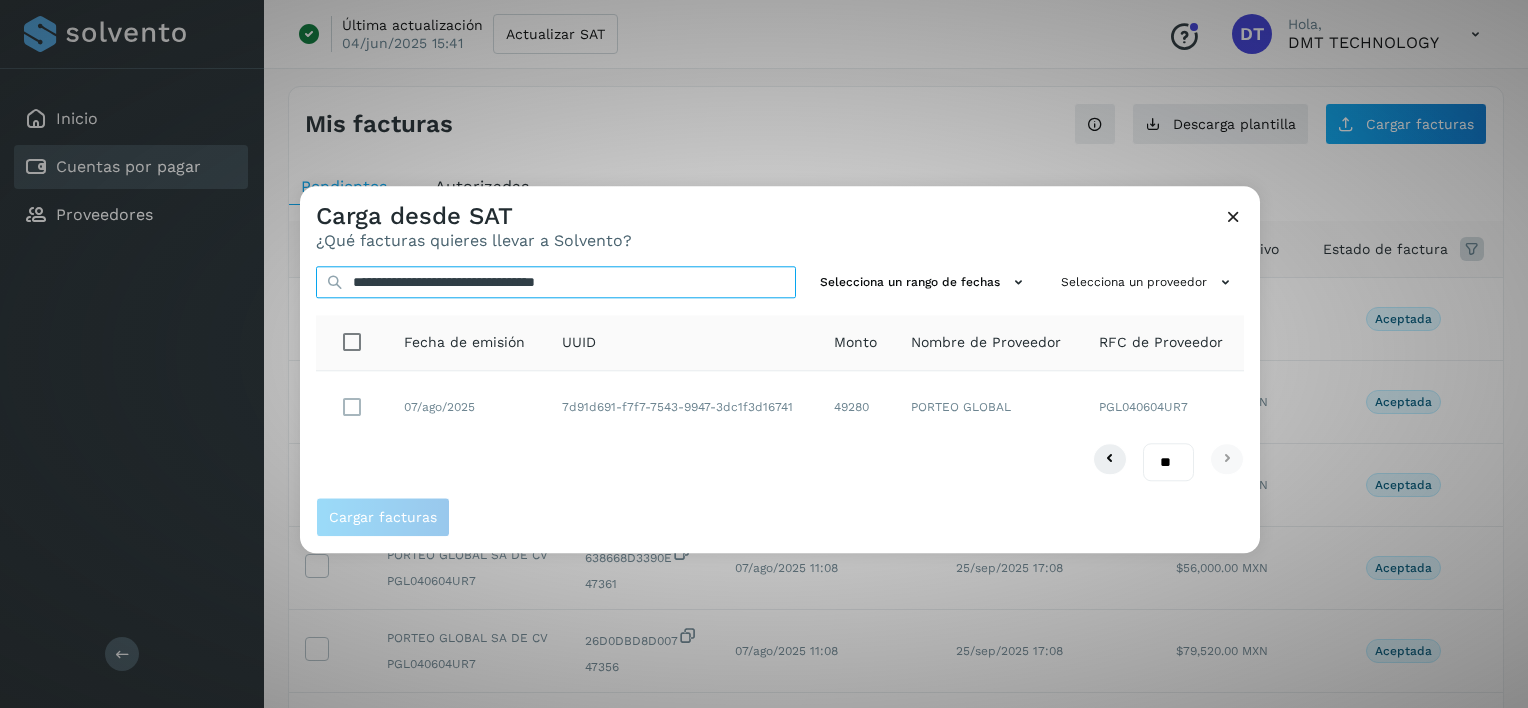 type on "**********" 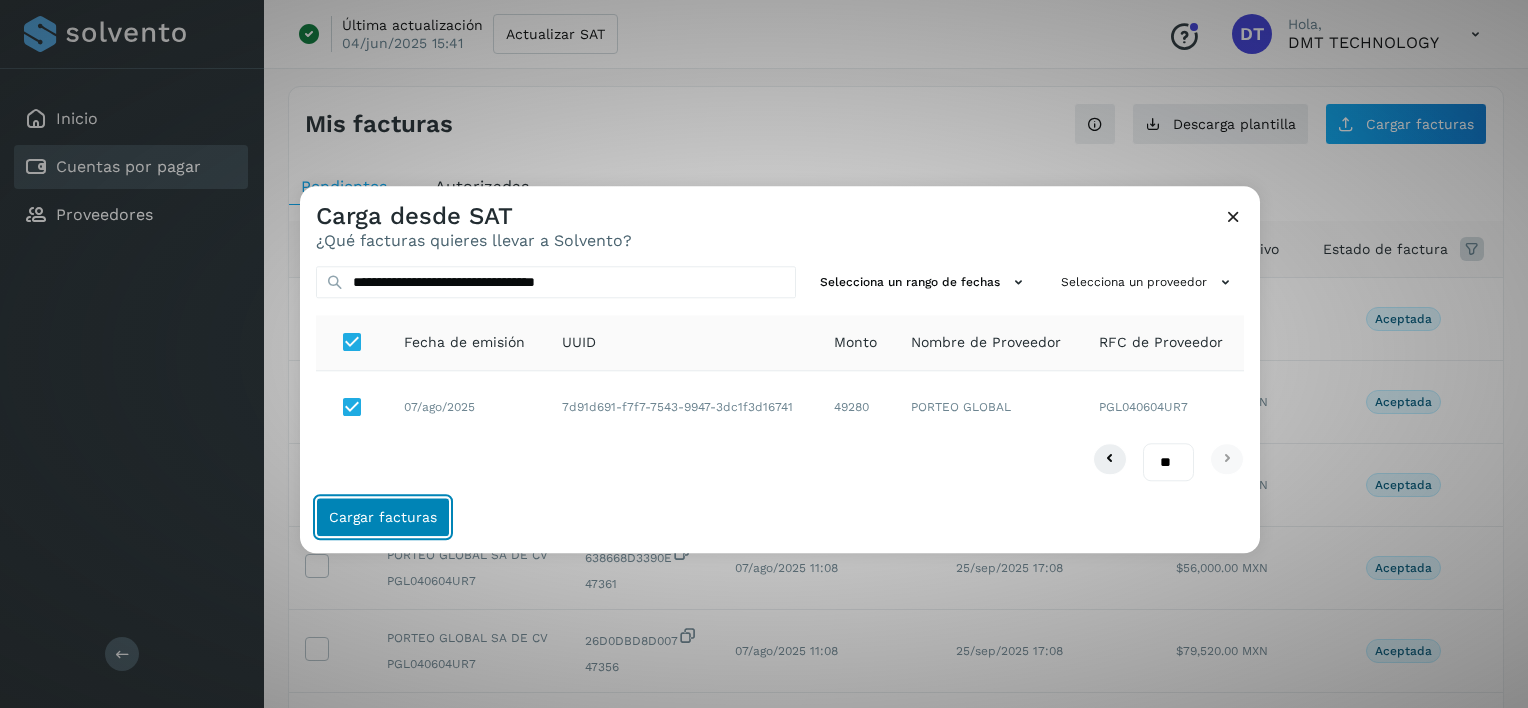 click on "Cargar facturas" 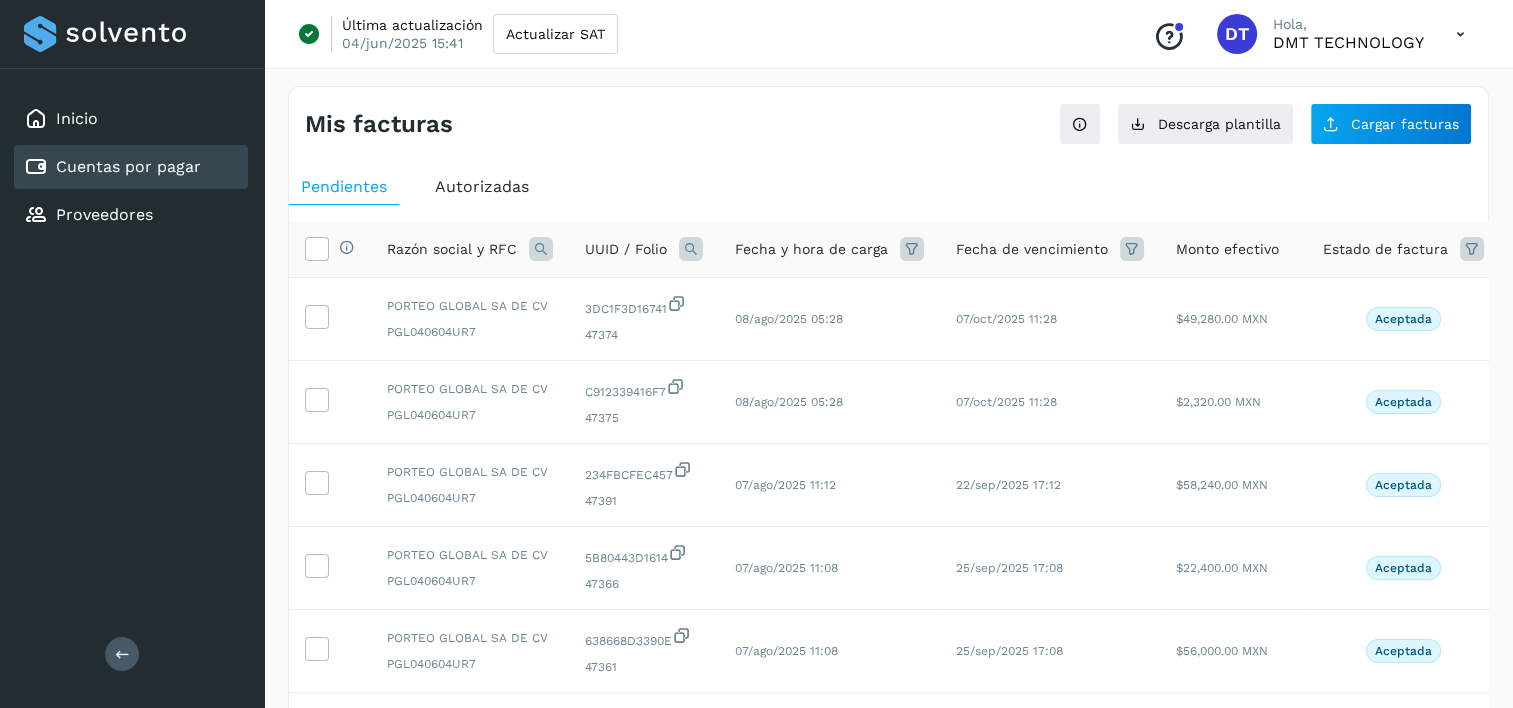 click on "UUID / Folio" 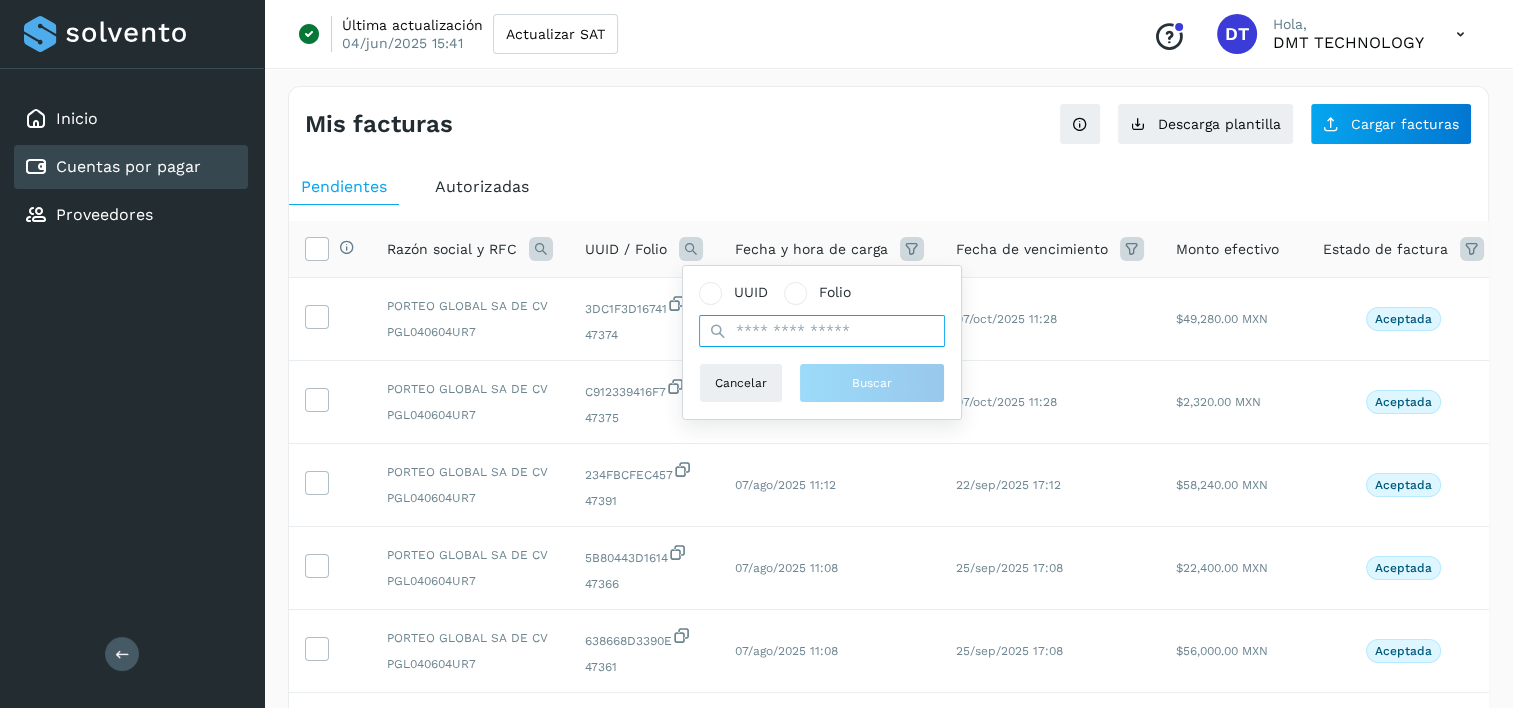 click at bounding box center (822, 331) 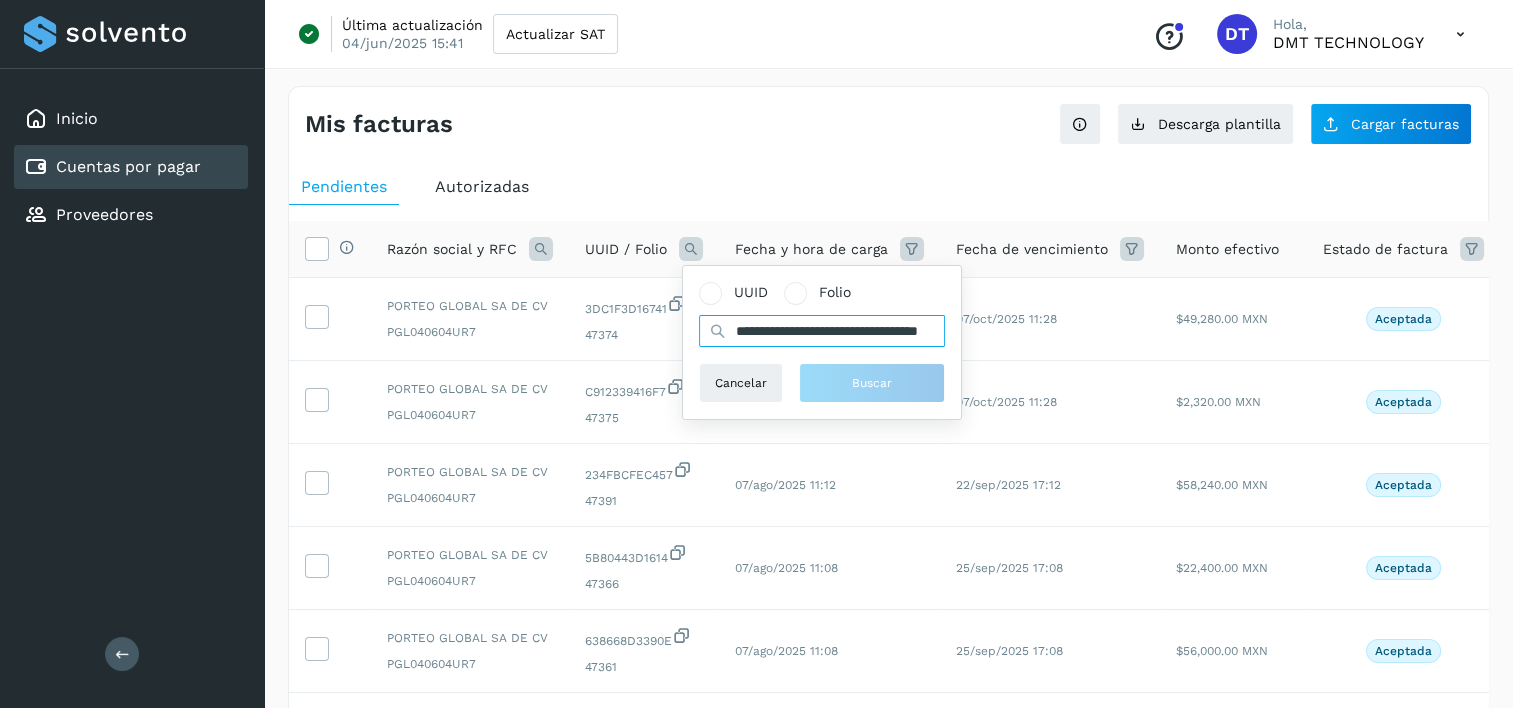 scroll, scrollTop: 0, scrollLeft: 93, axis: horizontal 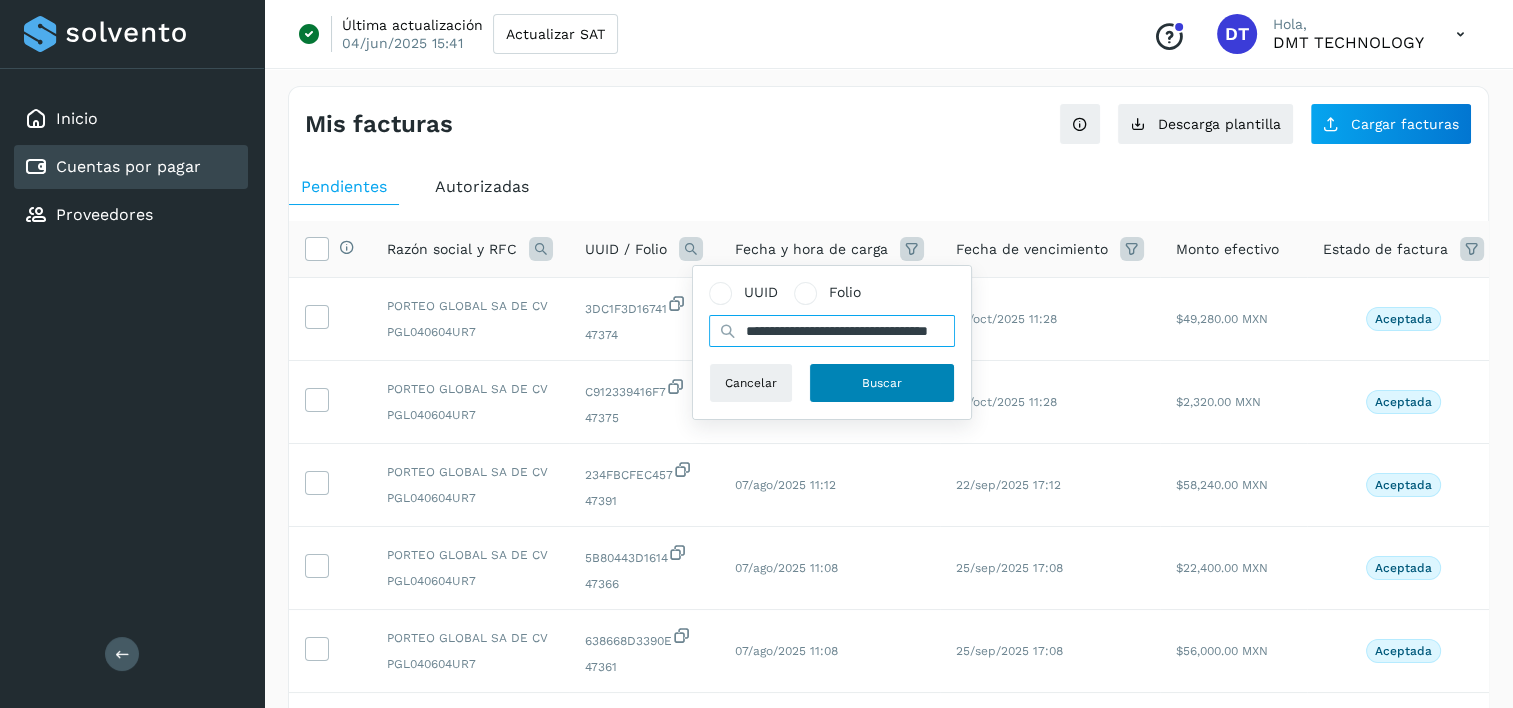 type on "**********" 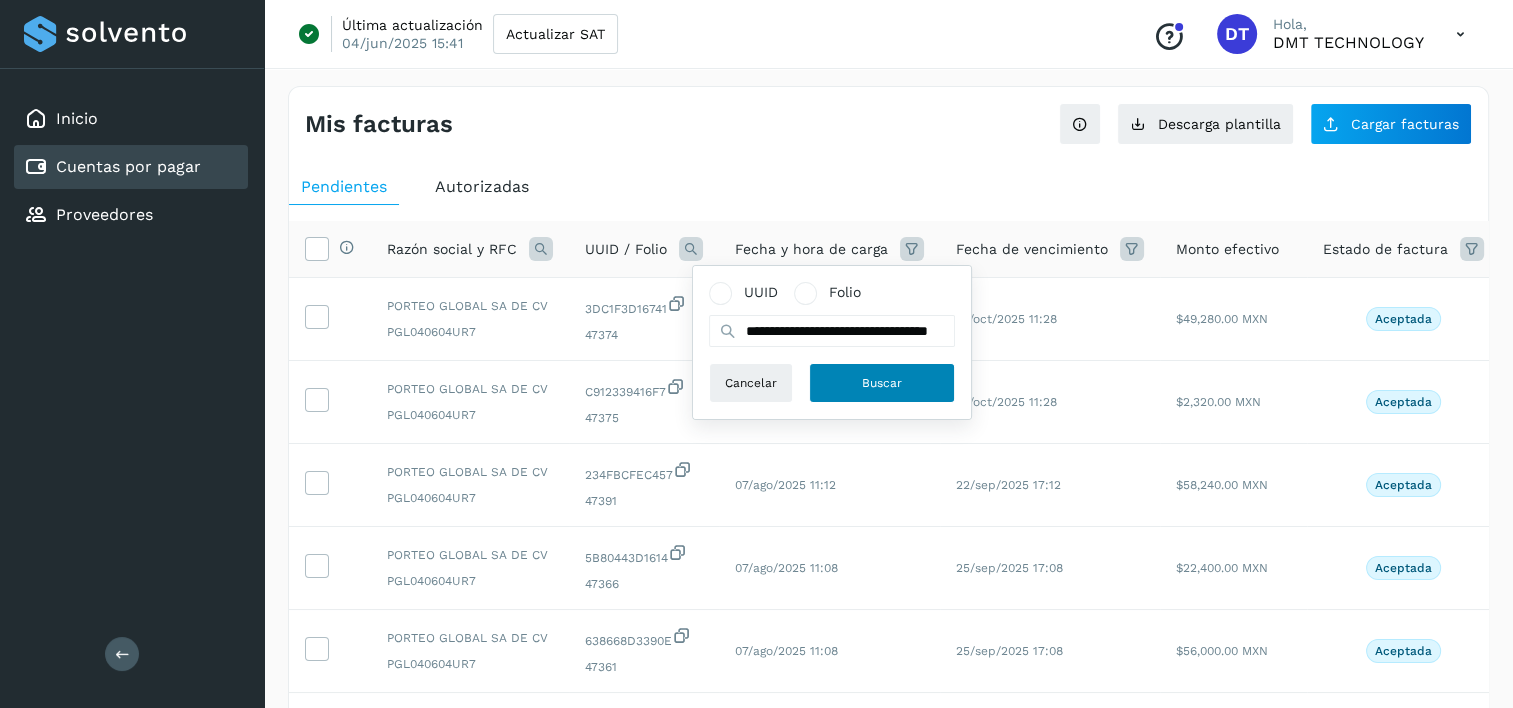 click on "Buscar" at bounding box center [882, 383] 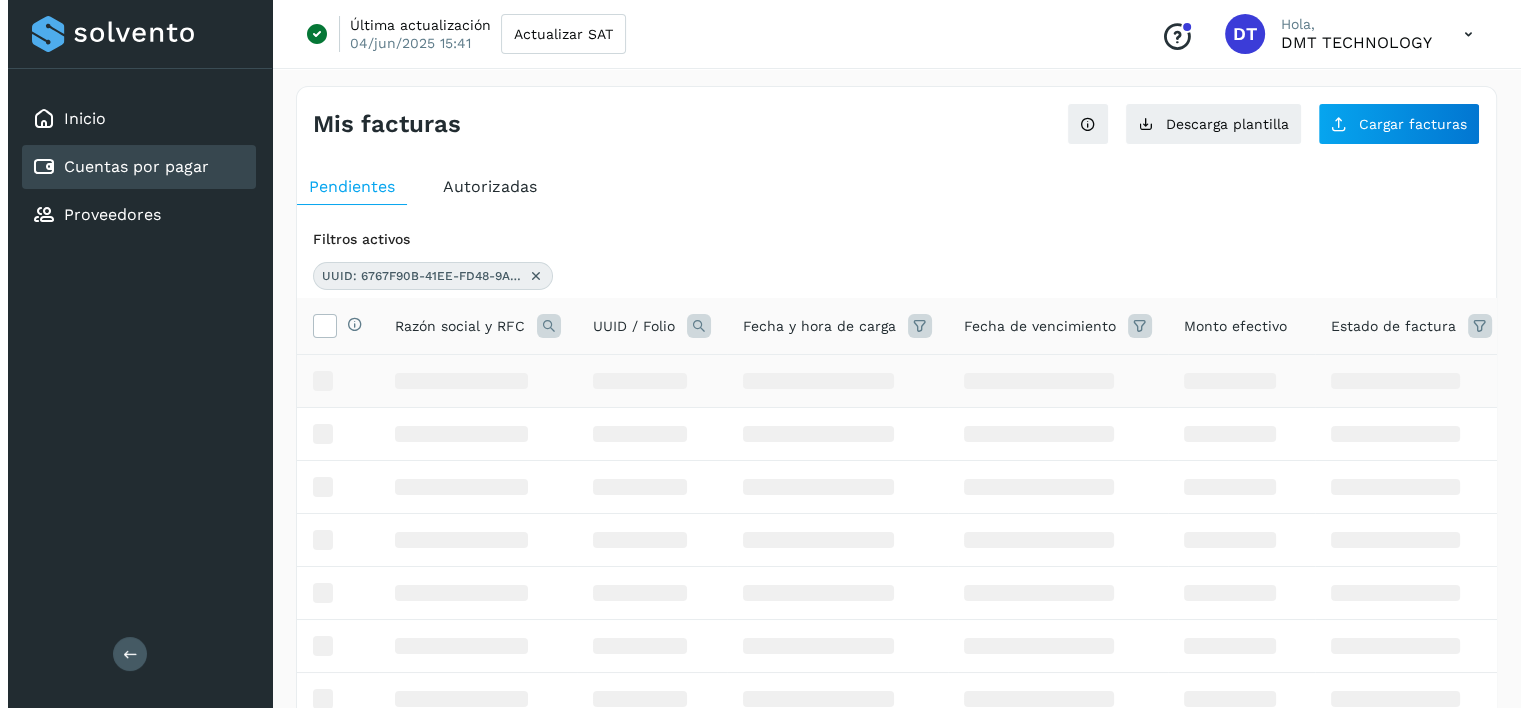 scroll, scrollTop: 0, scrollLeft: 0, axis: both 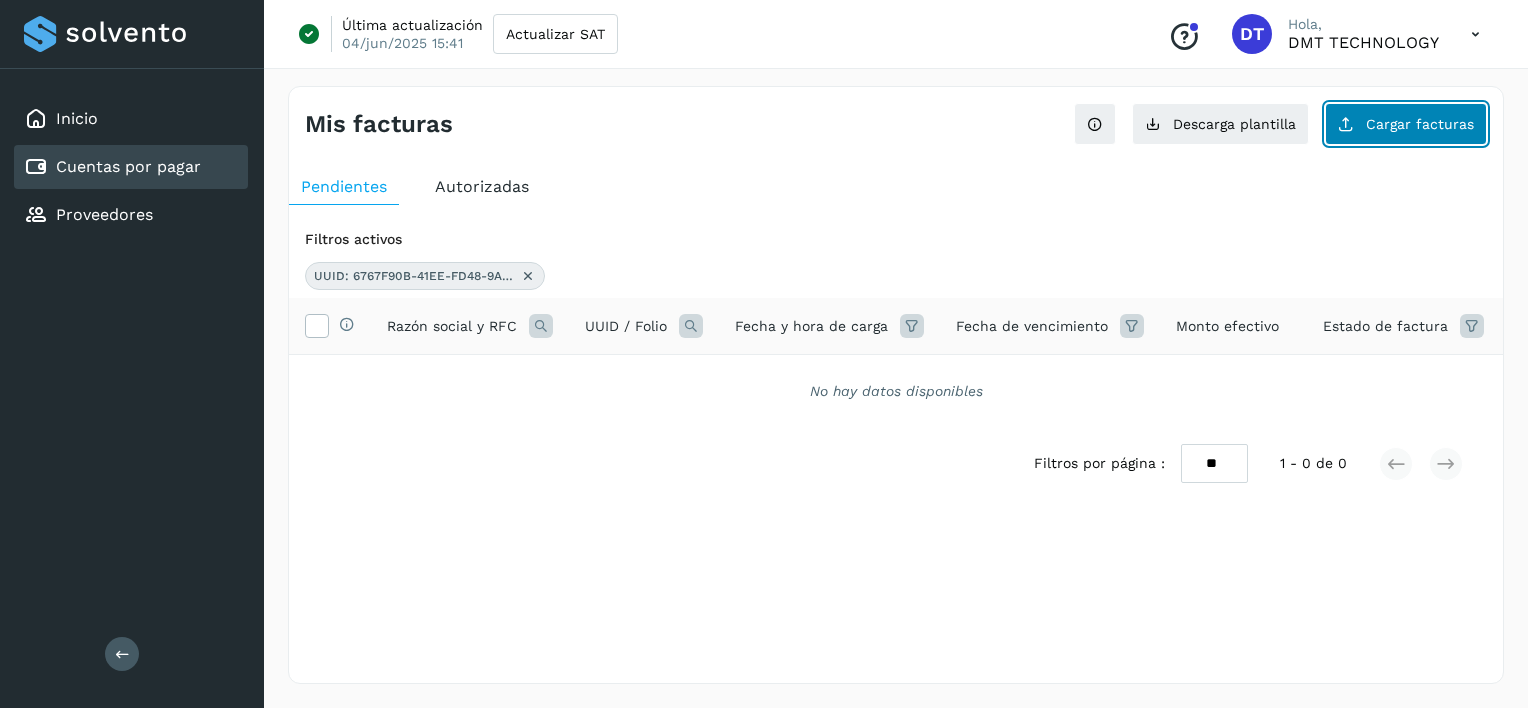 click on "Cargar facturas" 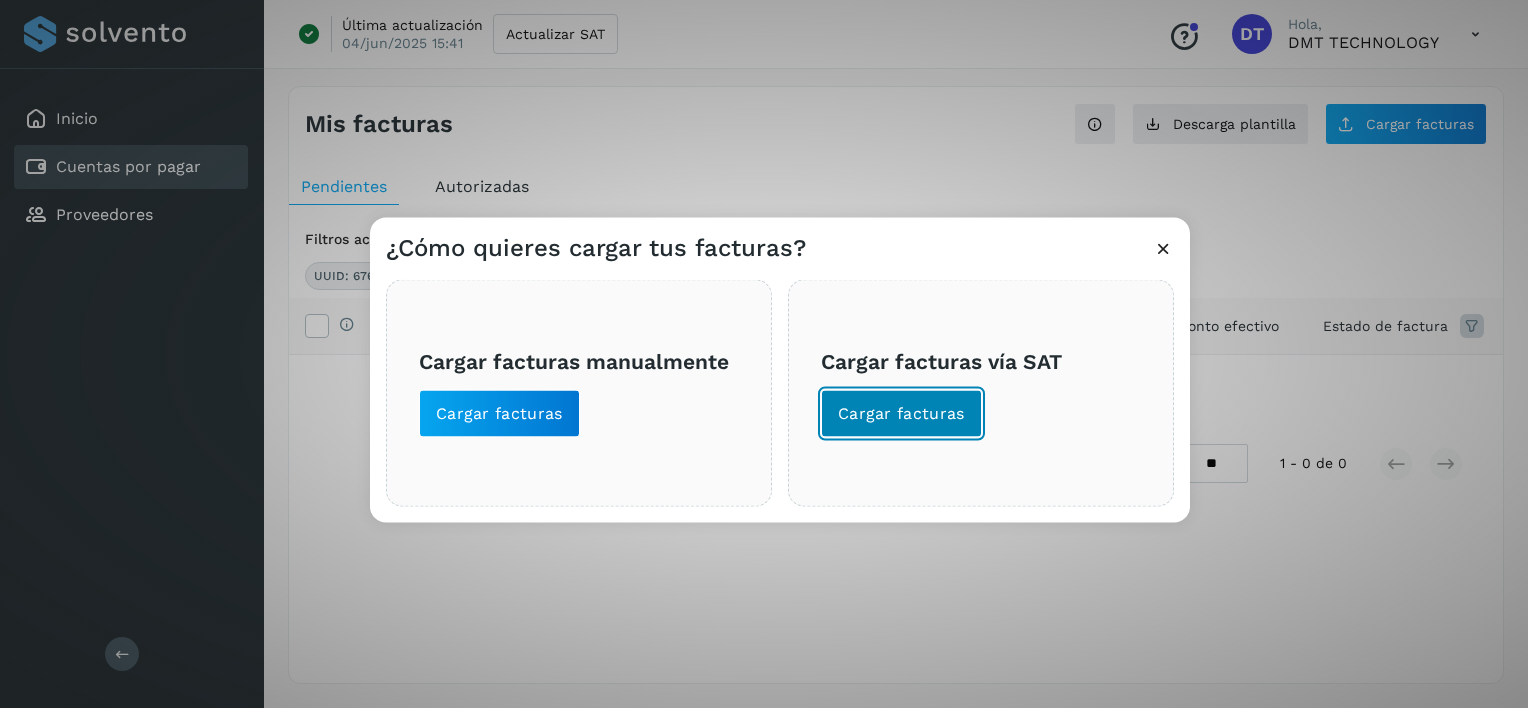 click on "Cargar facturas" 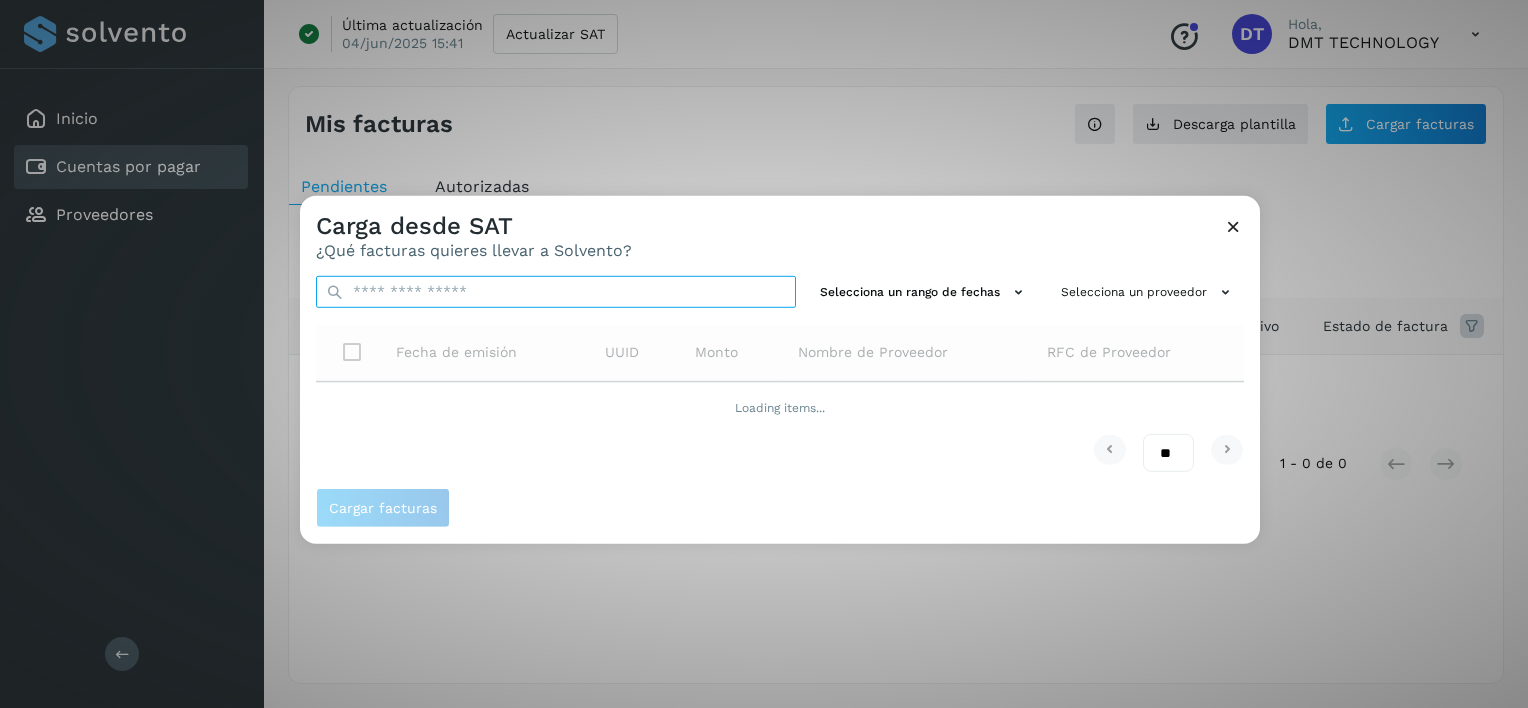 click at bounding box center (556, 292) 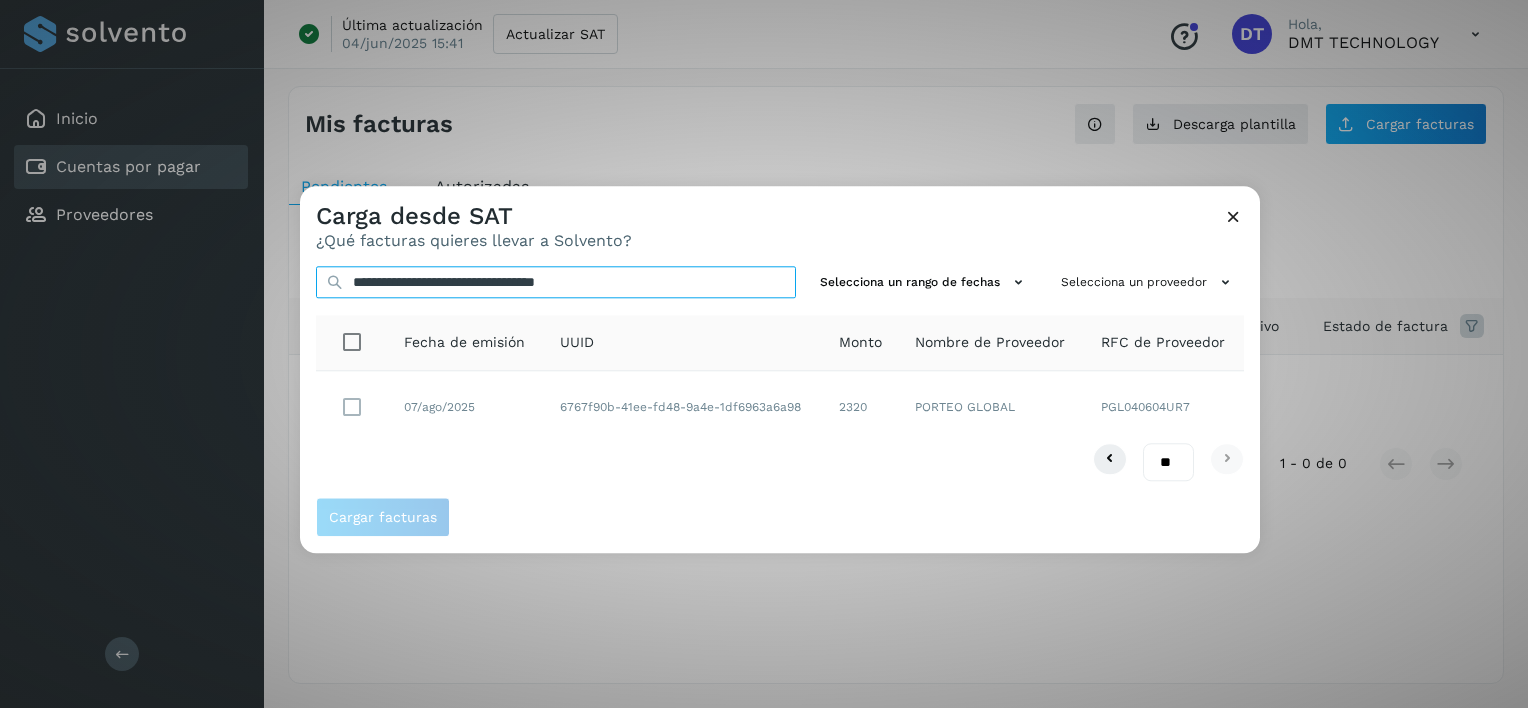 type on "**********" 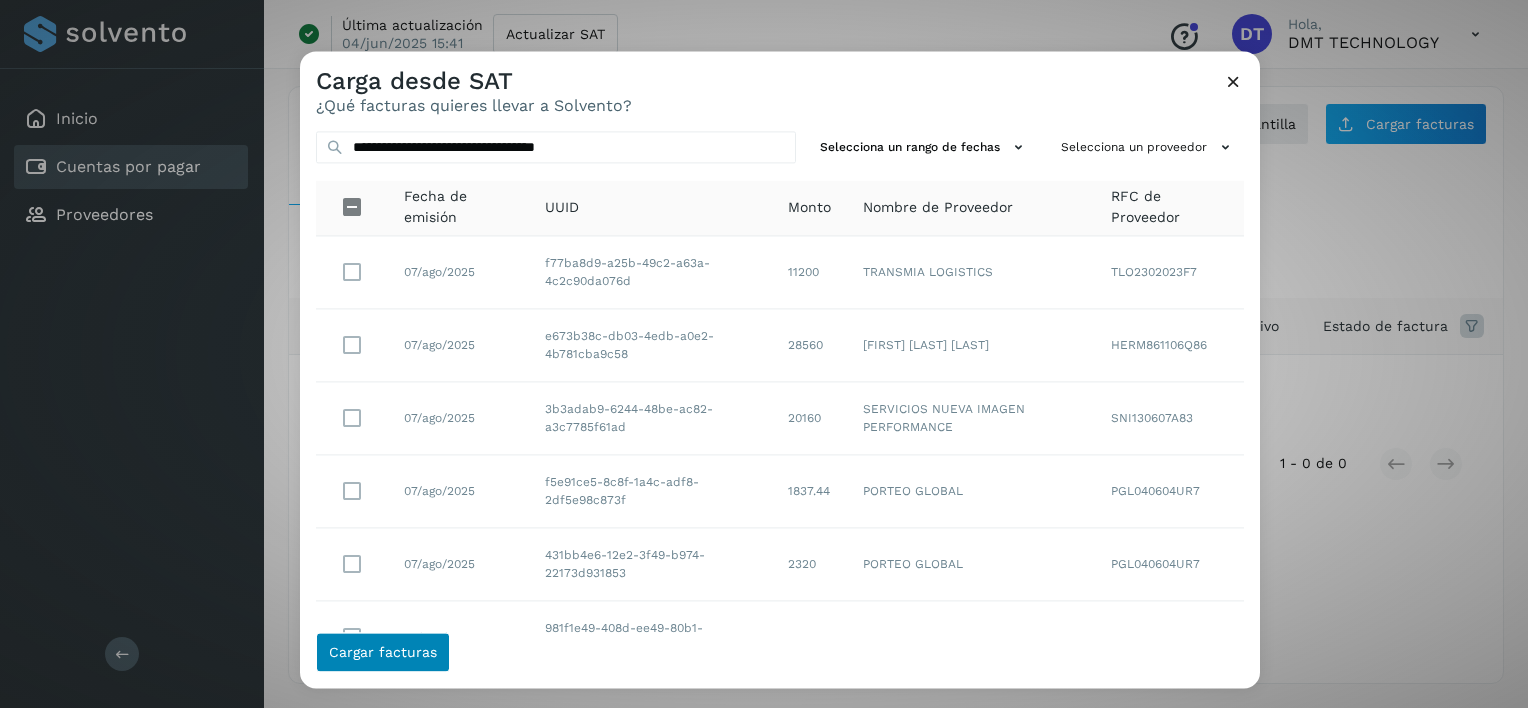 click 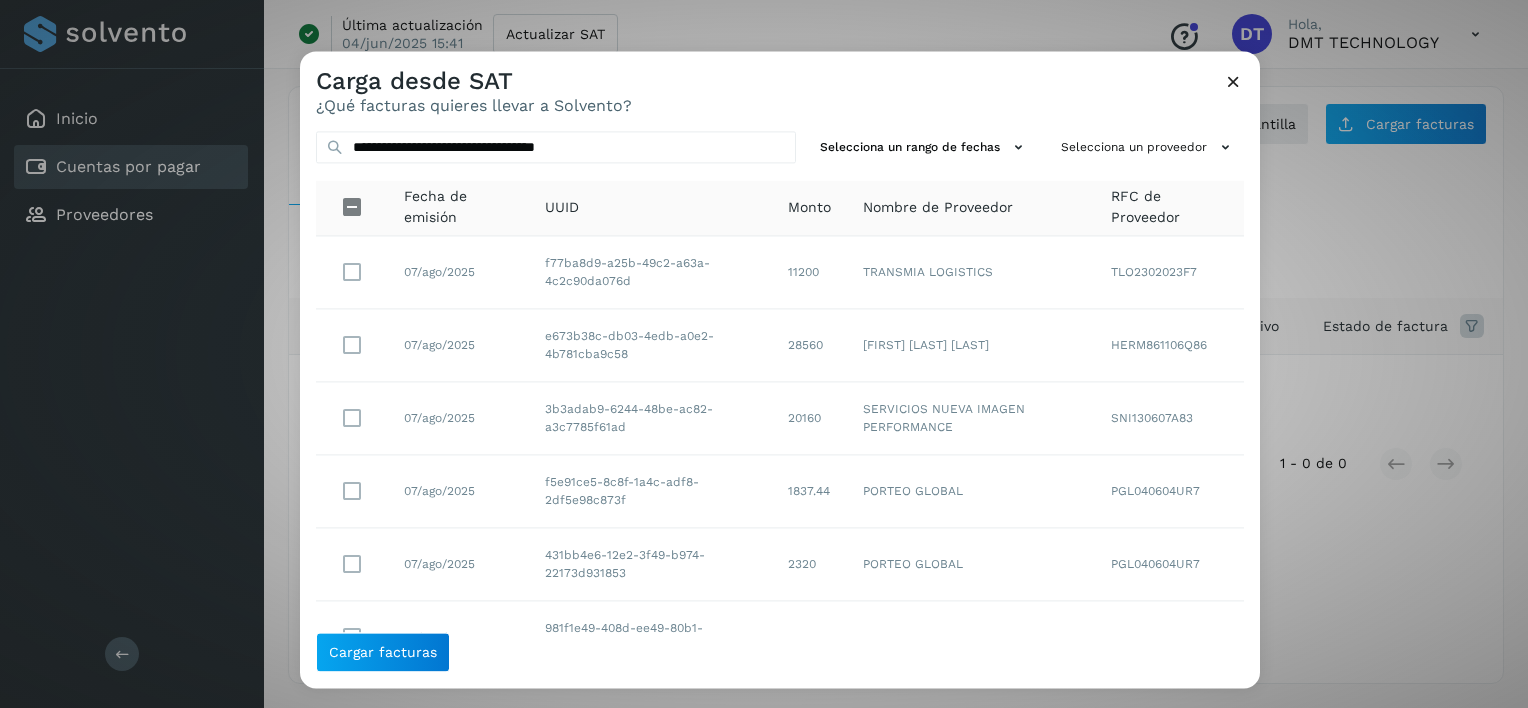 click at bounding box center (1233, 81) 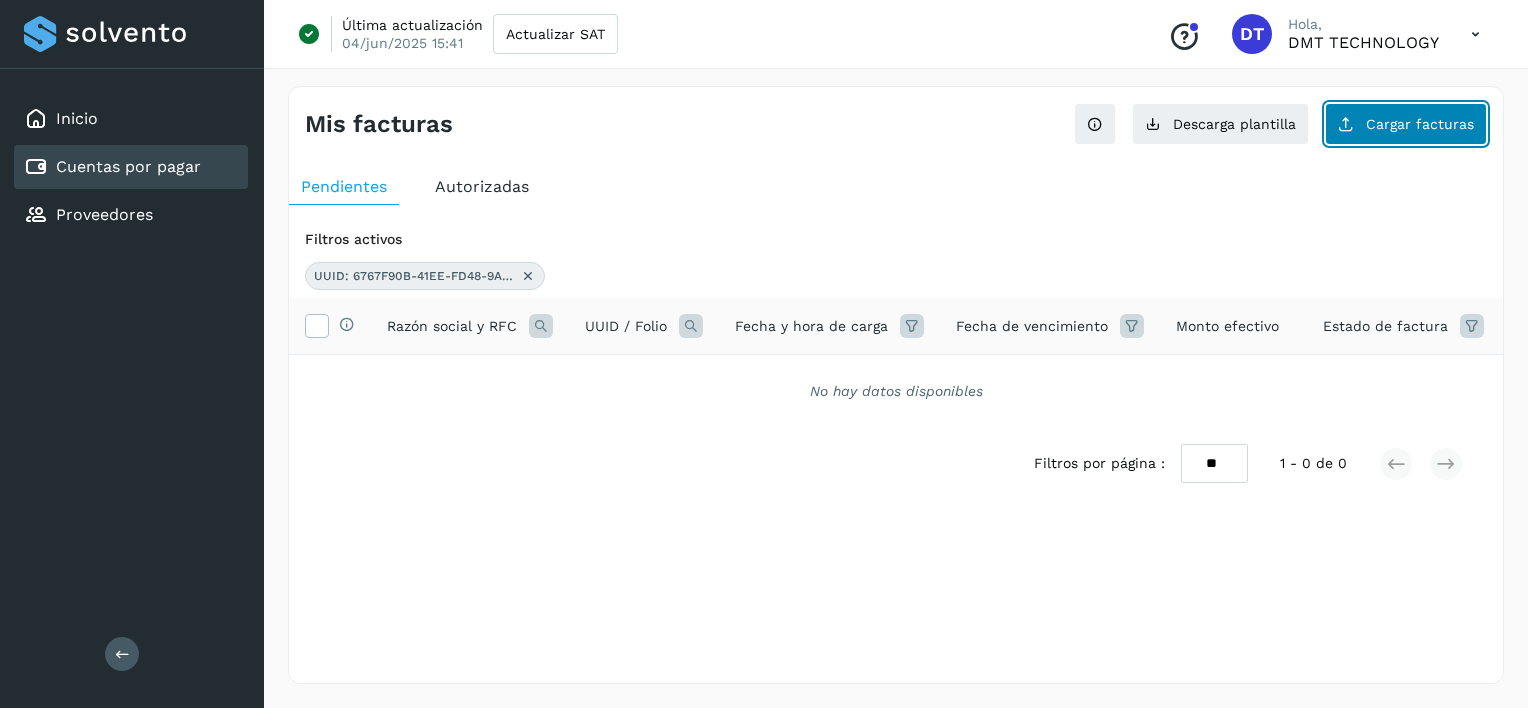click on "Cargar facturas" 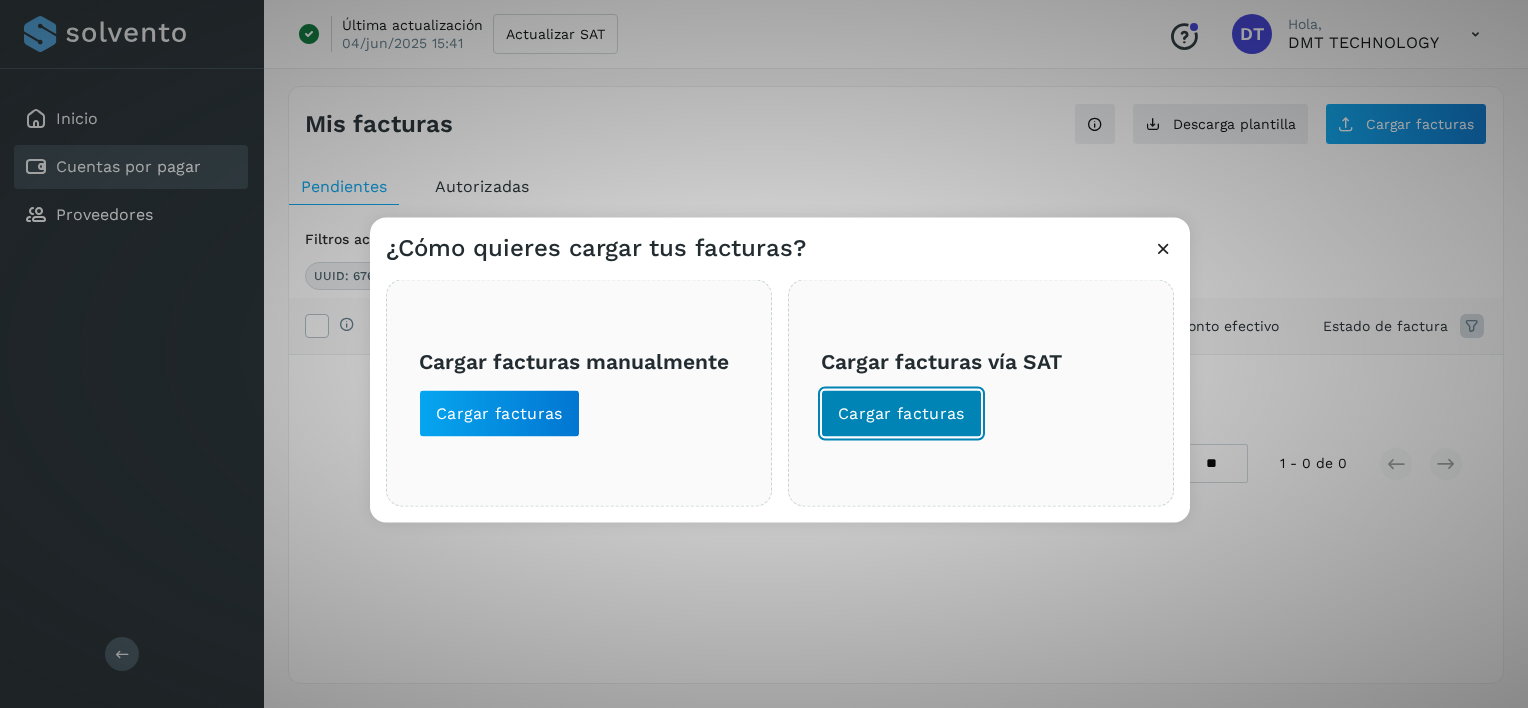 click on "Cargar facturas" at bounding box center [901, 414] 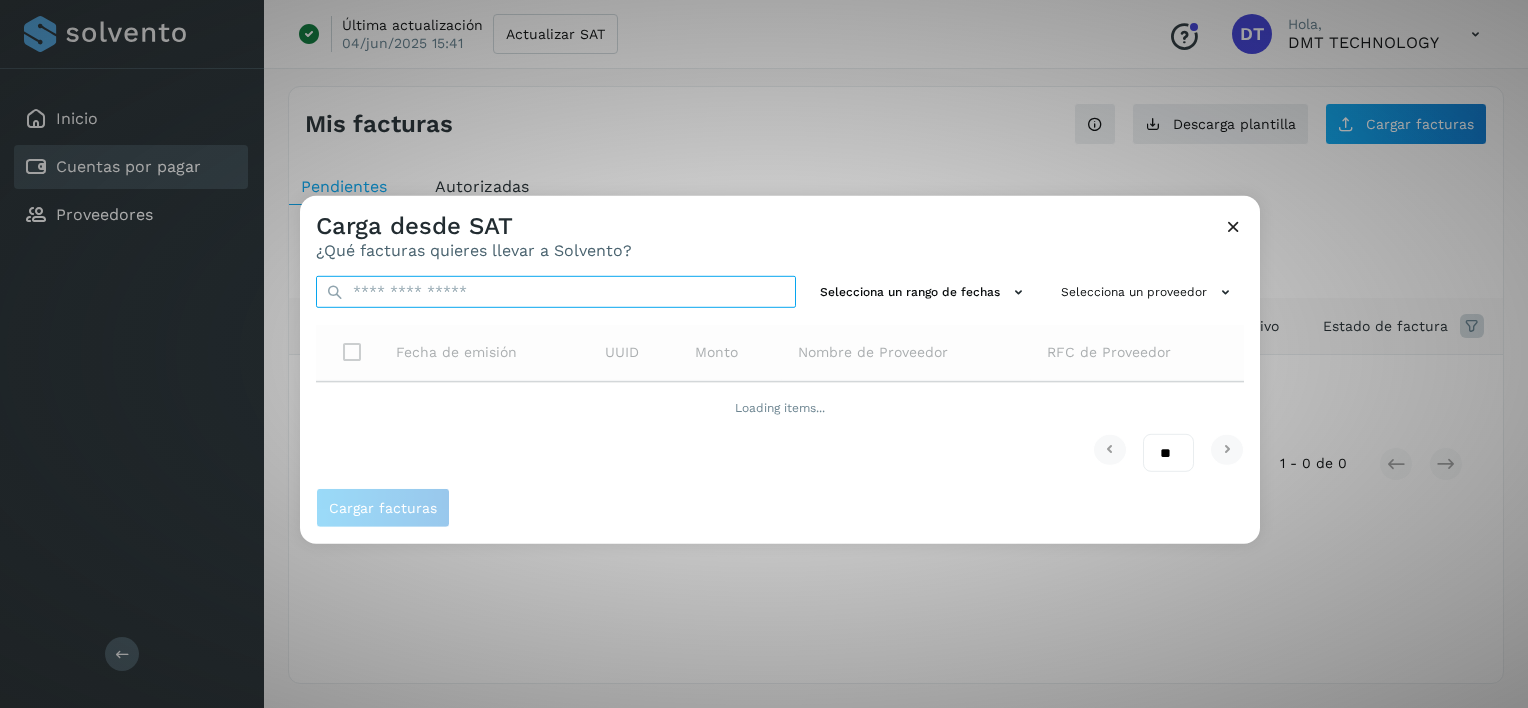 click at bounding box center [556, 292] 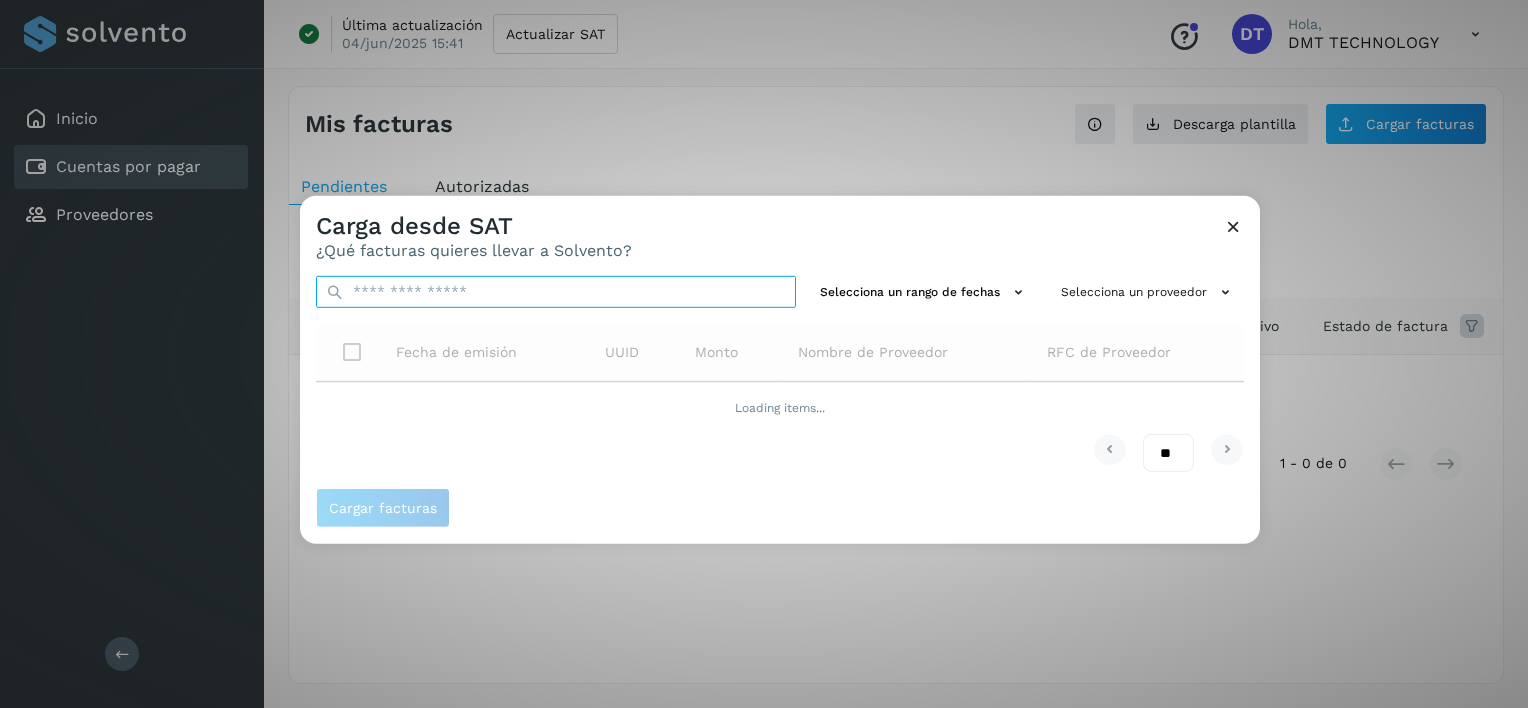 paste on "**********" 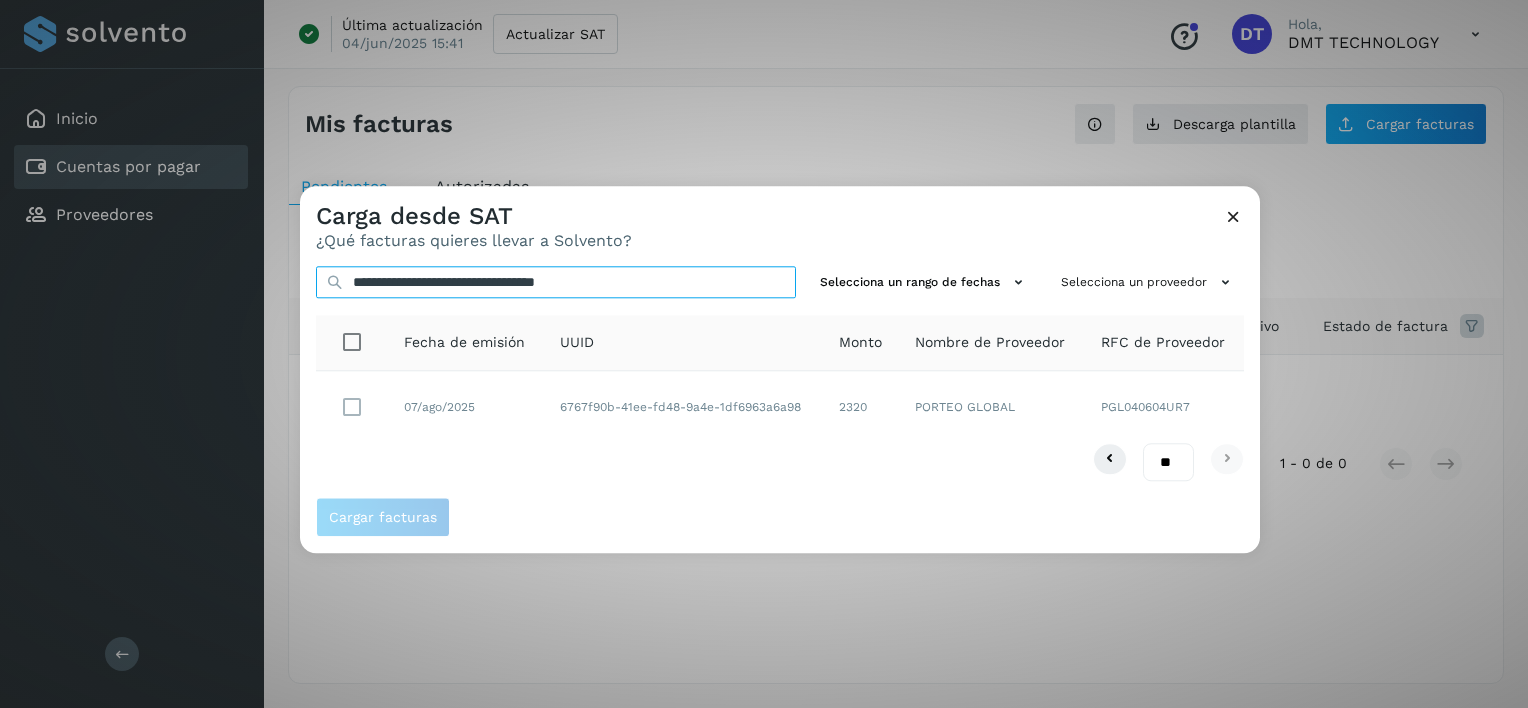 type on "**********" 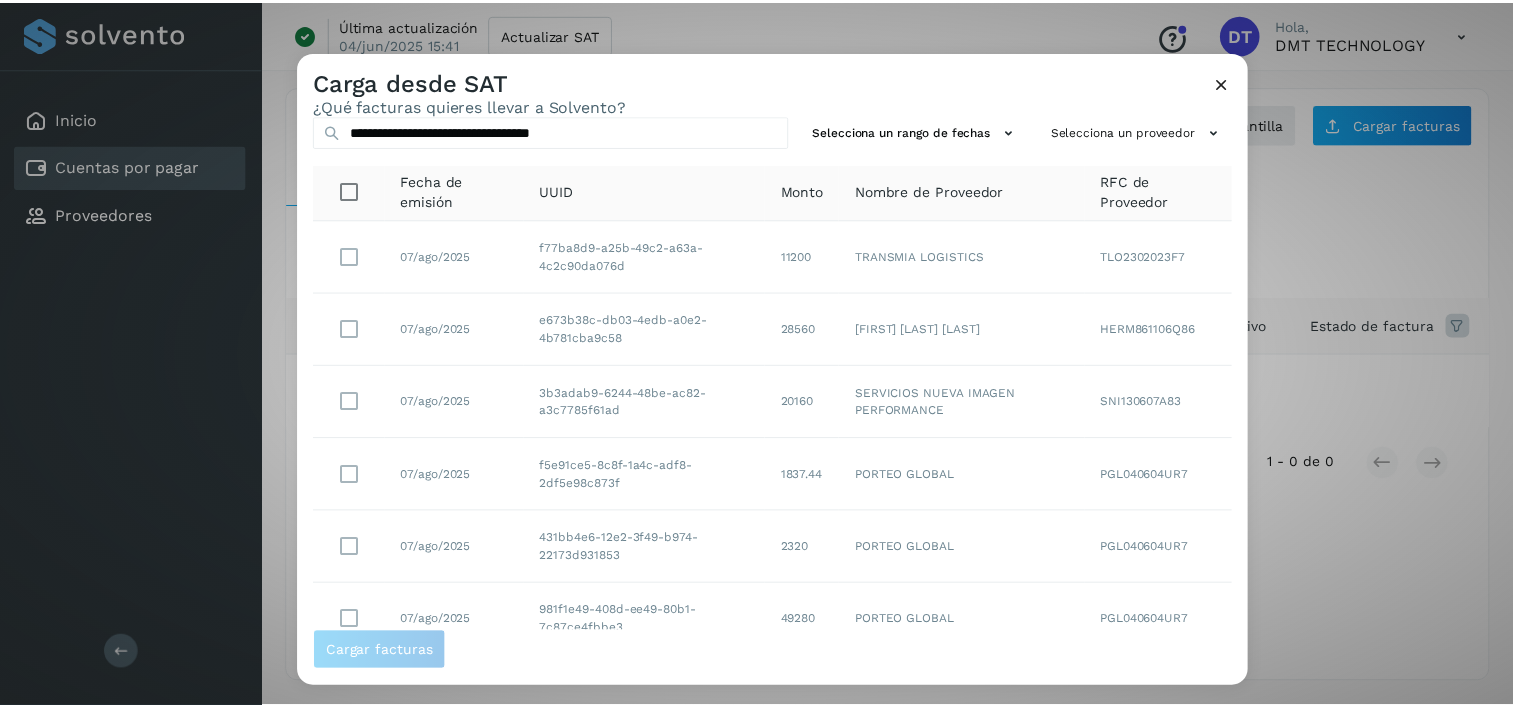 scroll, scrollTop: 0, scrollLeft: 0, axis: both 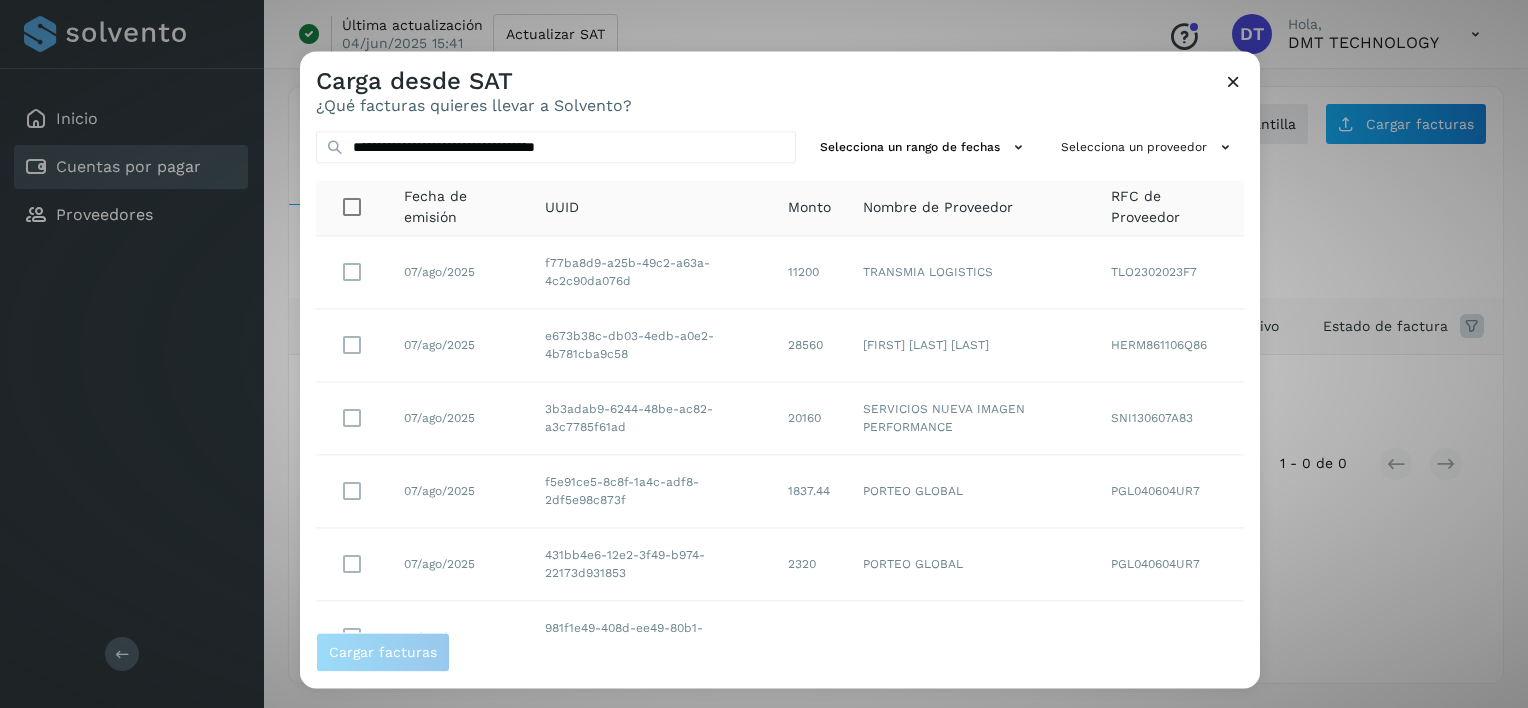 click at bounding box center (1233, 81) 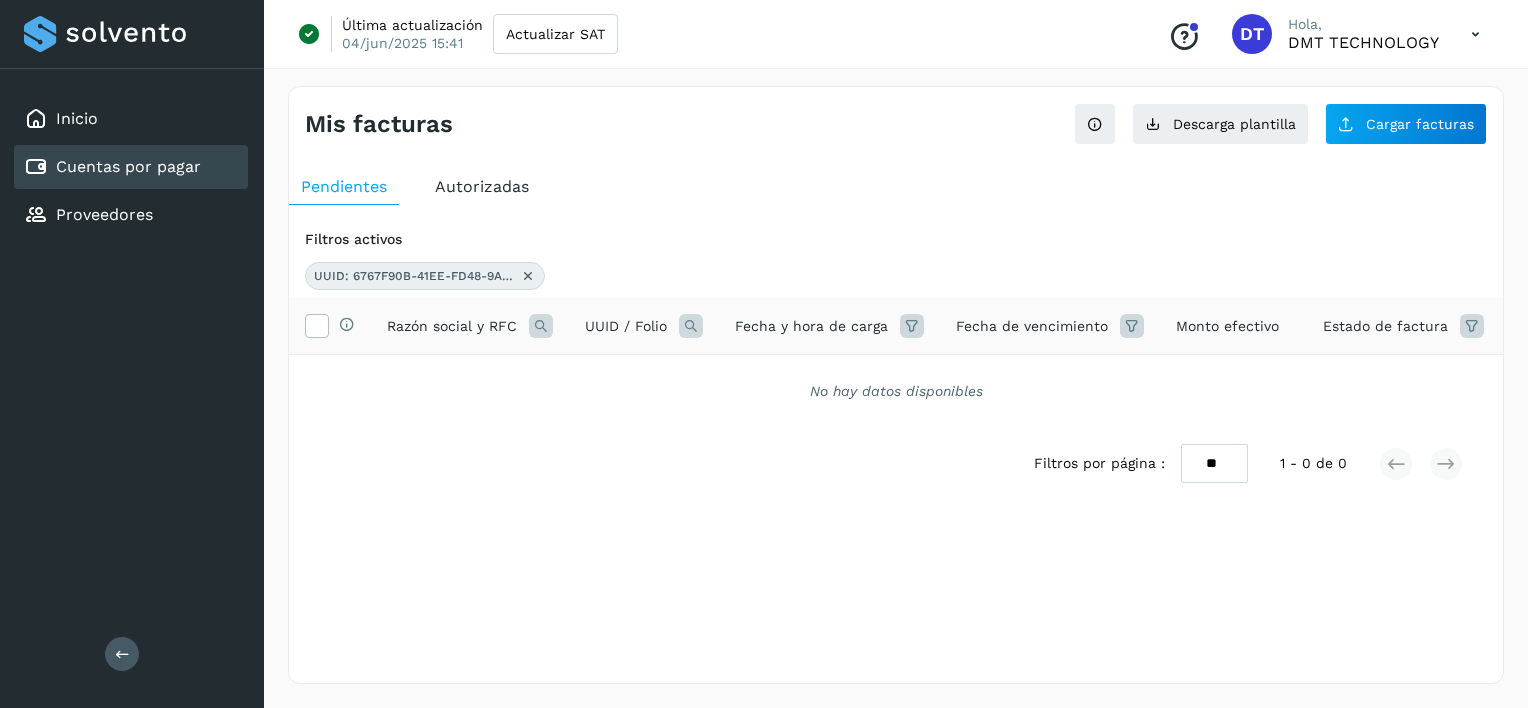 click on "Pendientes Autorizadas" at bounding box center [896, 187] 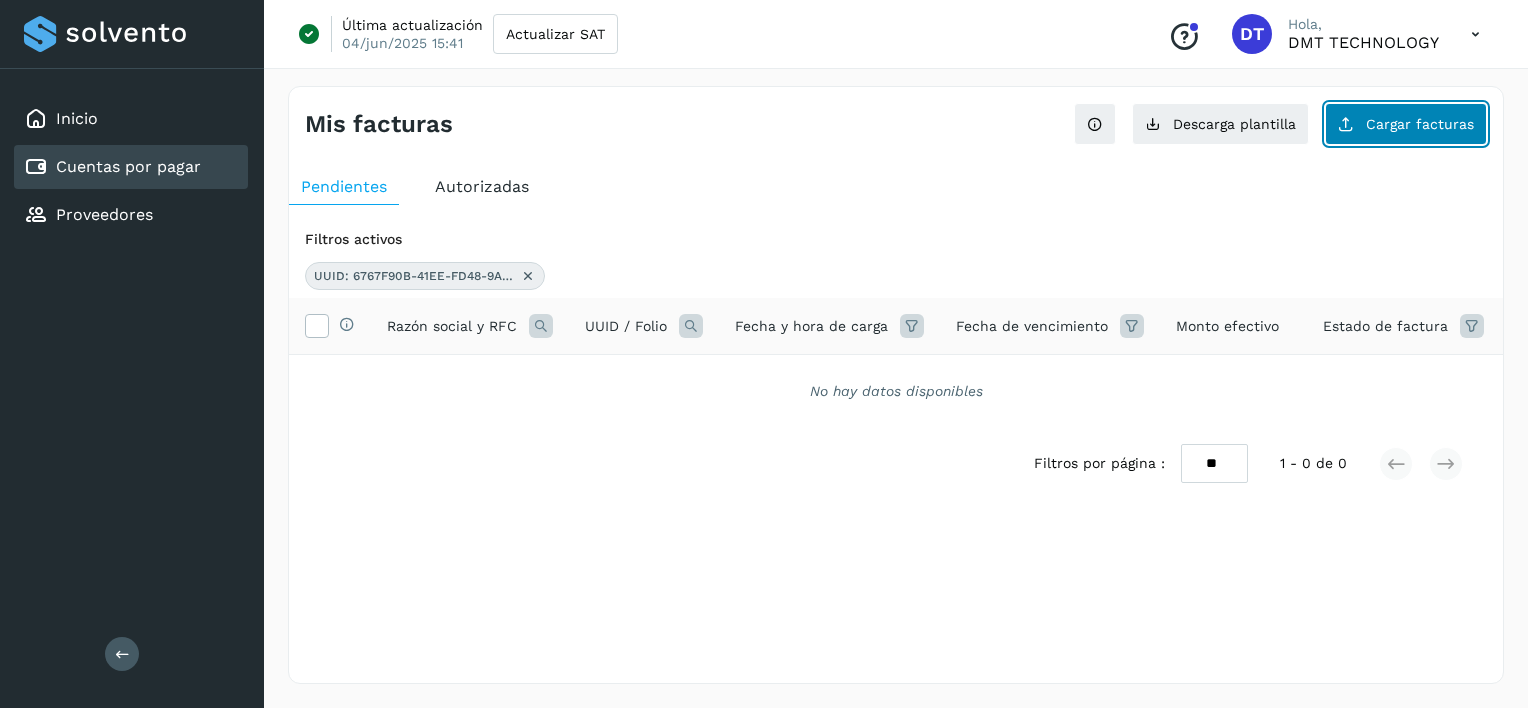 click on "Cargar facturas" 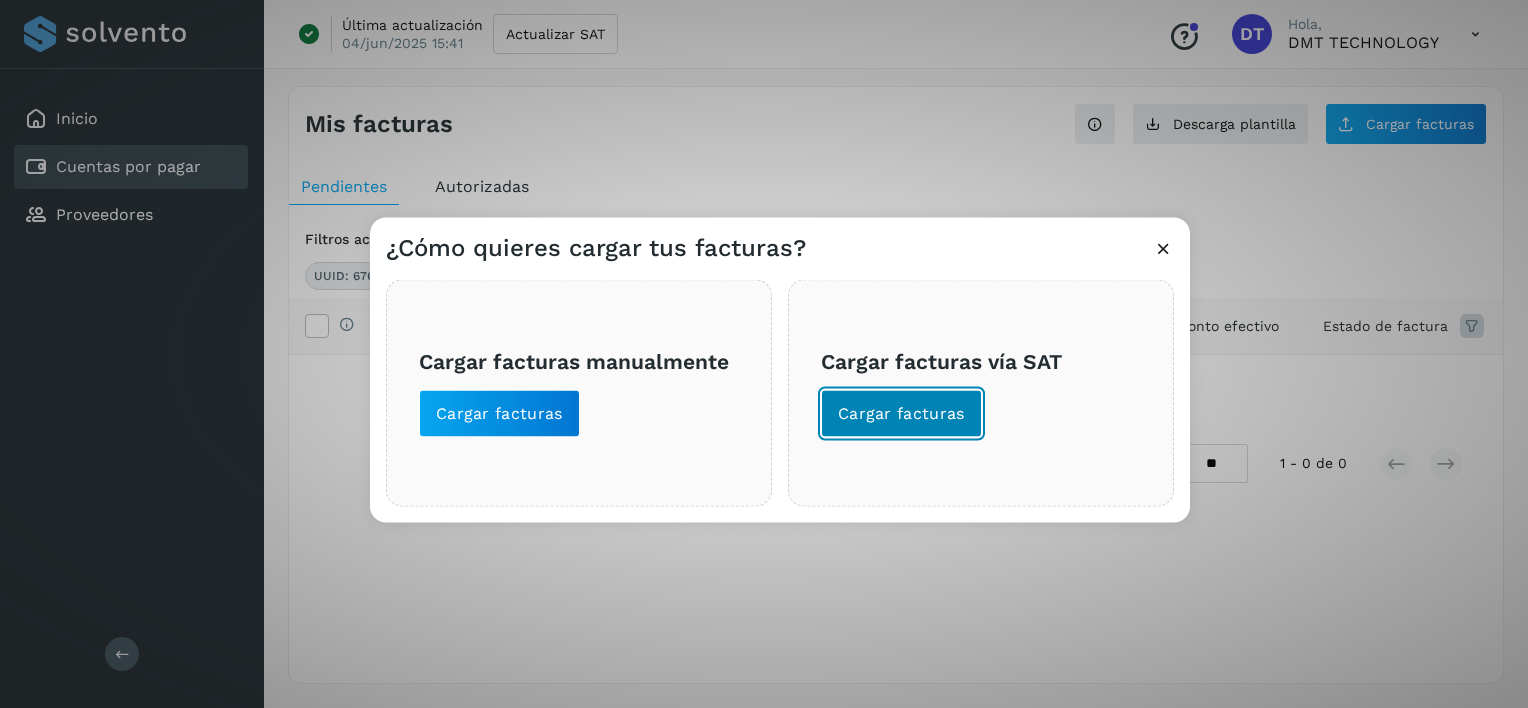click on "Cargar facturas" at bounding box center (901, 414) 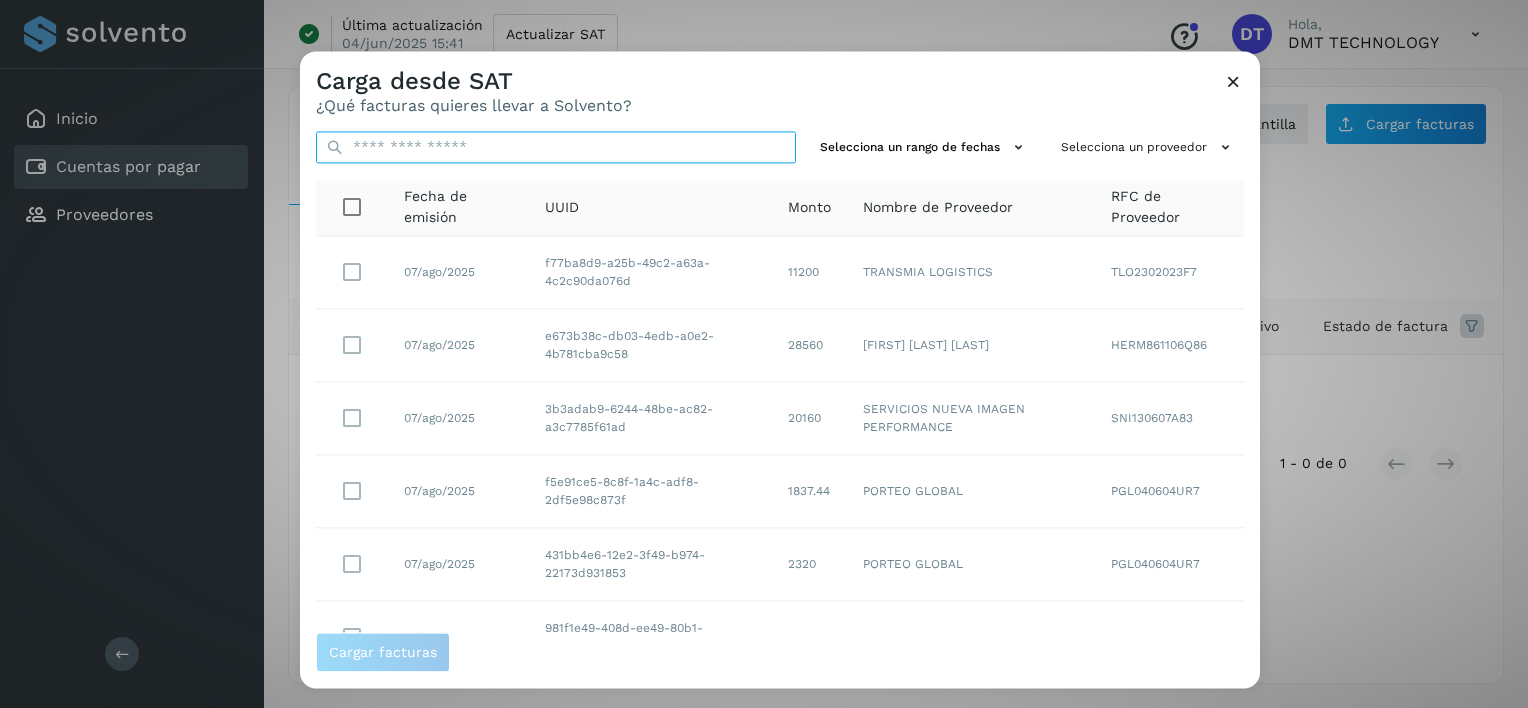 click at bounding box center [556, 147] 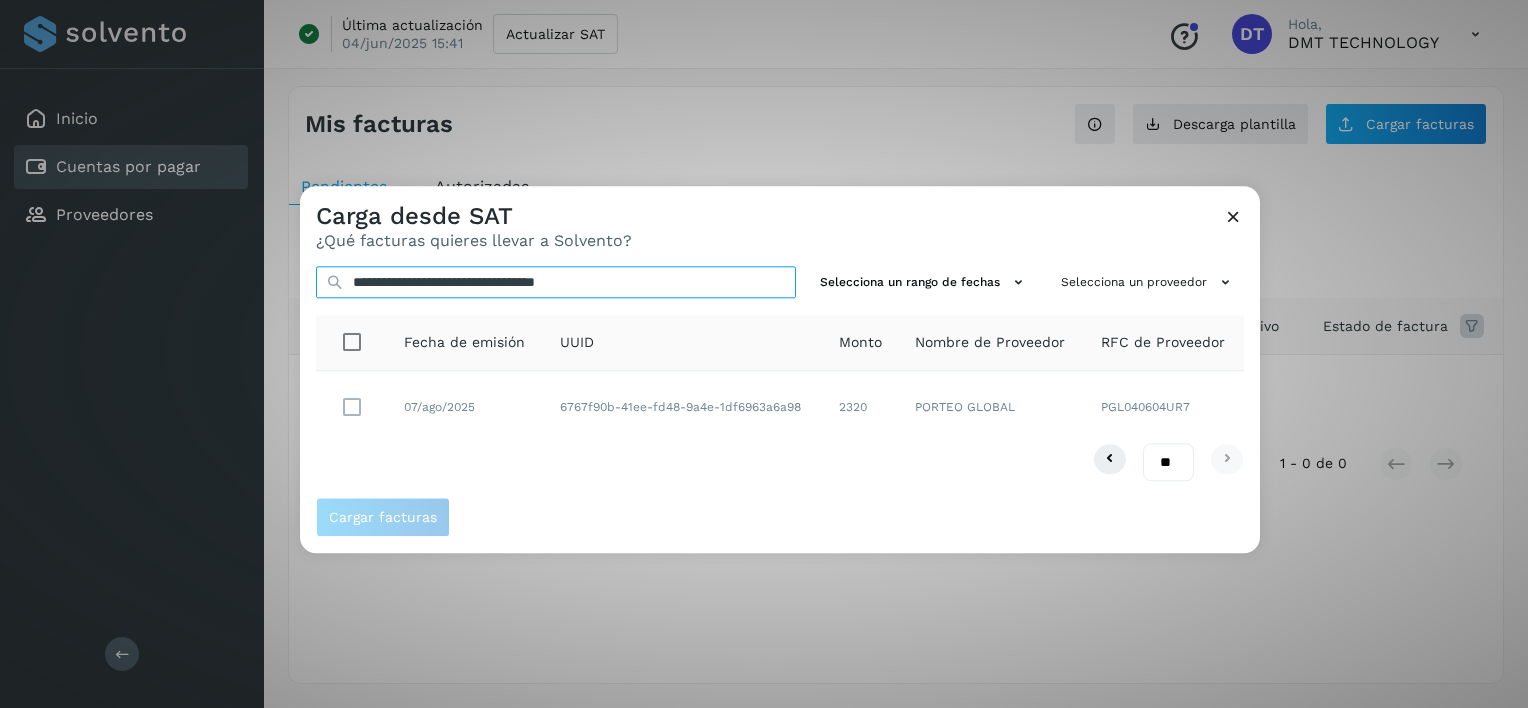 type on "**********" 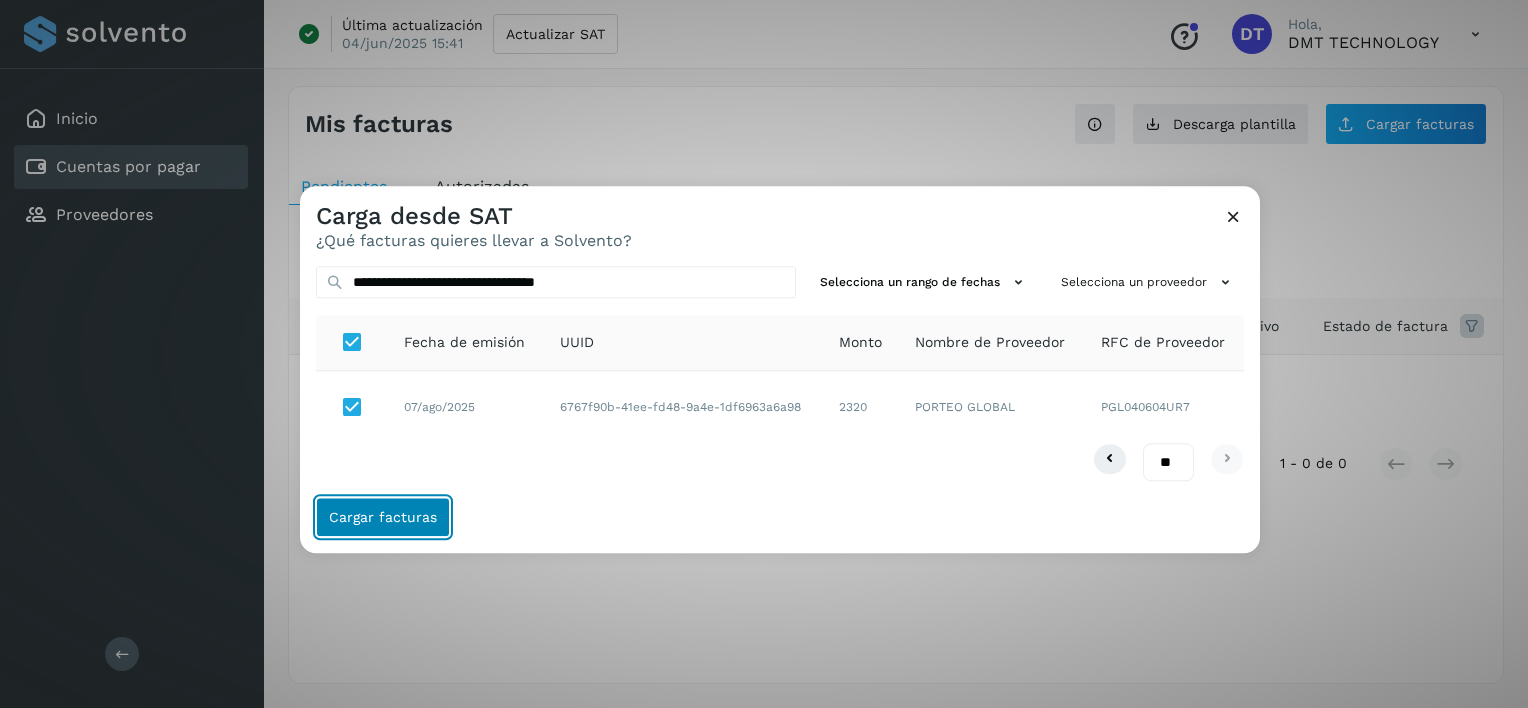 click on "Cargar facturas" at bounding box center (383, 518) 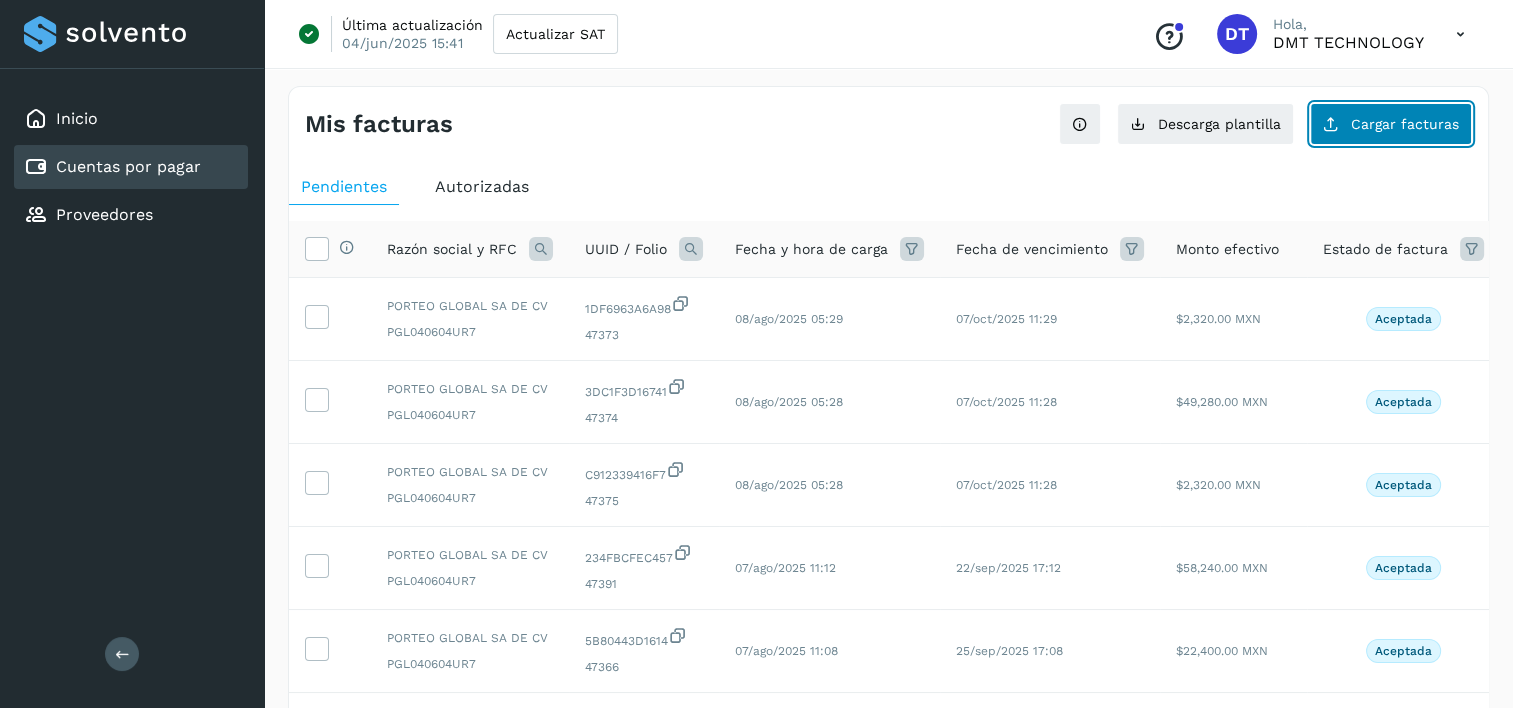 click on "Cargar facturas" 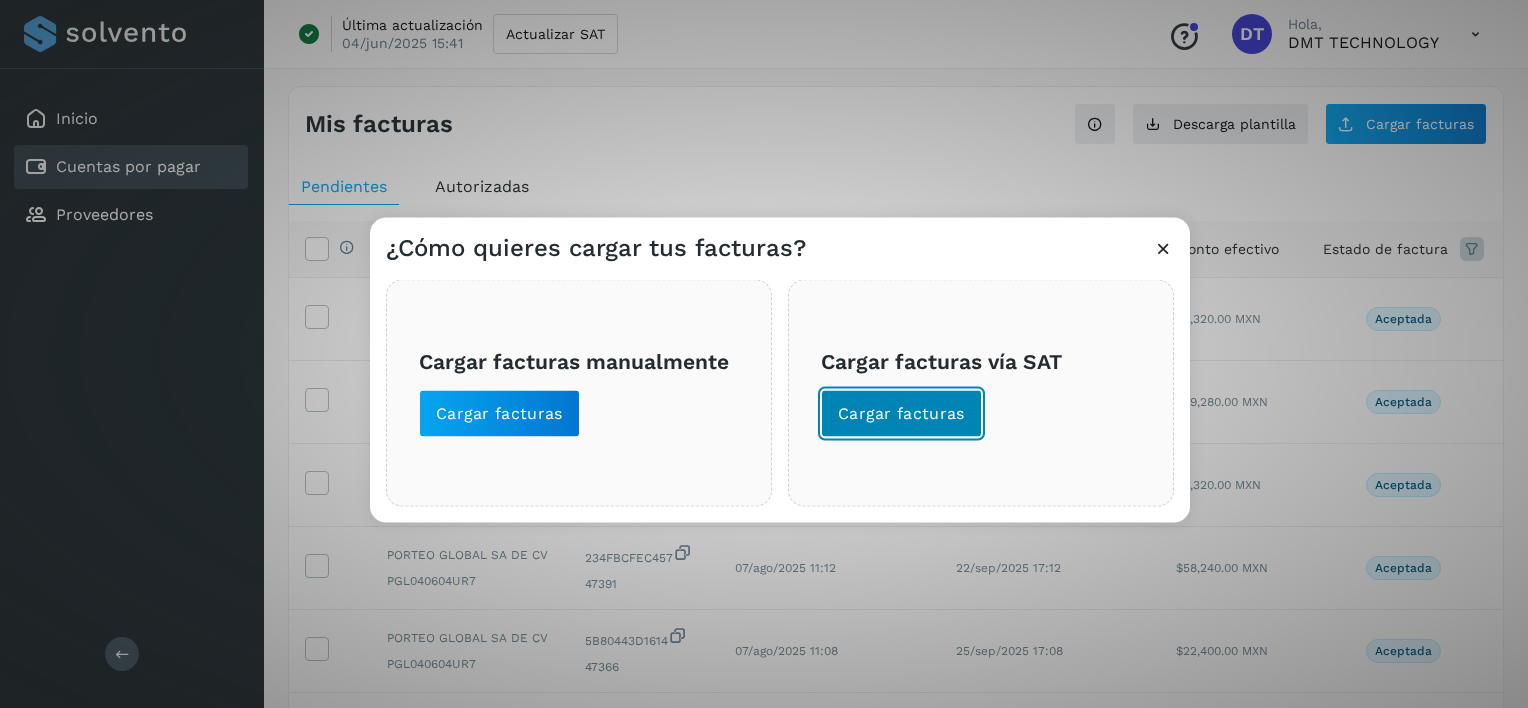 click on "Cargar facturas" 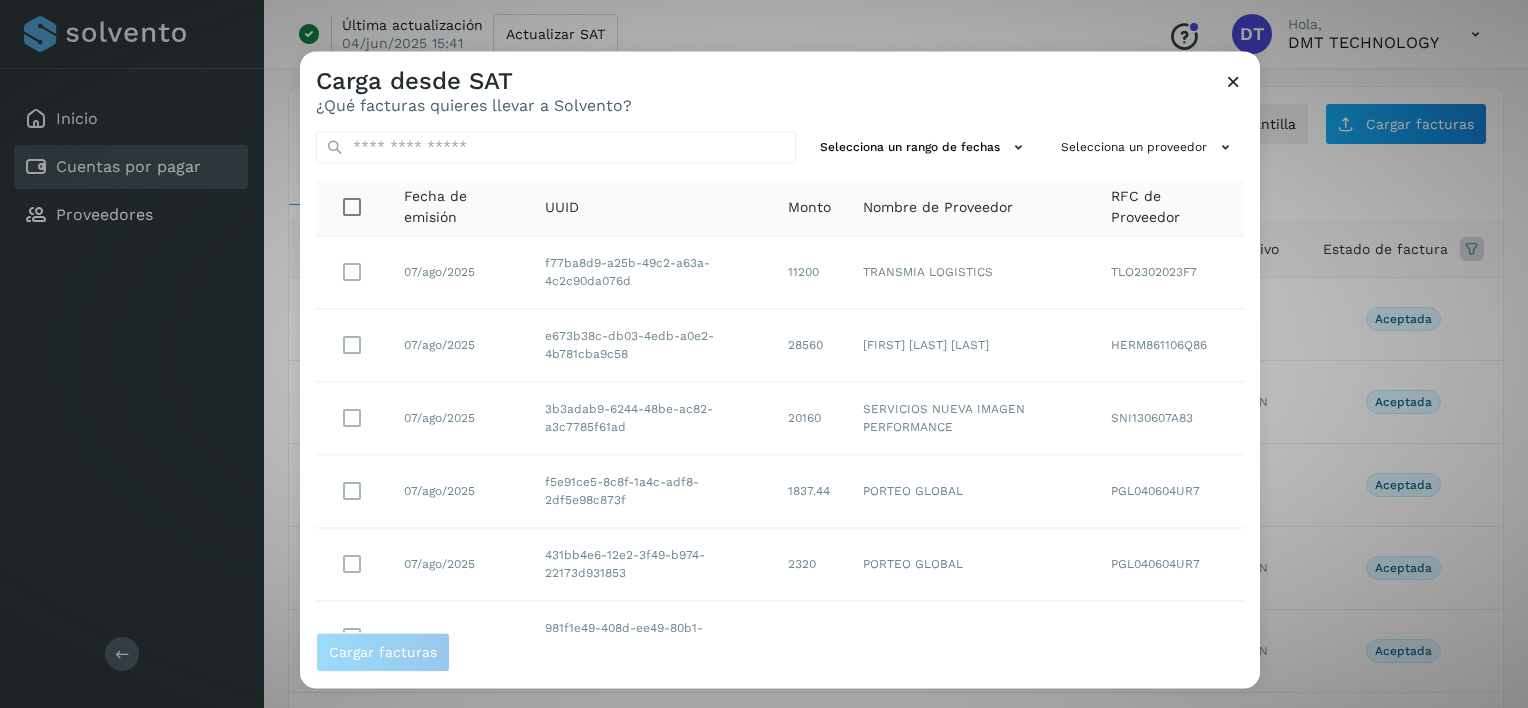 click on "07/ago/2025" 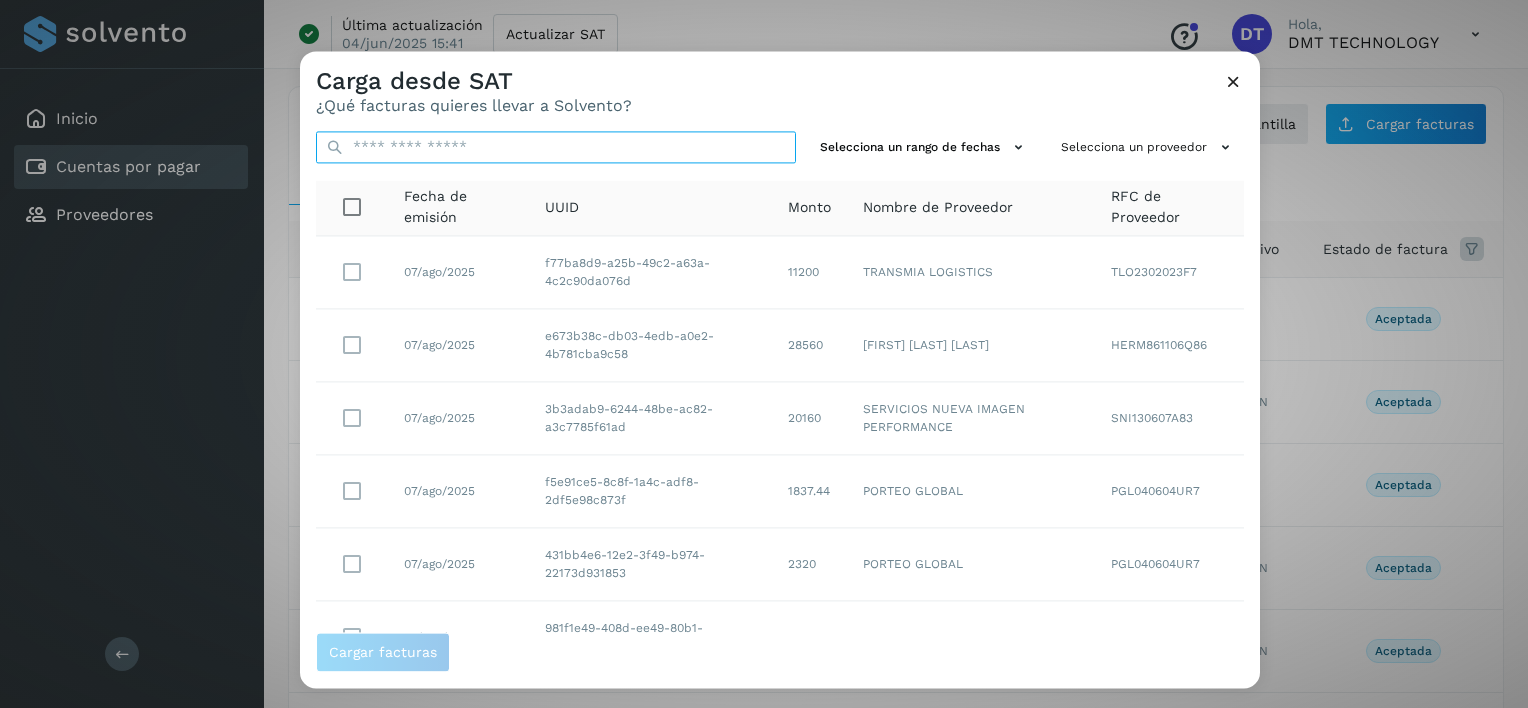 click at bounding box center (556, 147) 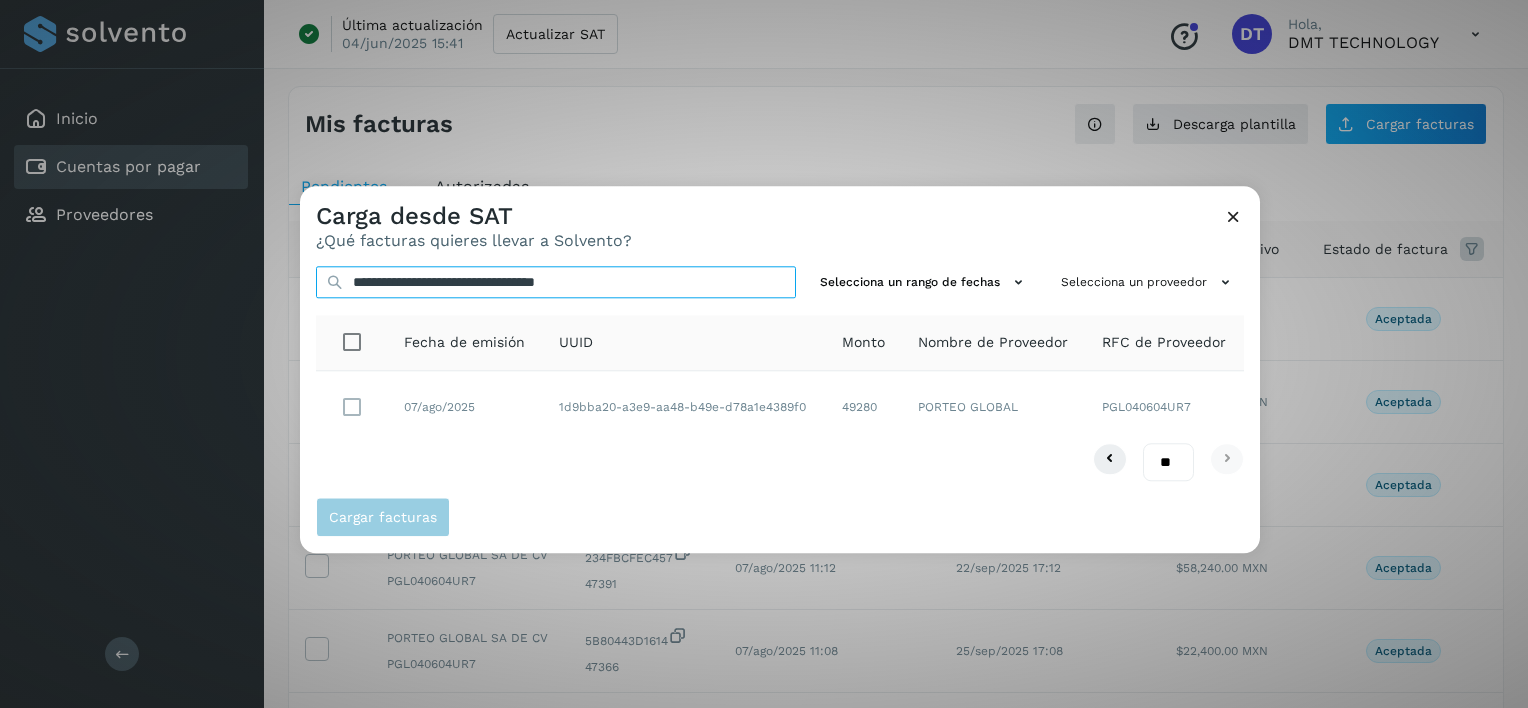 type on "**********" 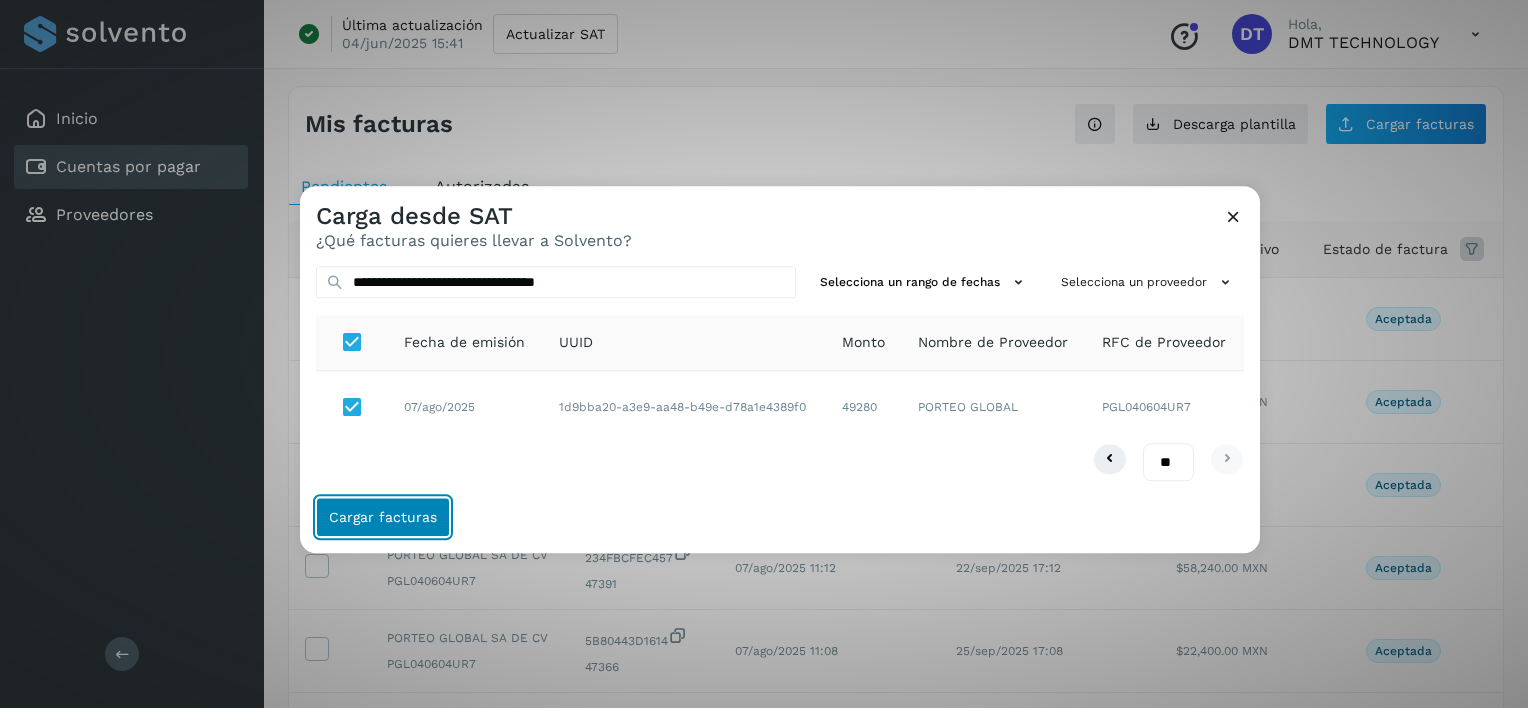 click on "Cargar facturas" at bounding box center [383, 518] 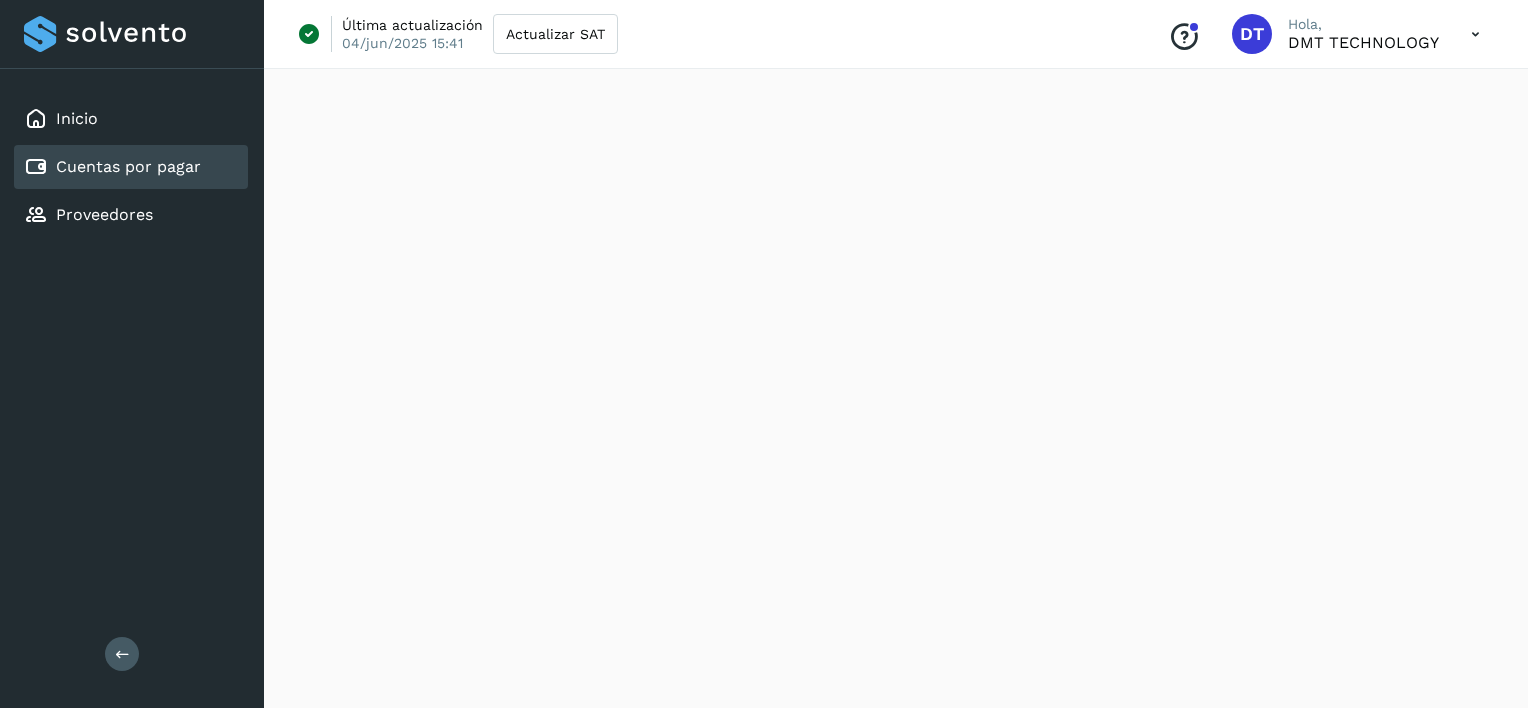 click on "Cuentas por pagar" 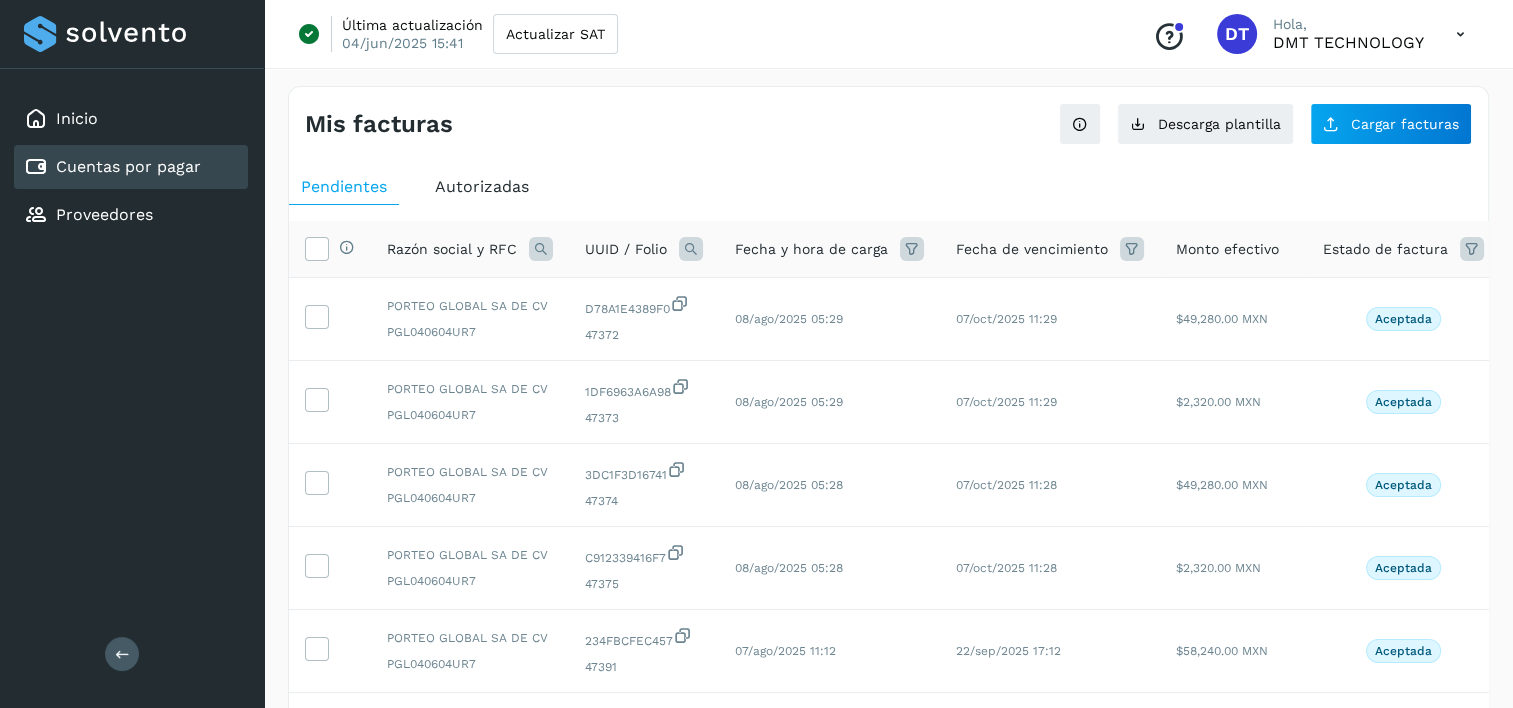 click at bounding box center (691, 249) 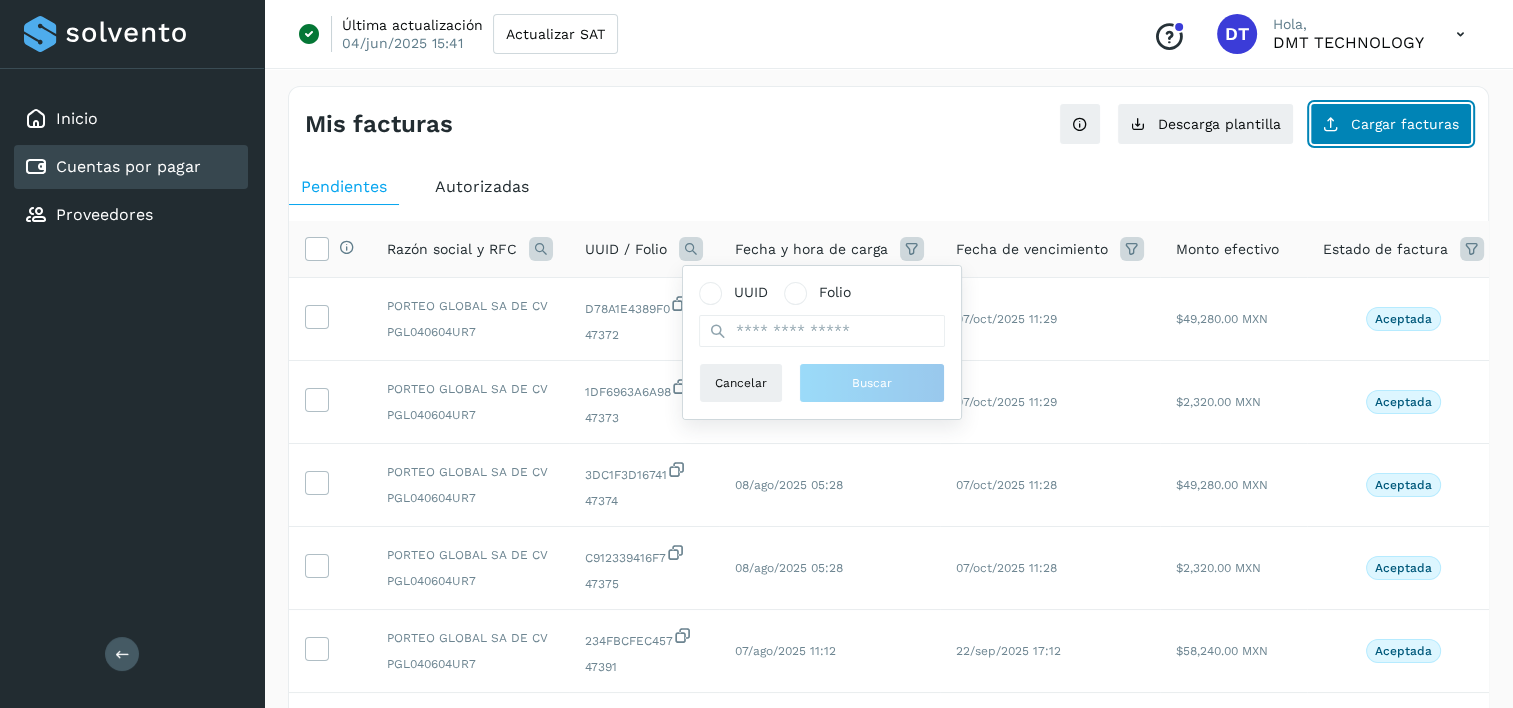click on "Cargar facturas" 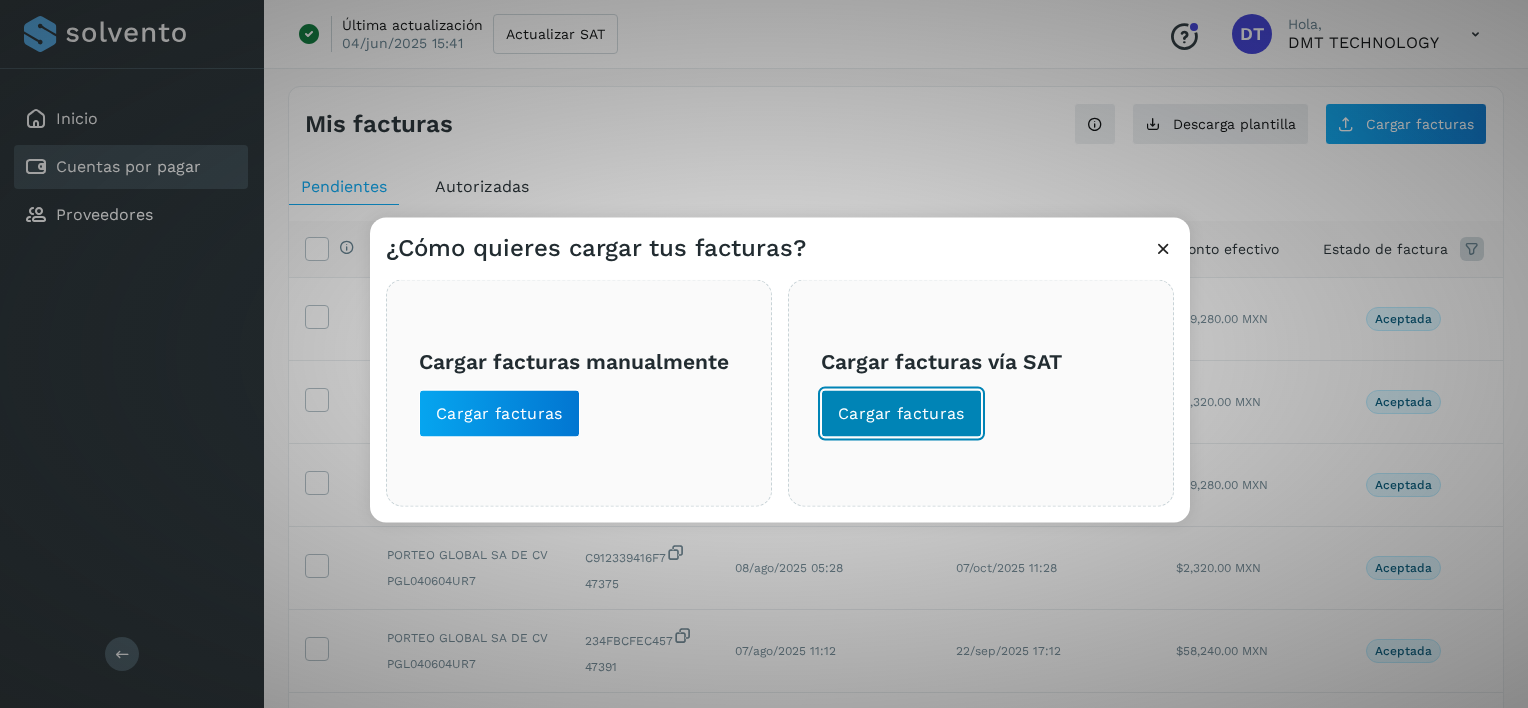 click on "Cargar facturas" 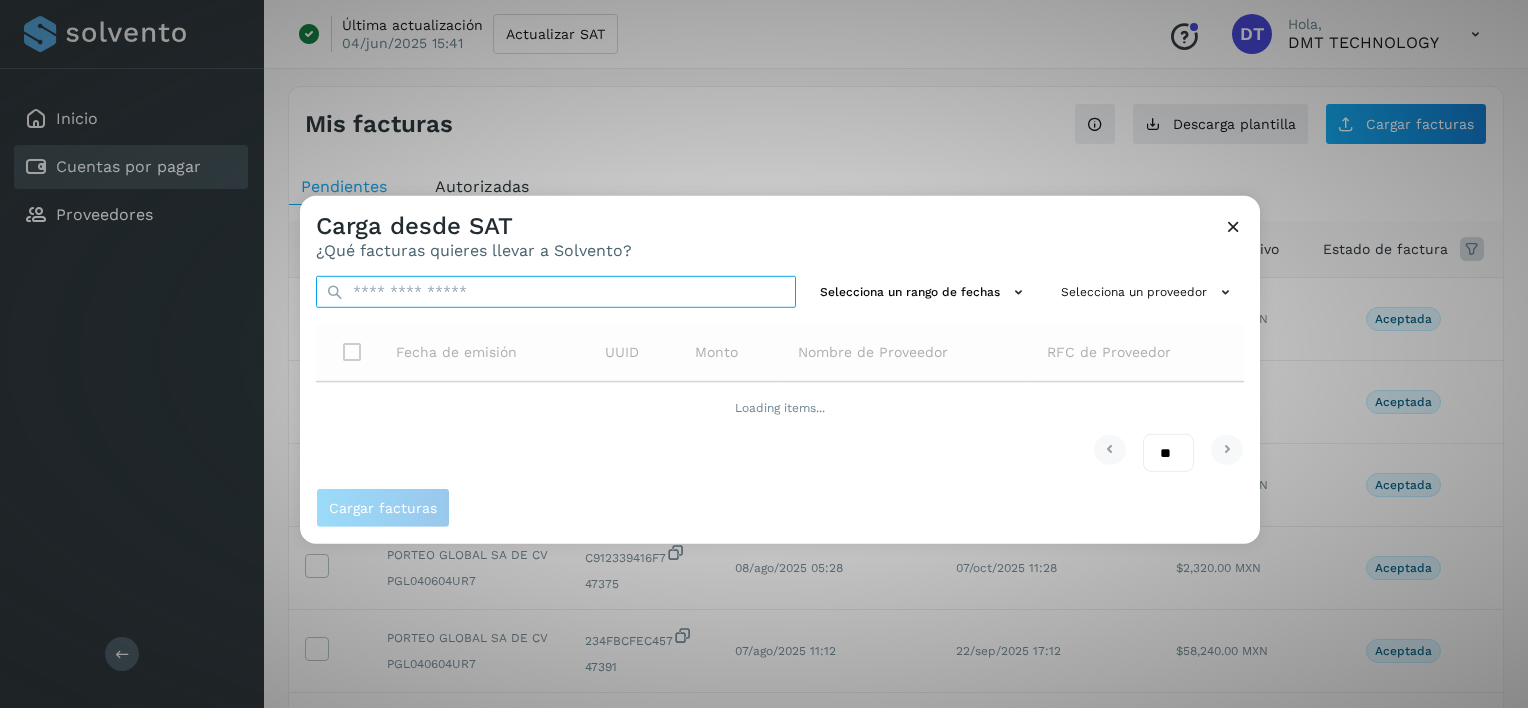 click at bounding box center [556, 292] 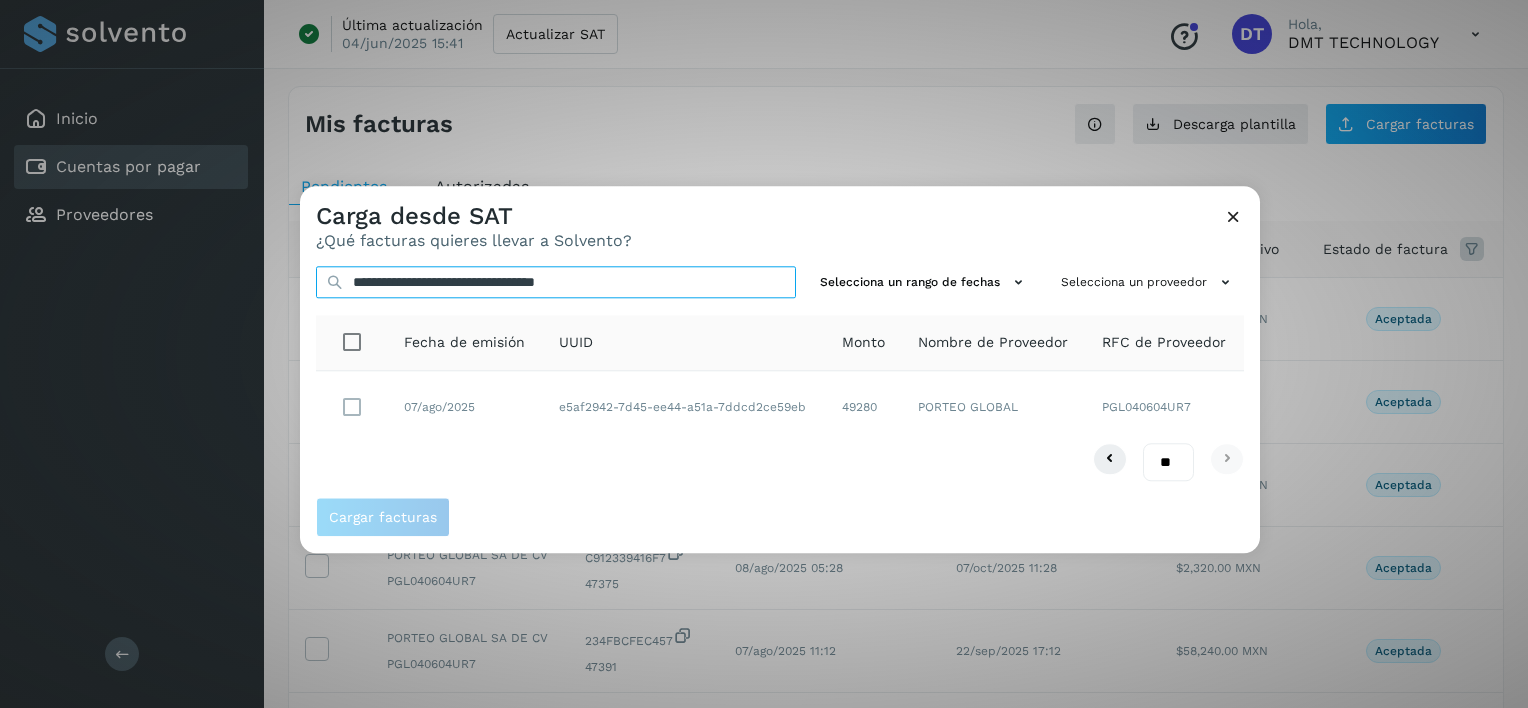 type on "**********" 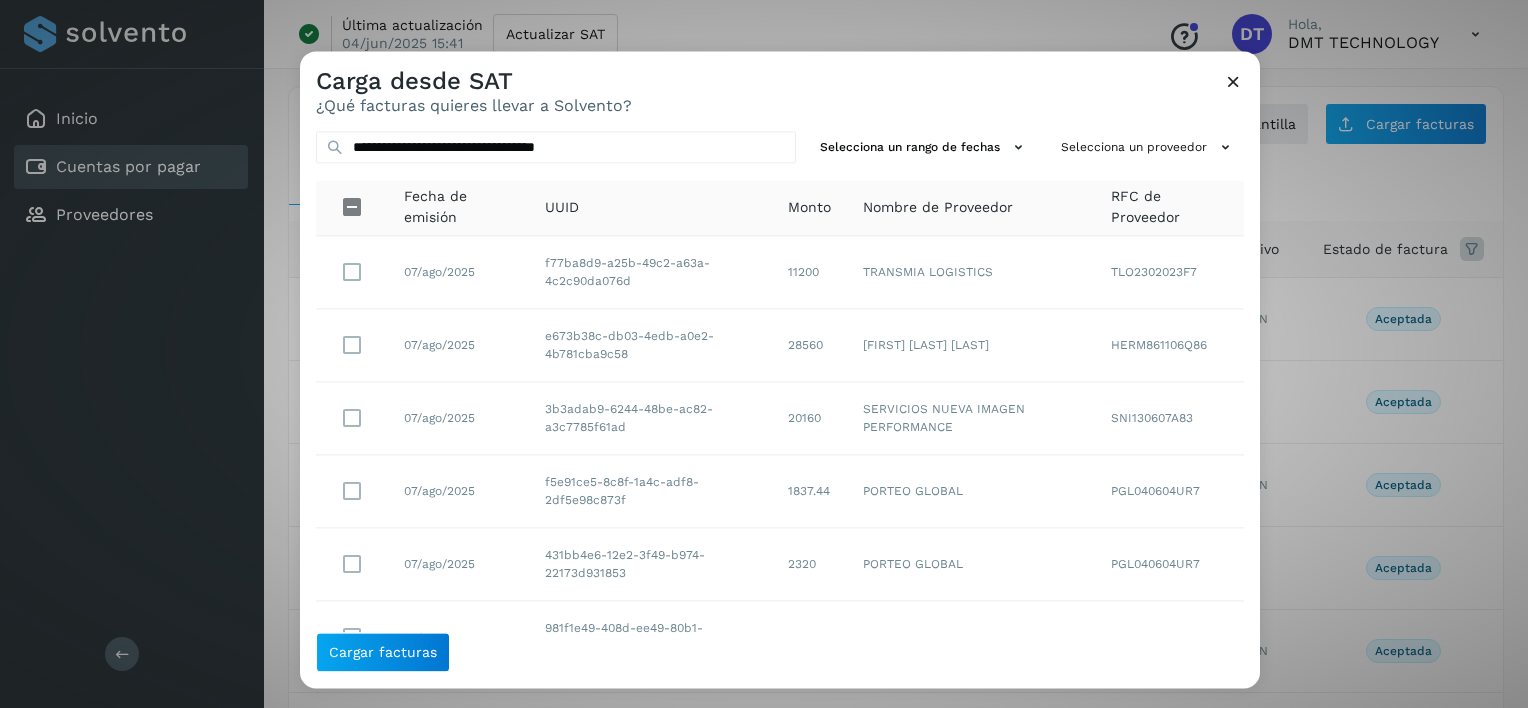 click at bounding box center [1233, 81] 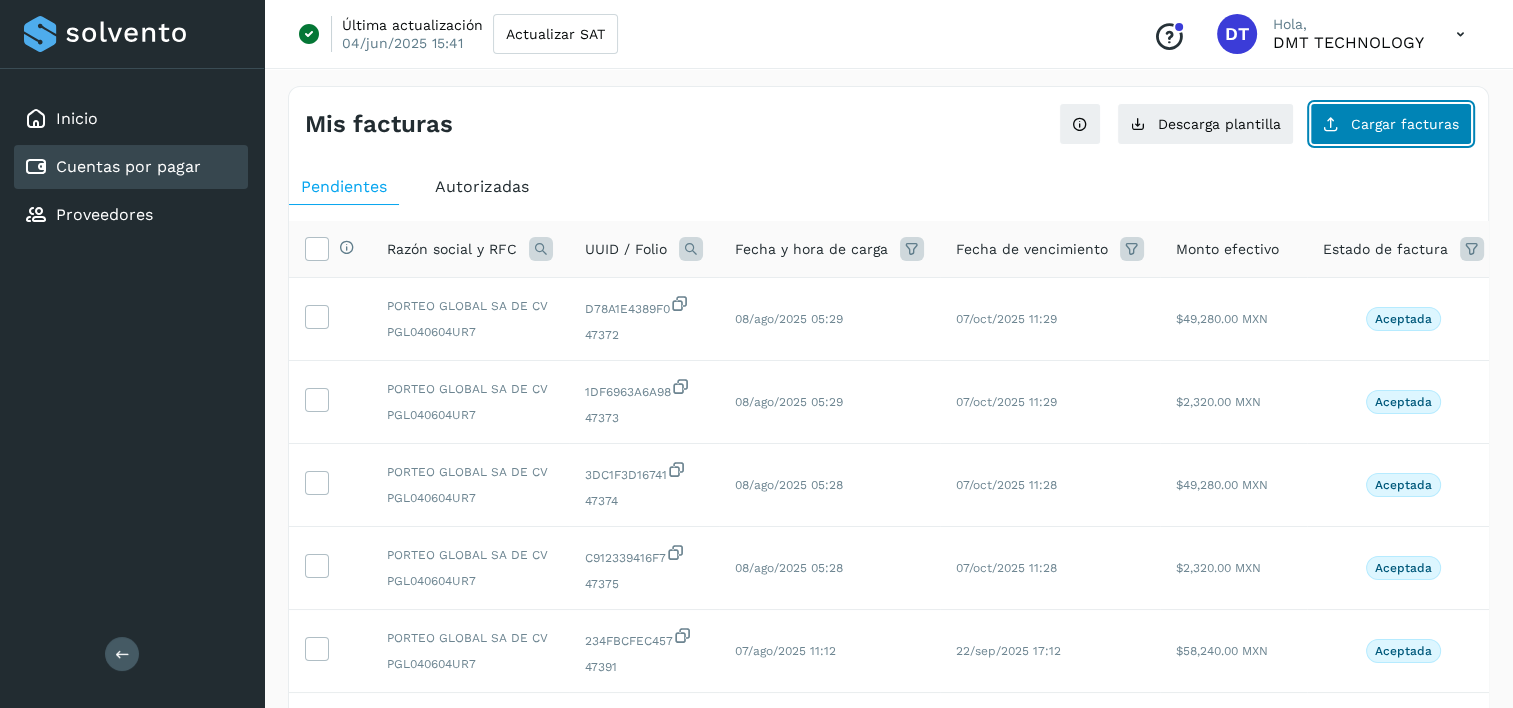 click on "Cargar facturas" 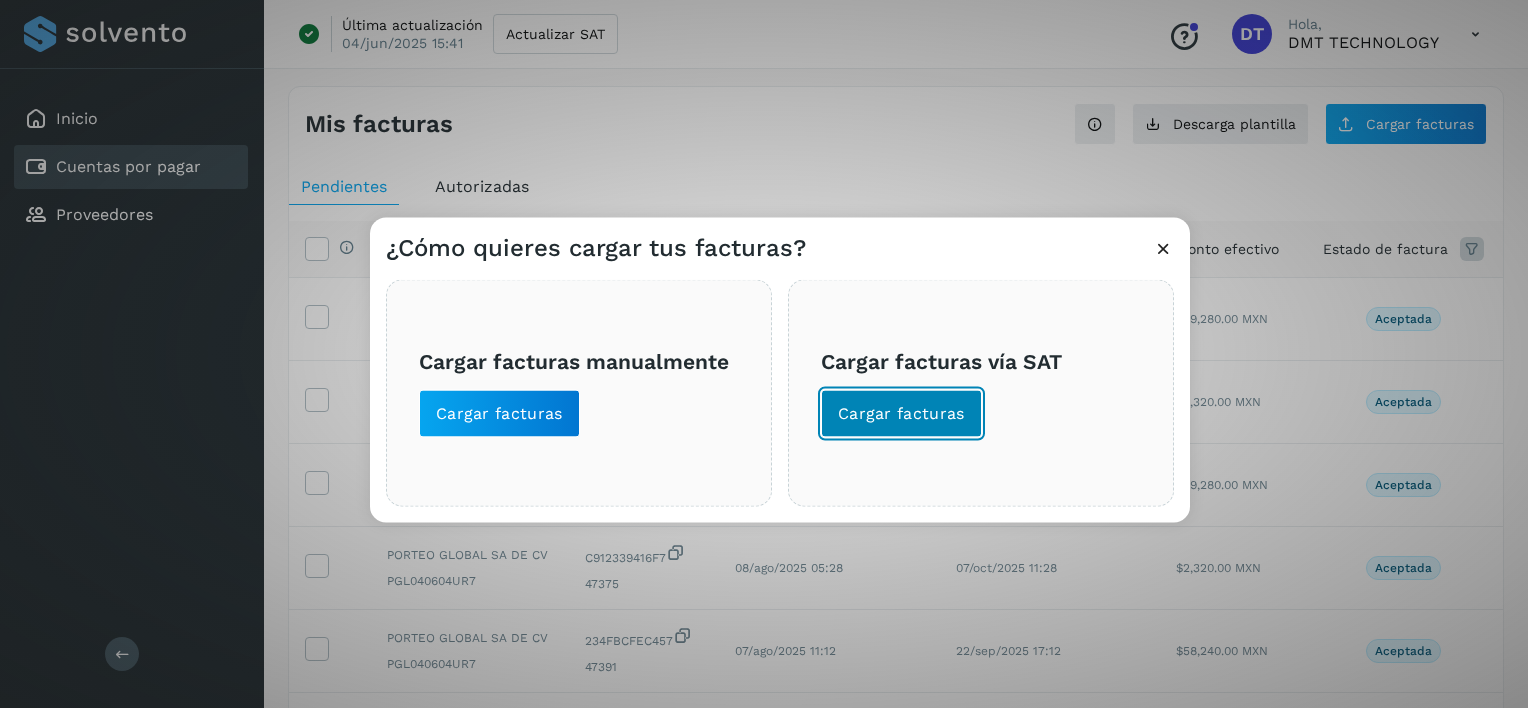 click on "Cargar facturas" at bounding box center [901, 414] 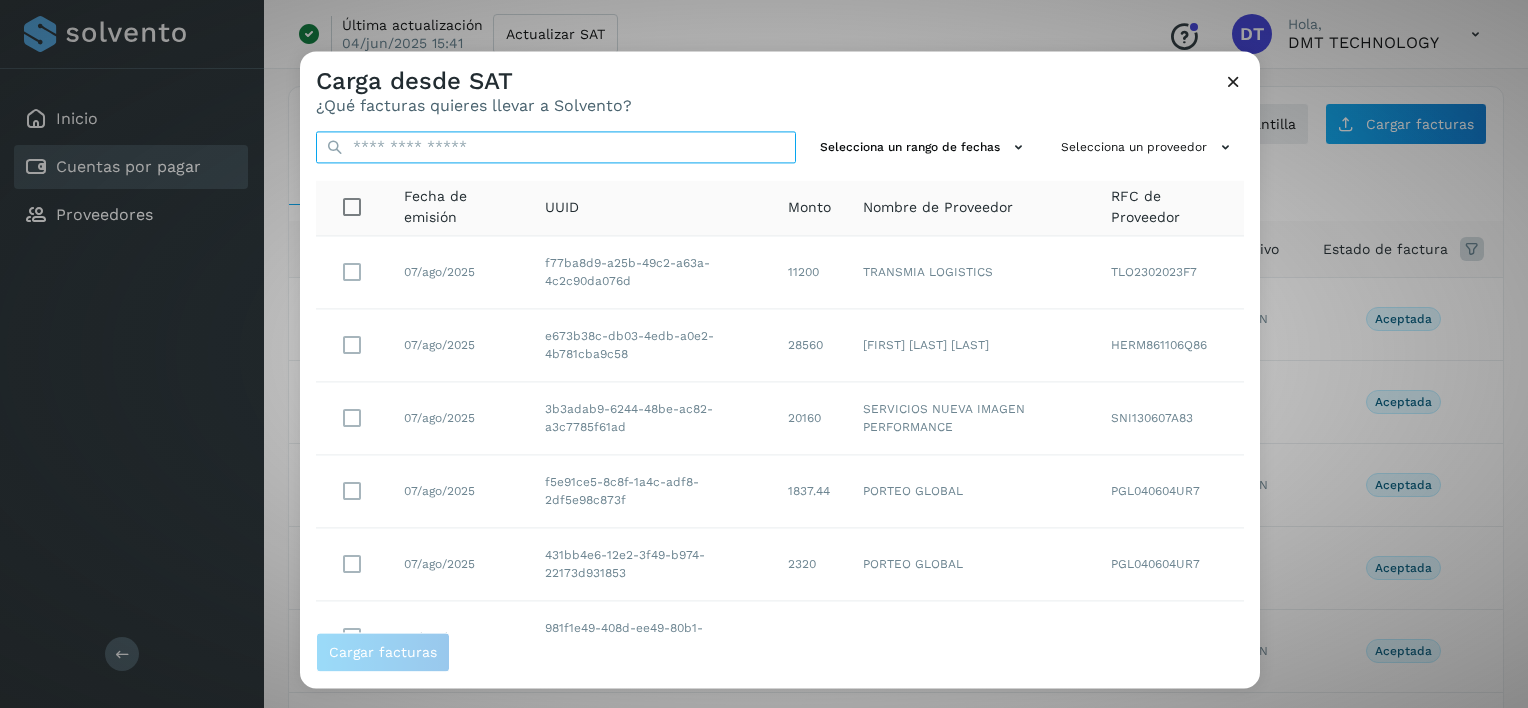 click at bounding box center (556, 147) 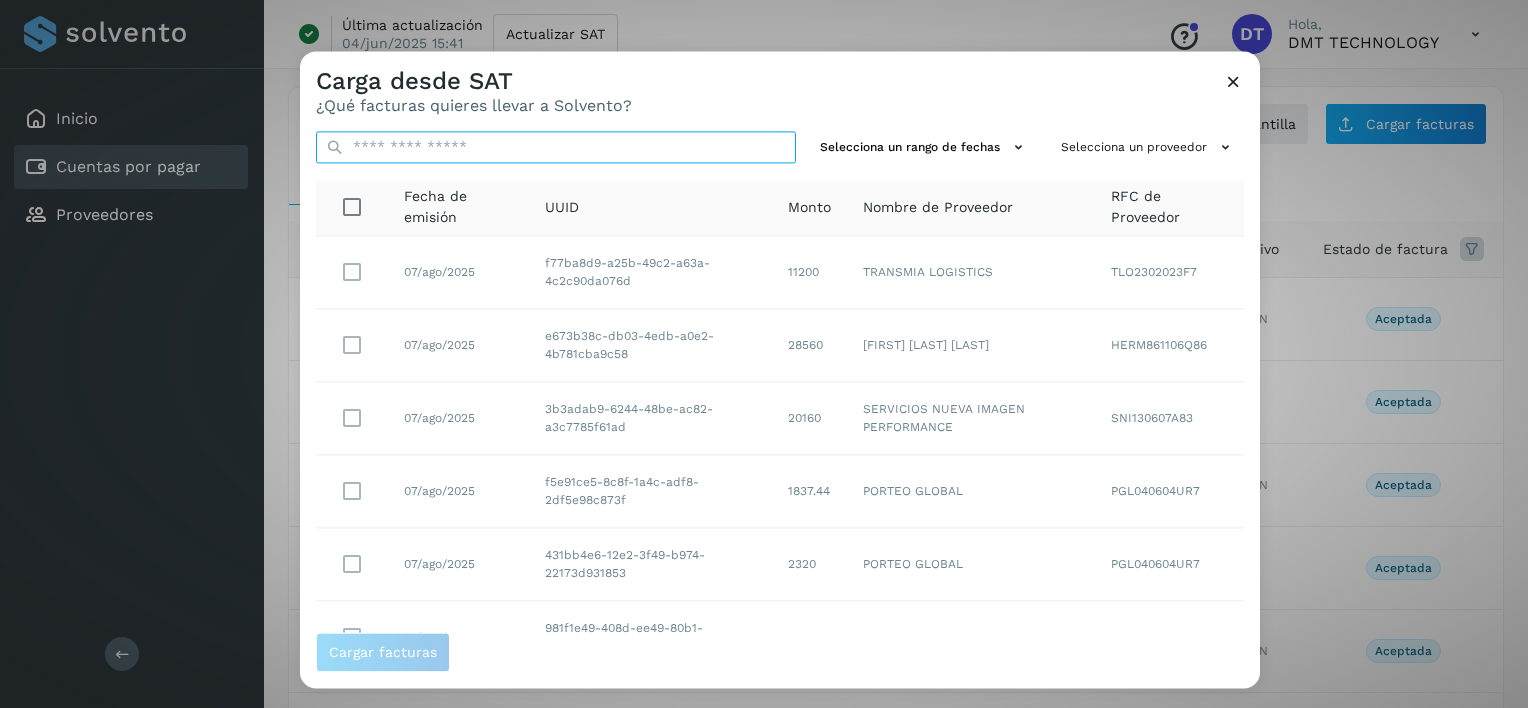 paste on "**********" 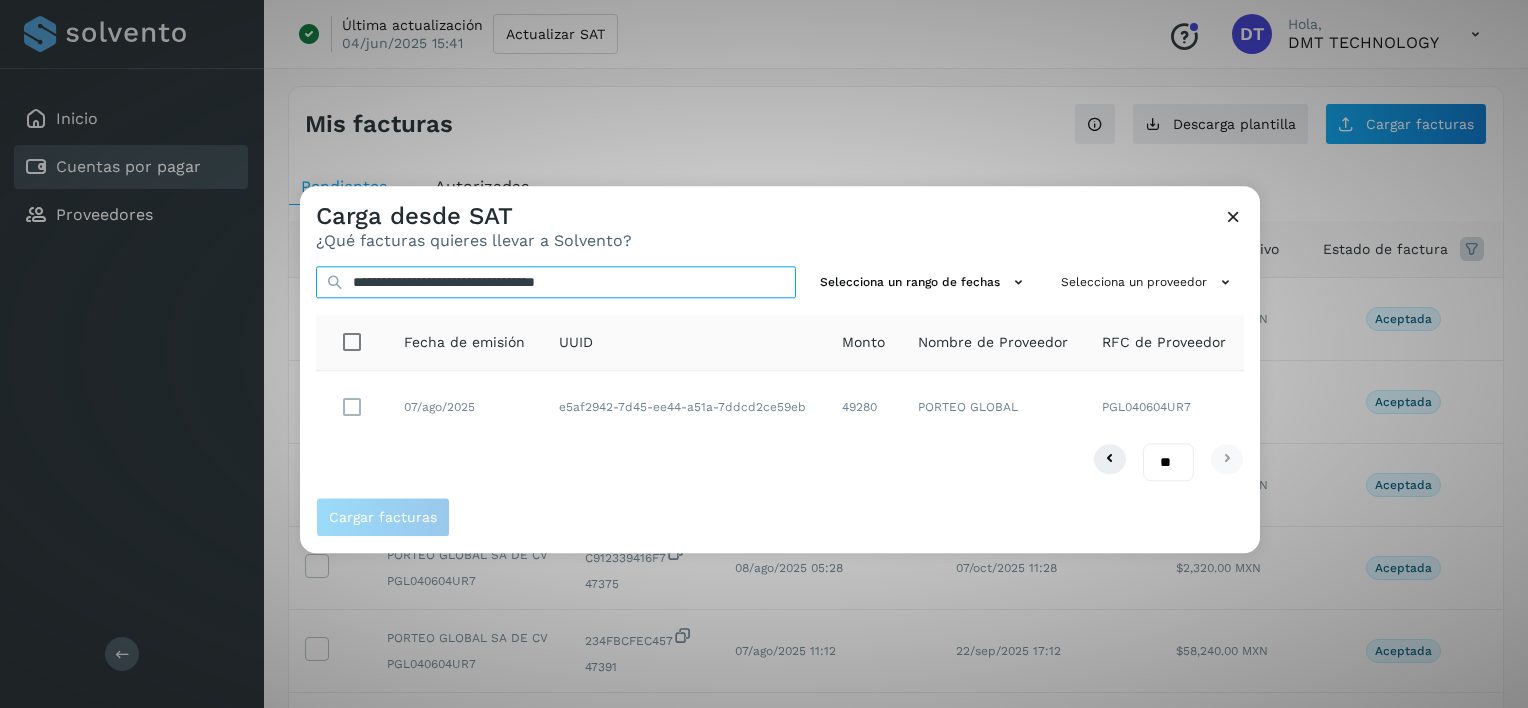 type on "**********" 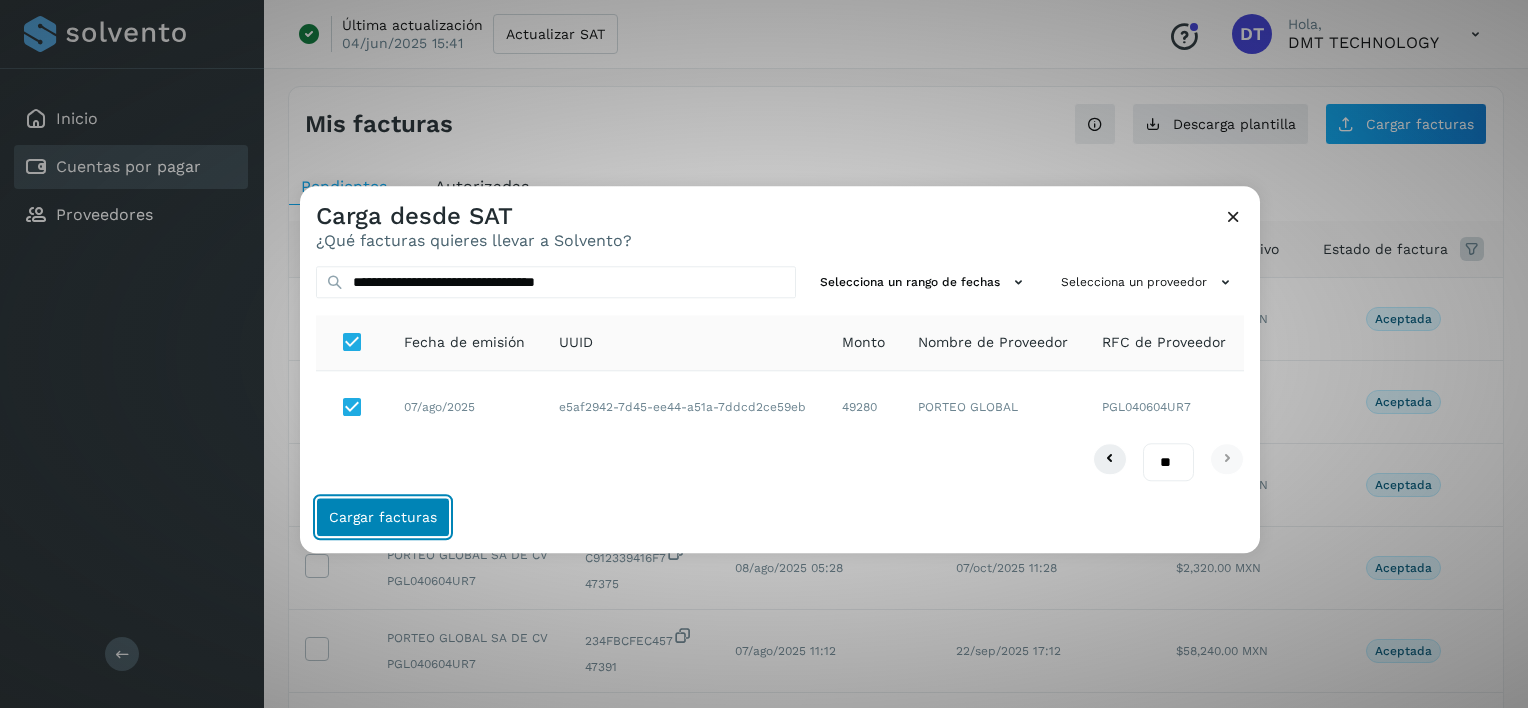 drag, startPoint x: 370, startPoint y: 521, endPoint x: 380, endPoint y: 512, distance: 13.453624 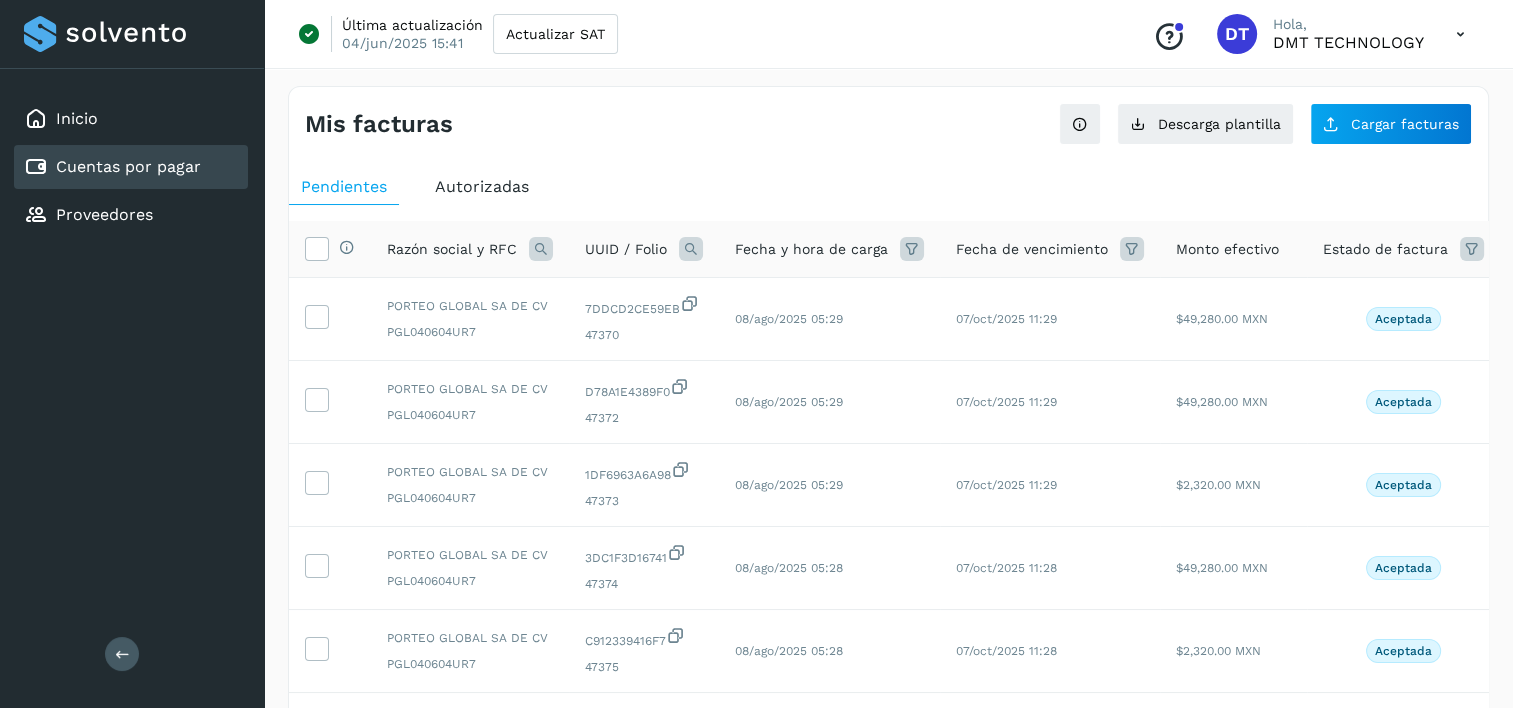 click at bounding box center (691, 249) 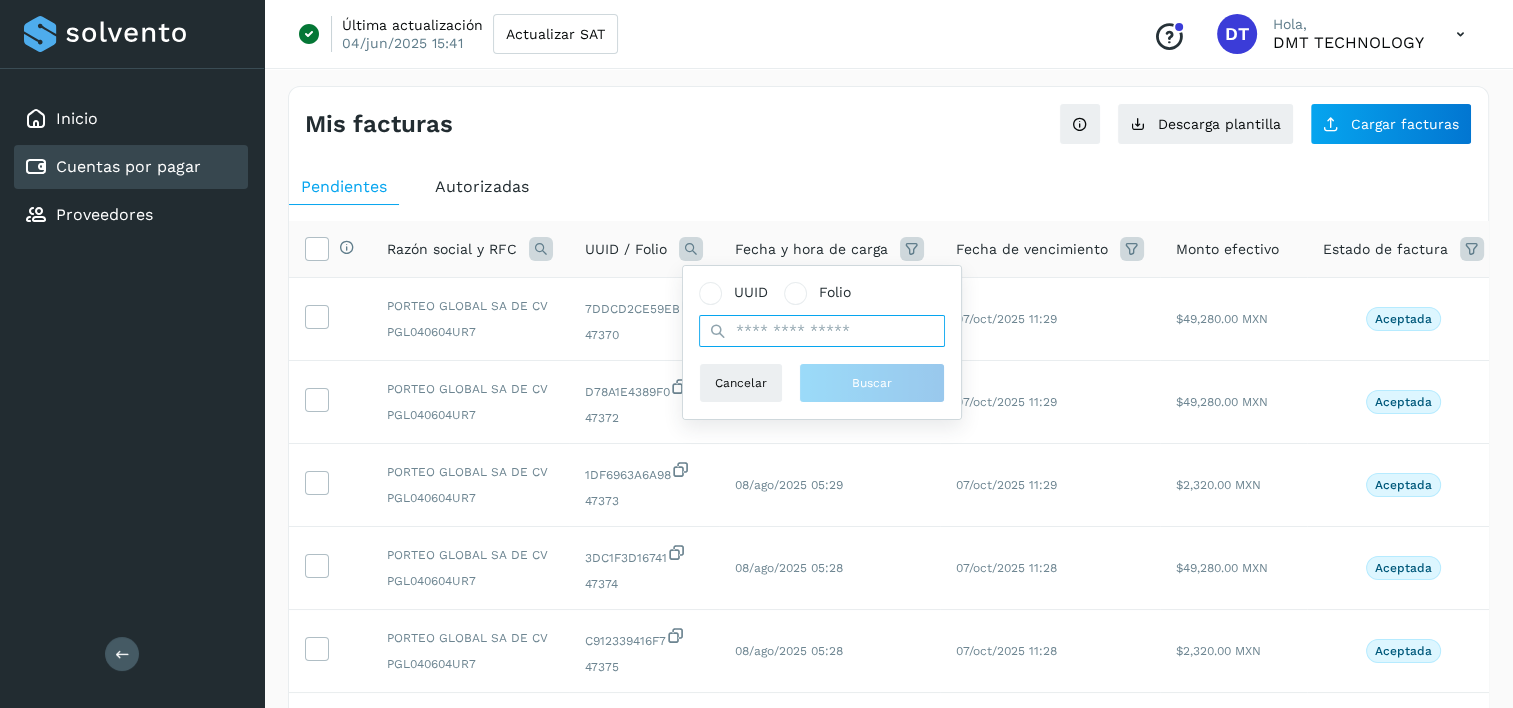 click at bounding box center [822, 331] 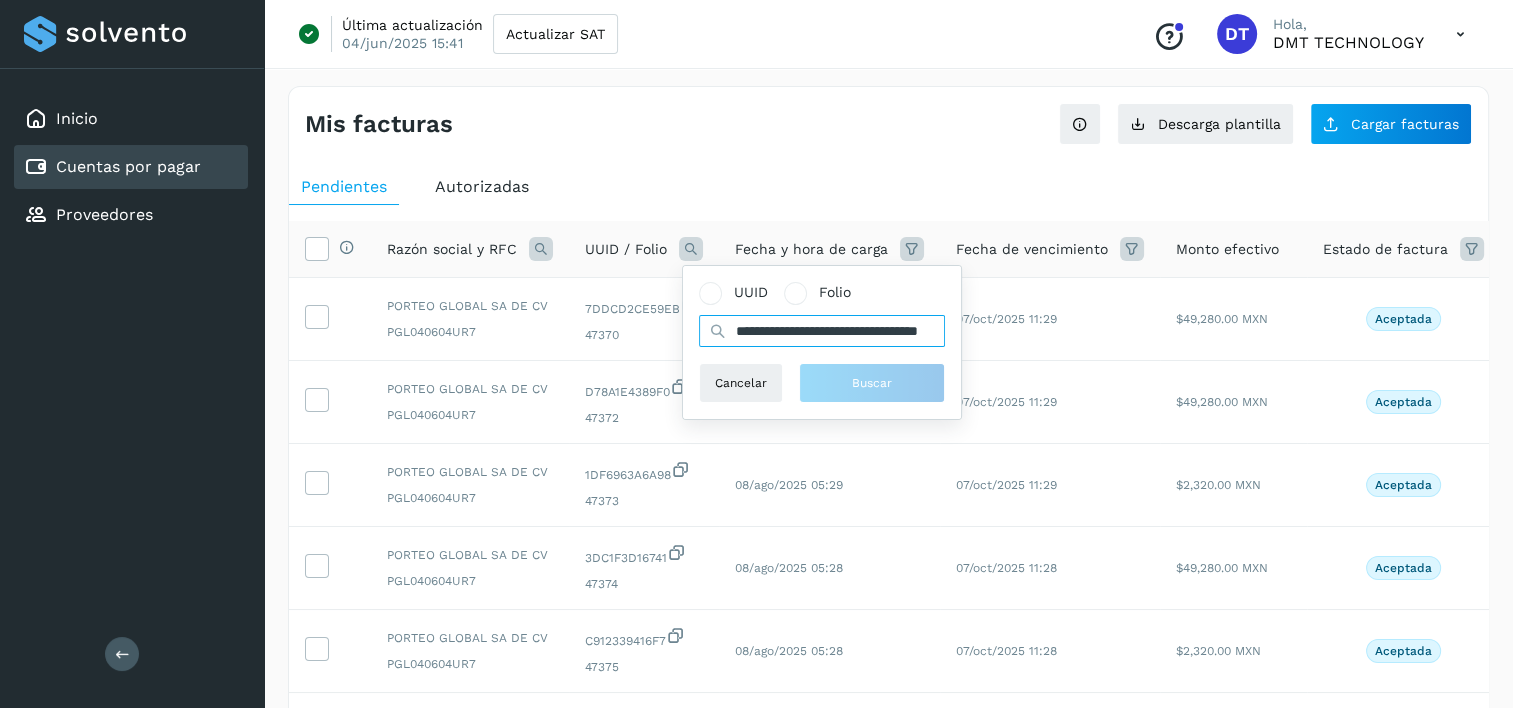 scroll, scrollTop: 0, scrollLeft: 94, axis: horizontal 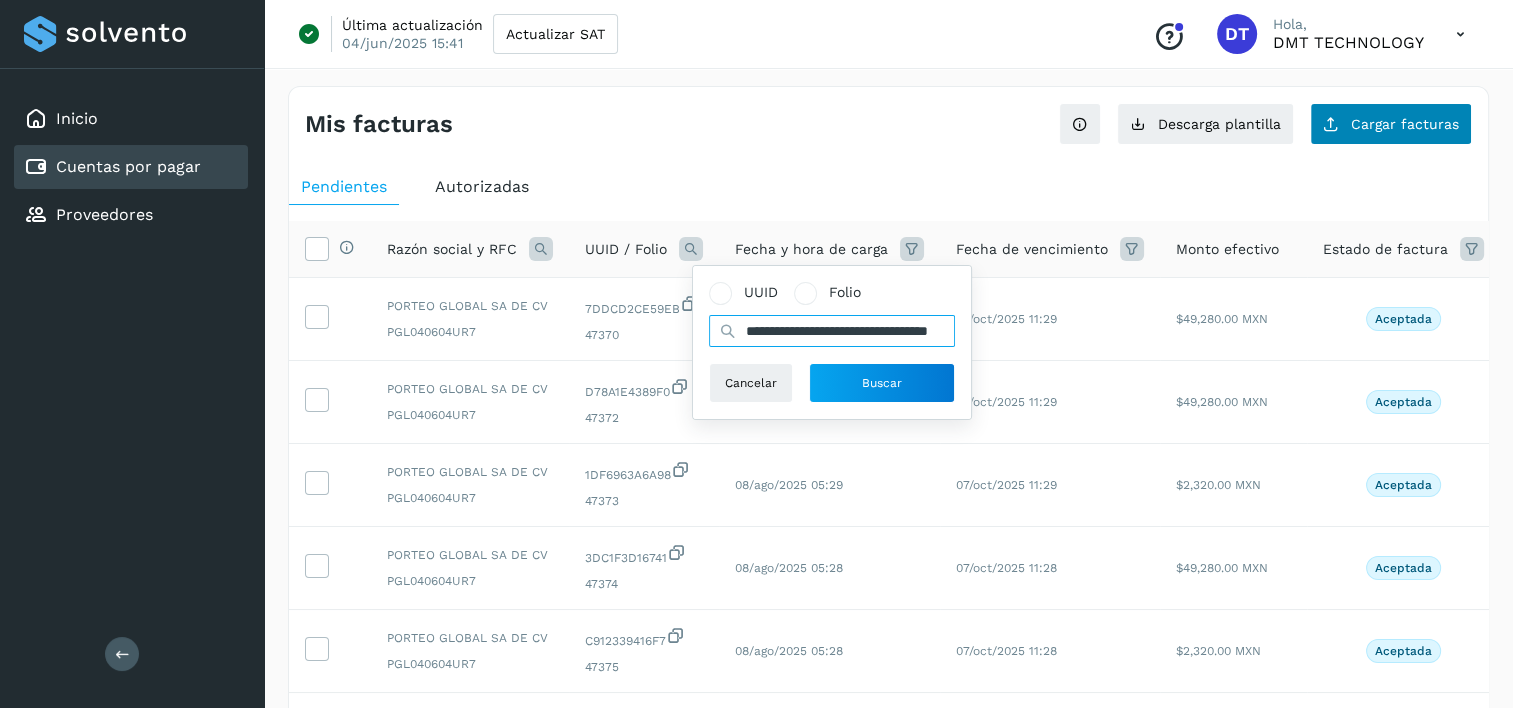 type on "**********" 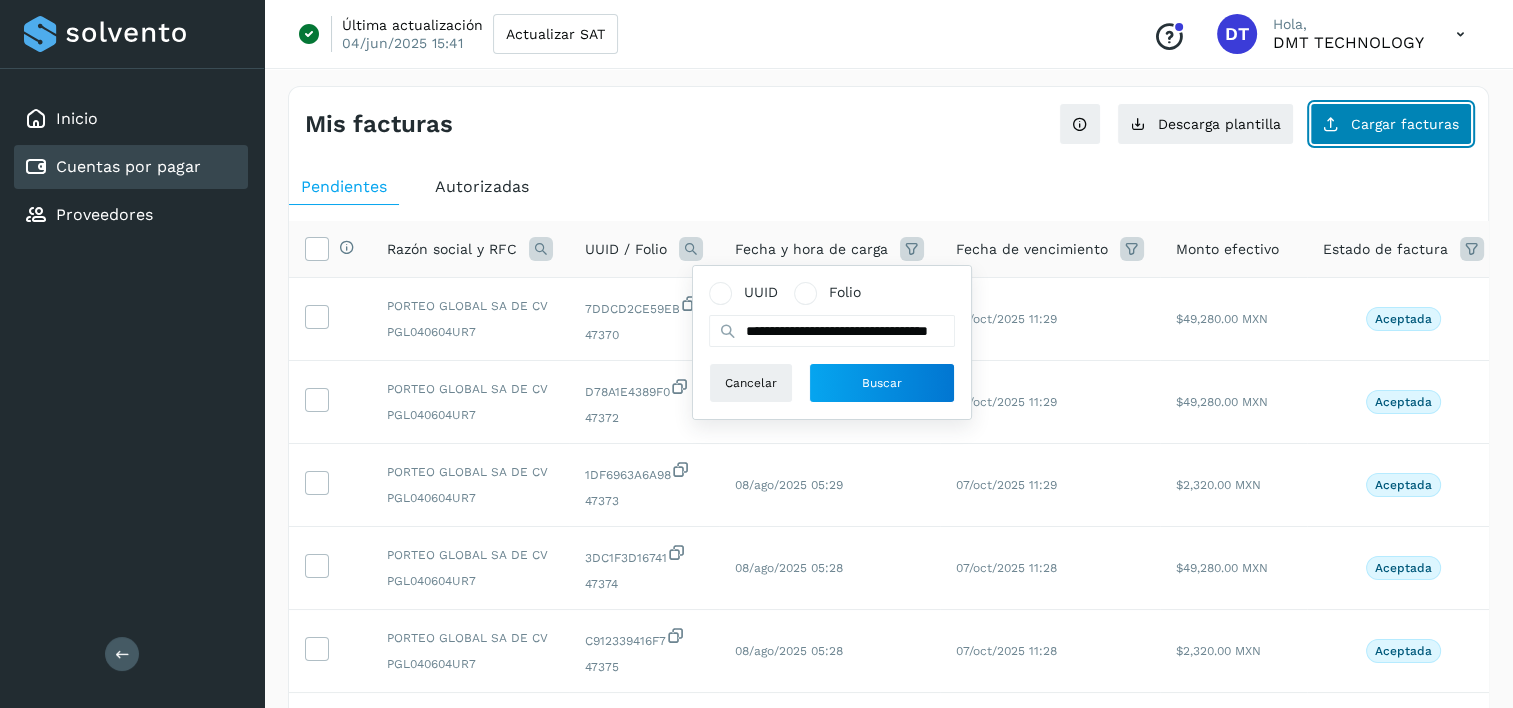 click on "Cargar facturas" 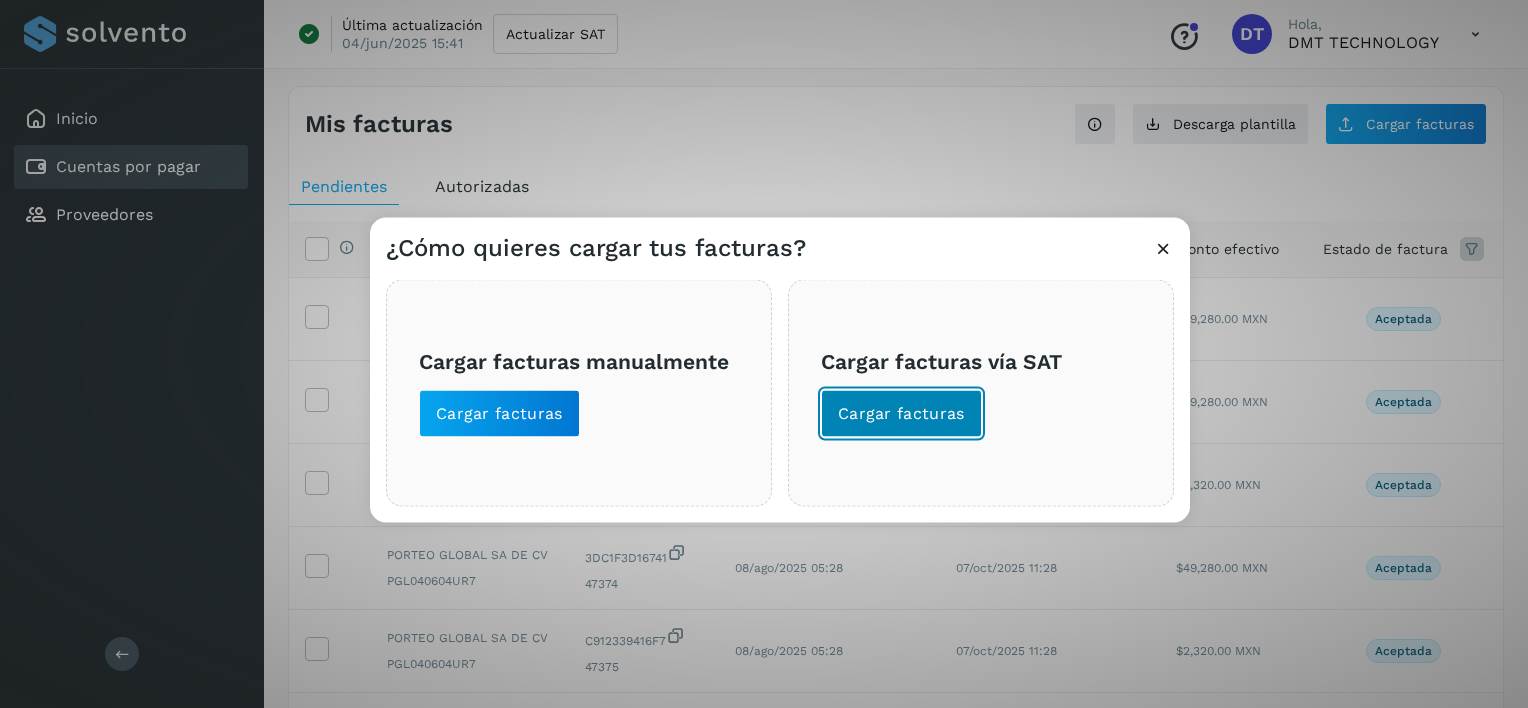 click on "Cargar facturas" 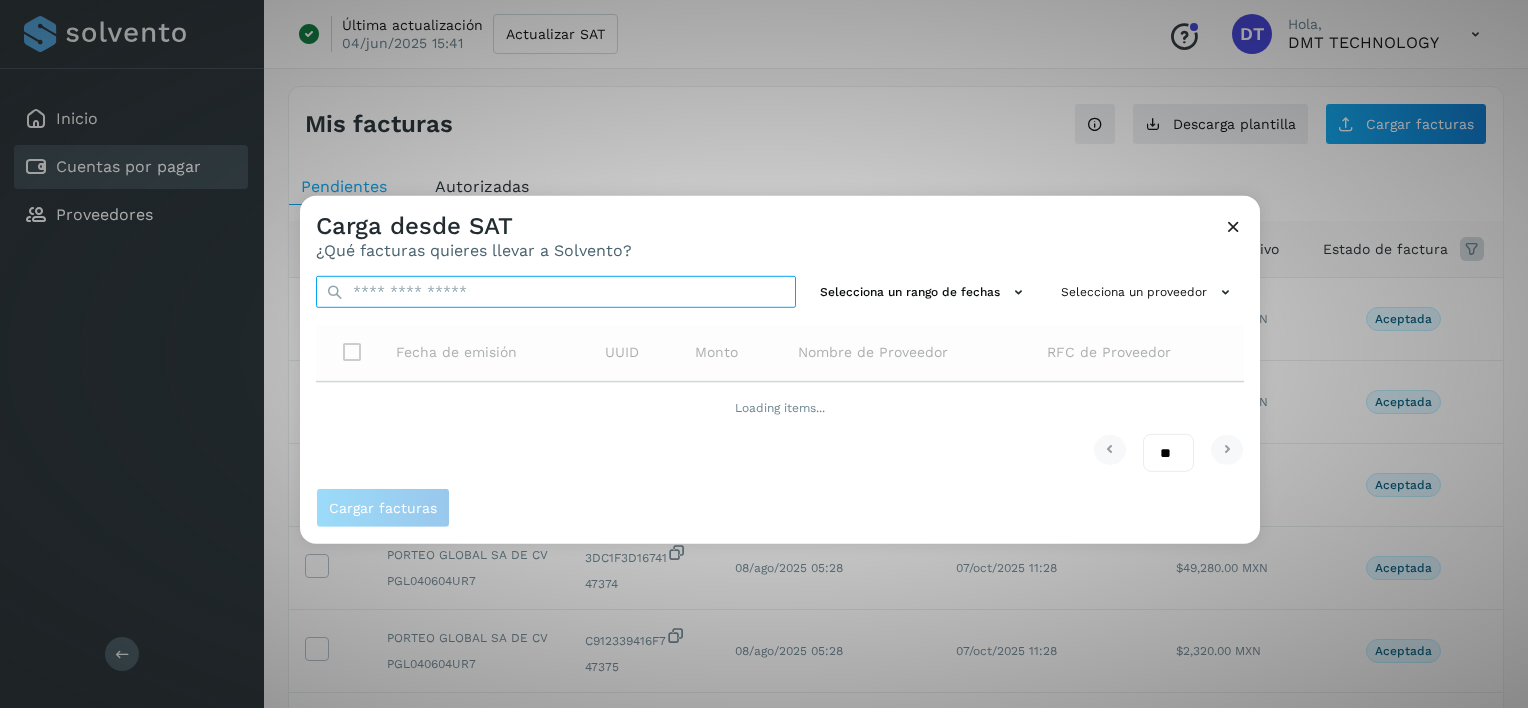click at bounding box center (556, 292) 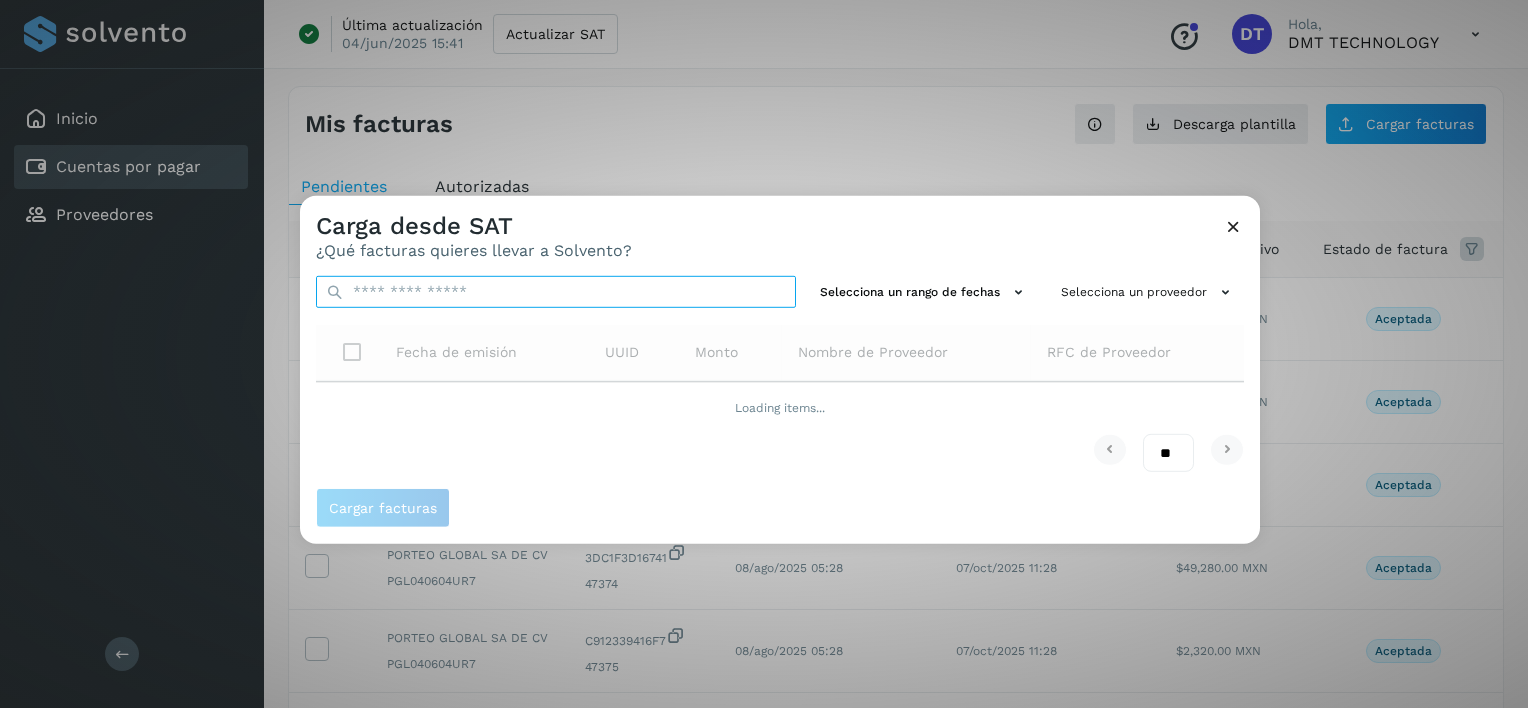 click at bounding box center (556, 292) 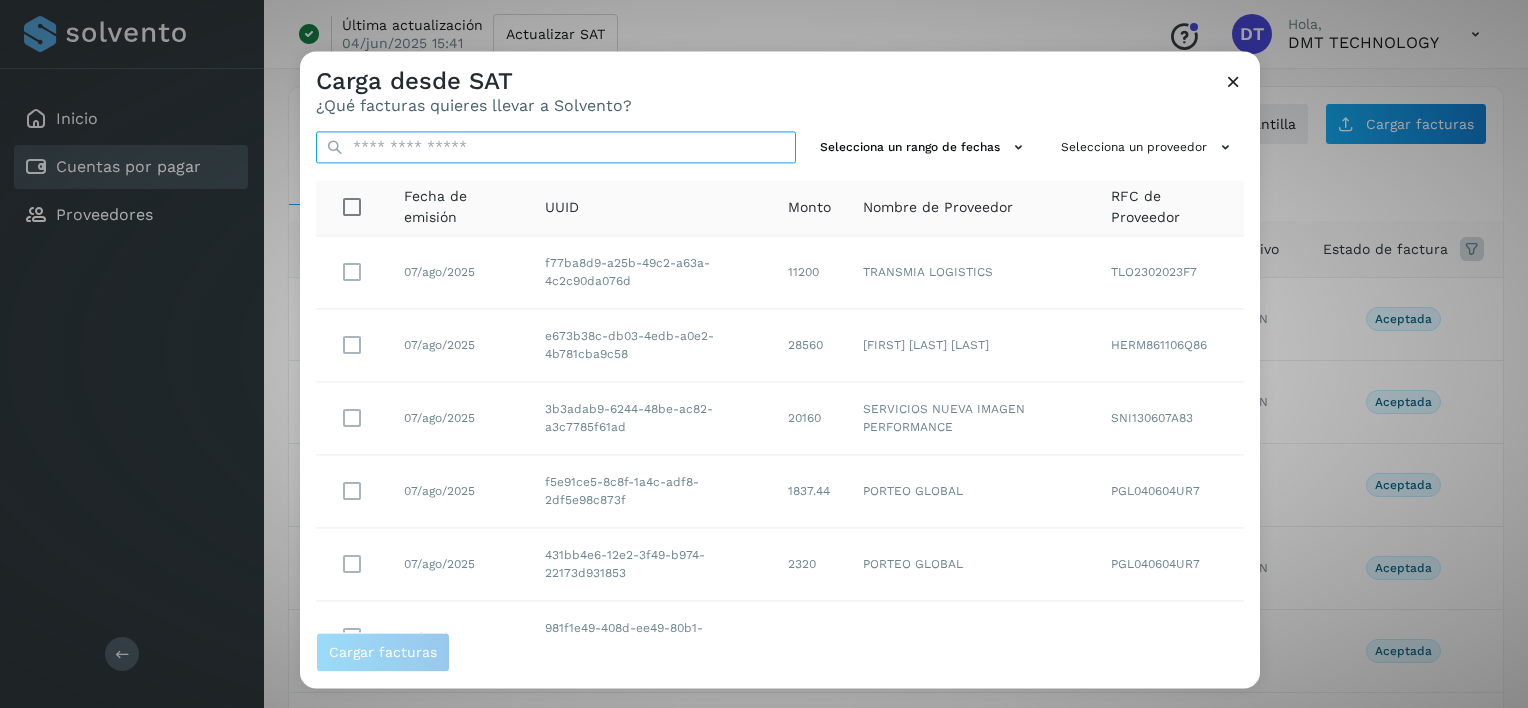 click at bounding box center [556, 147] 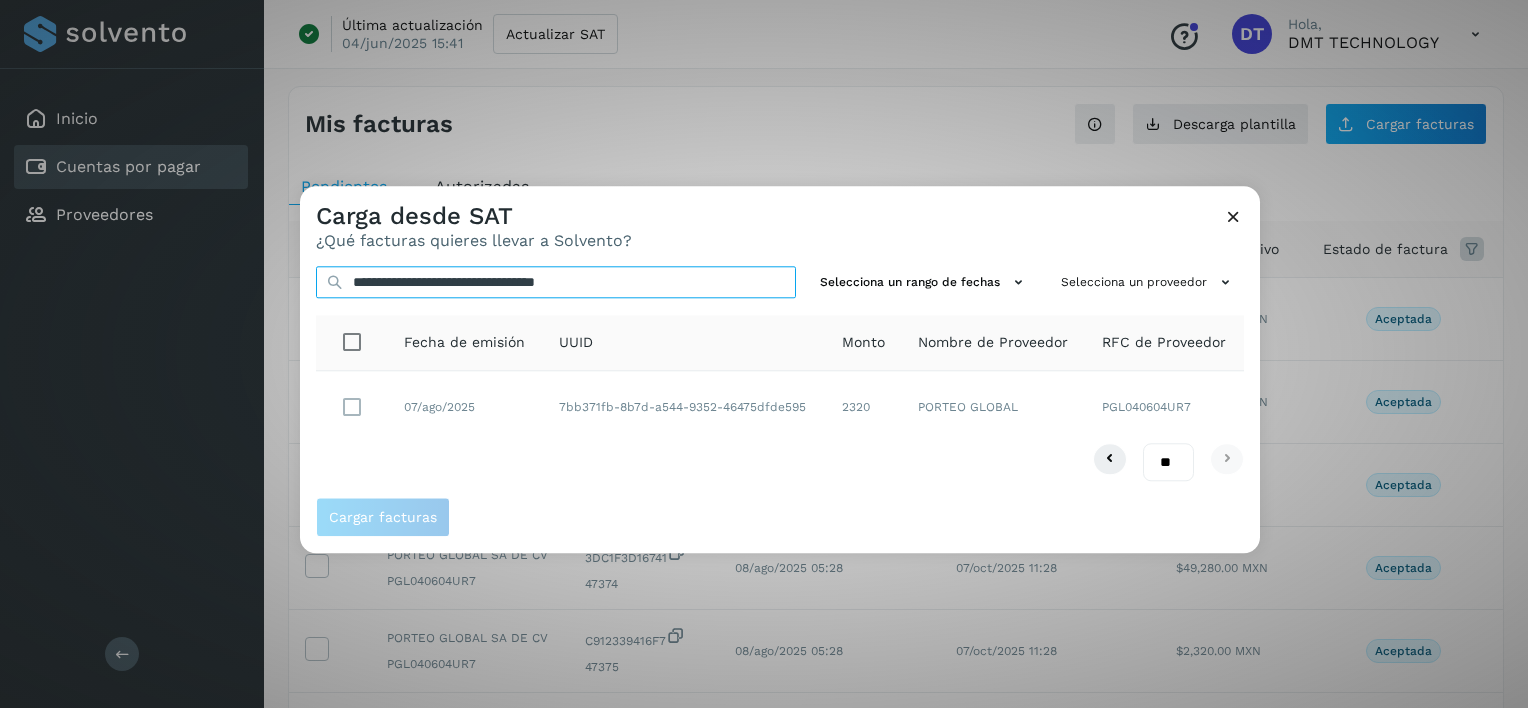 type on "**********" 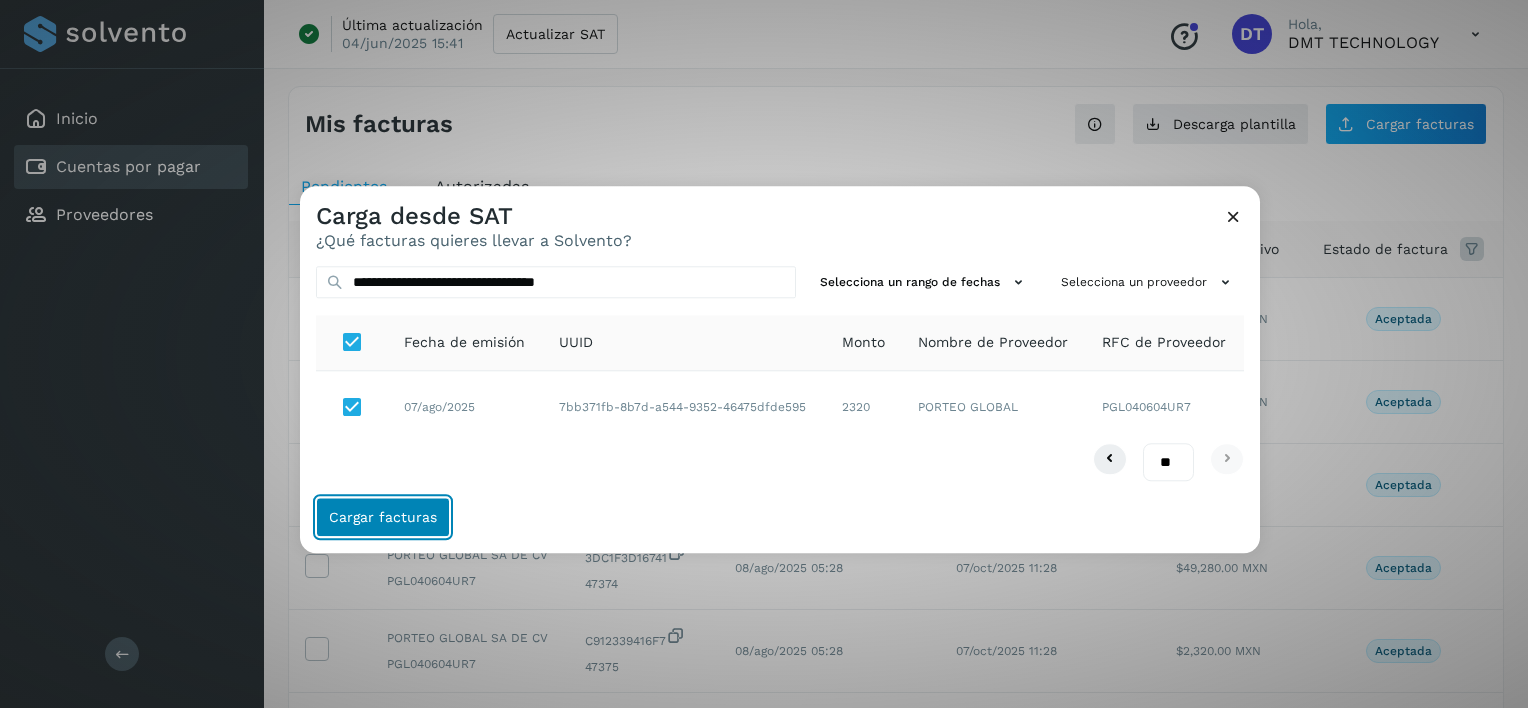 click on "Cargar facturas" at bounding box center (383, 518) 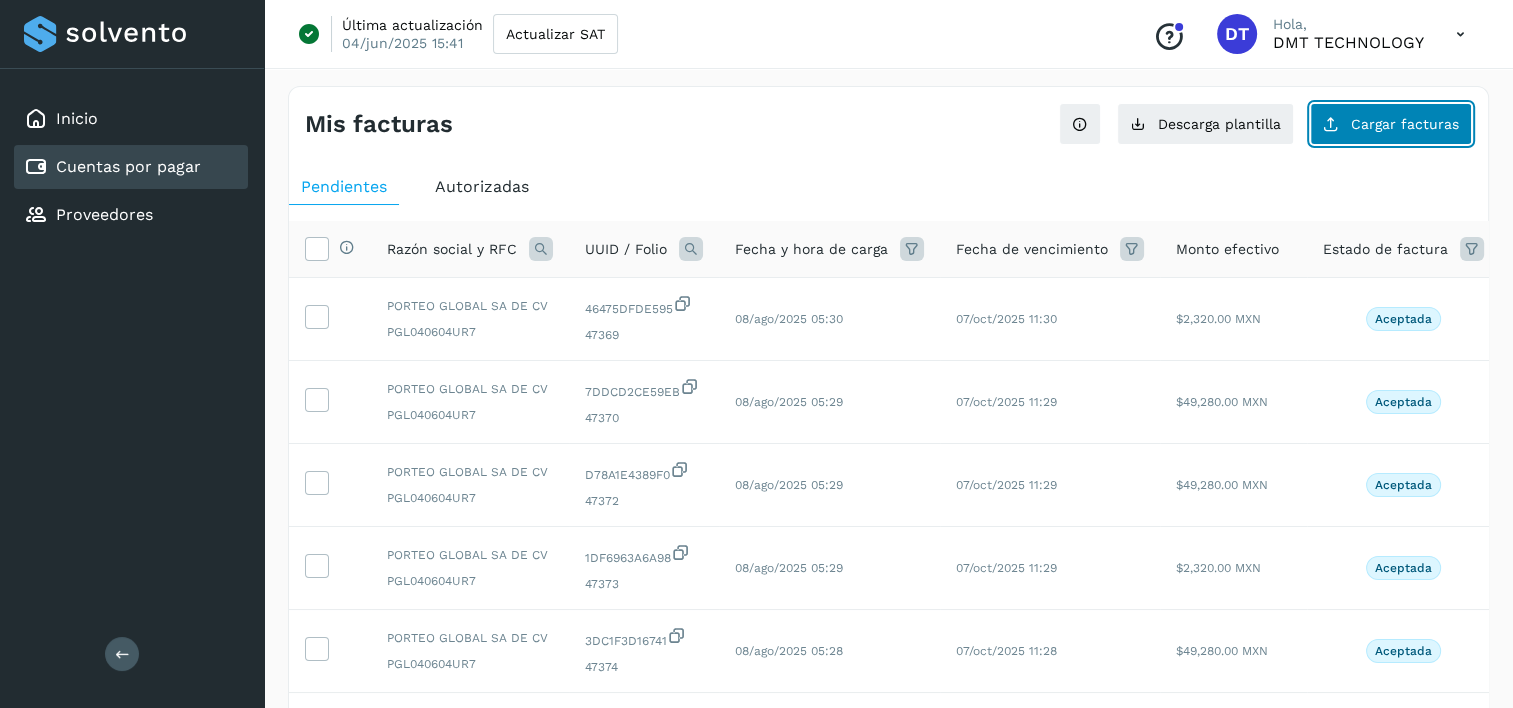 click on "Cargar facturas" 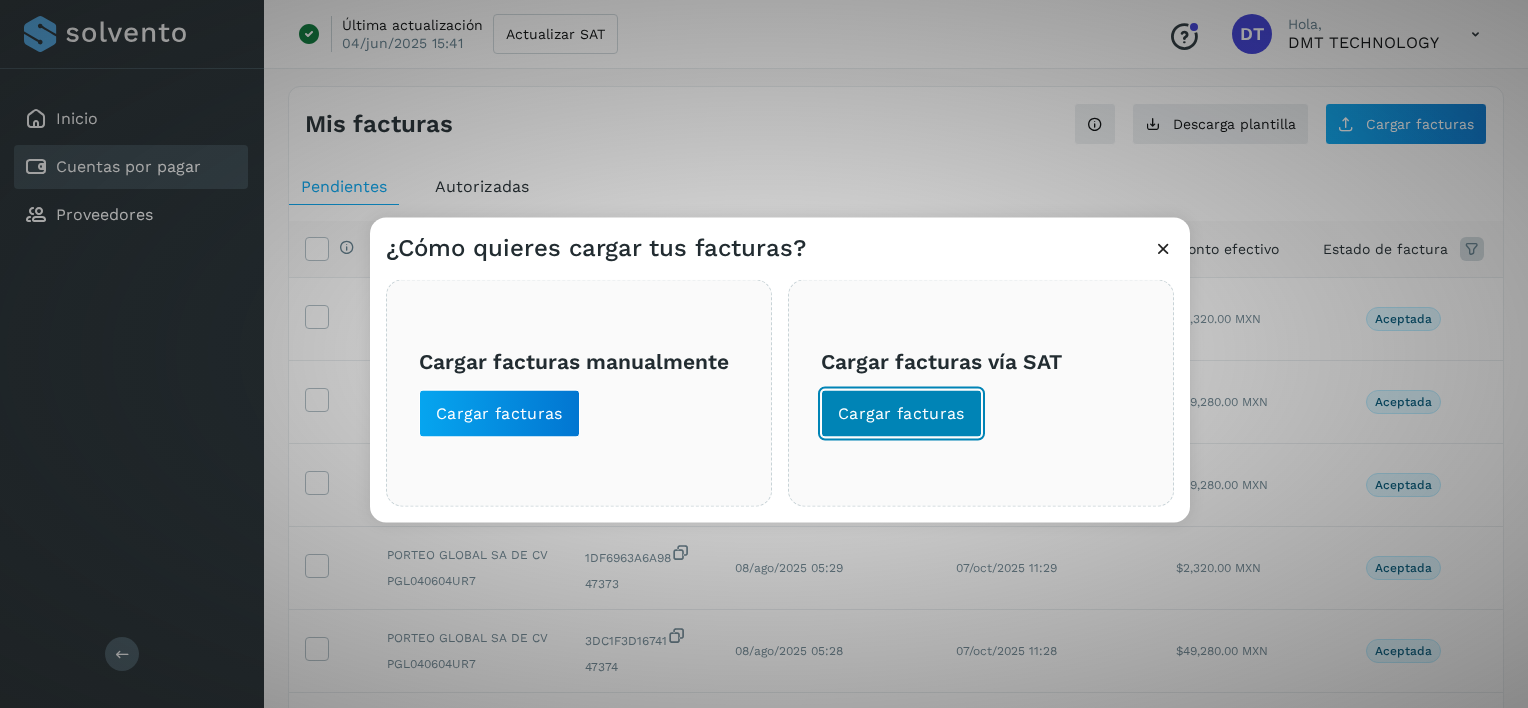 click on "Cargar facturas" at bounding box center (901, 414) 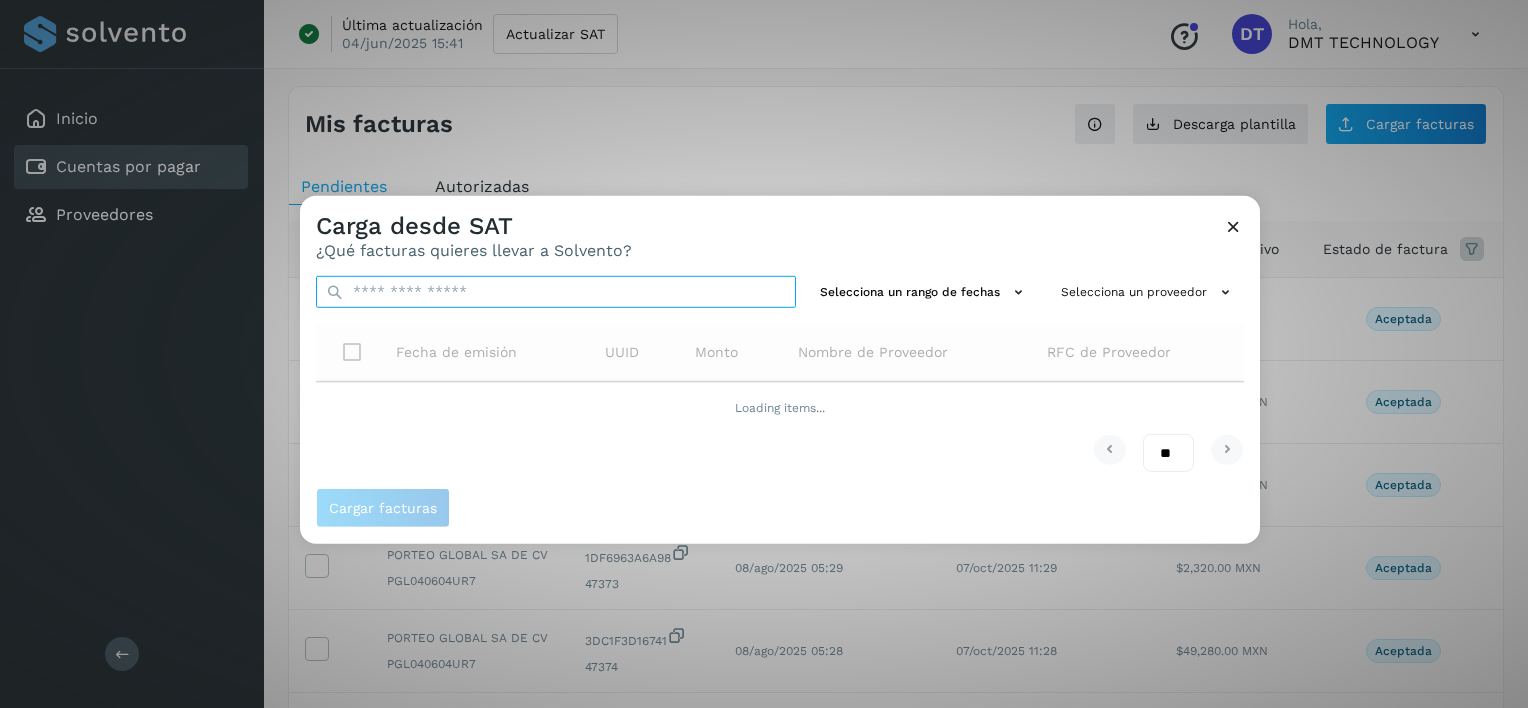 click at bounding box center (556, 292) 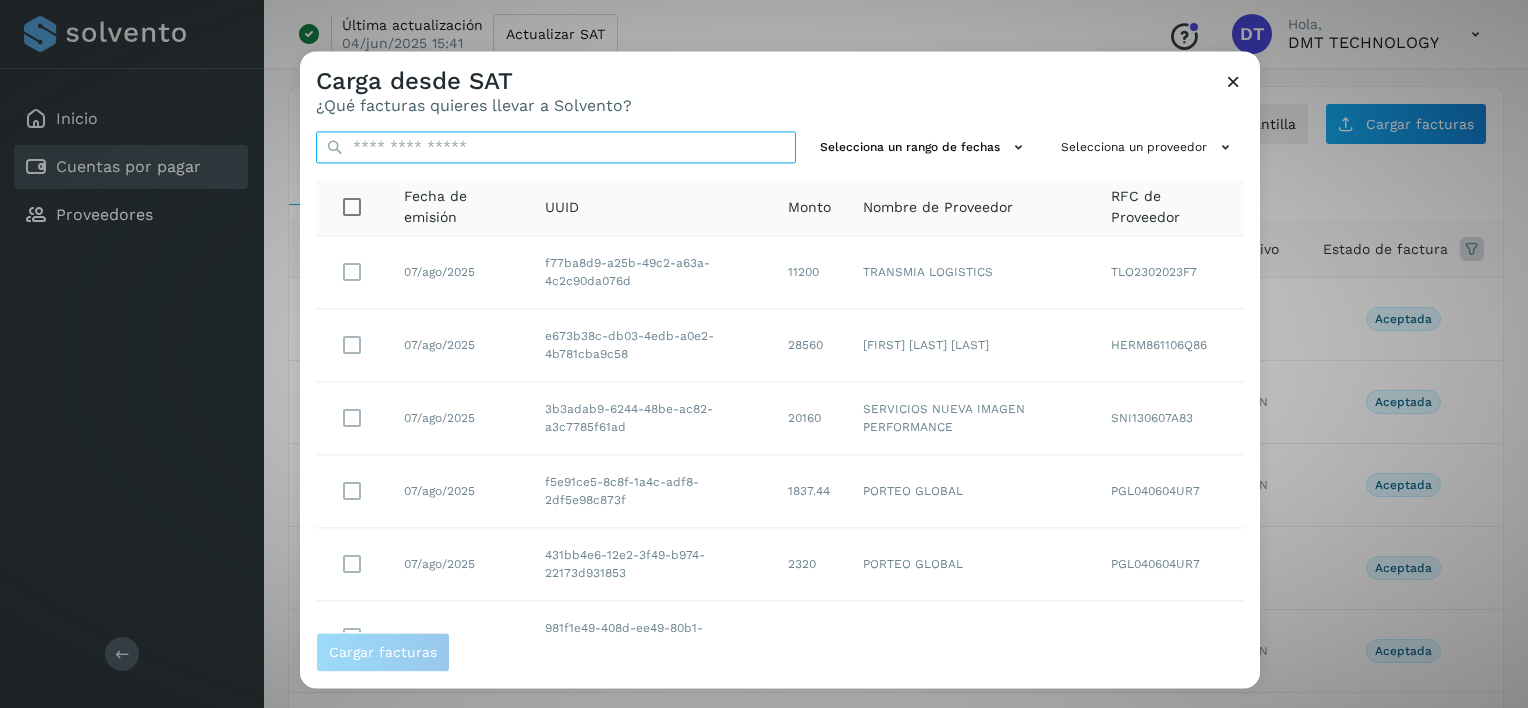 click at bounding box center (556, 147) 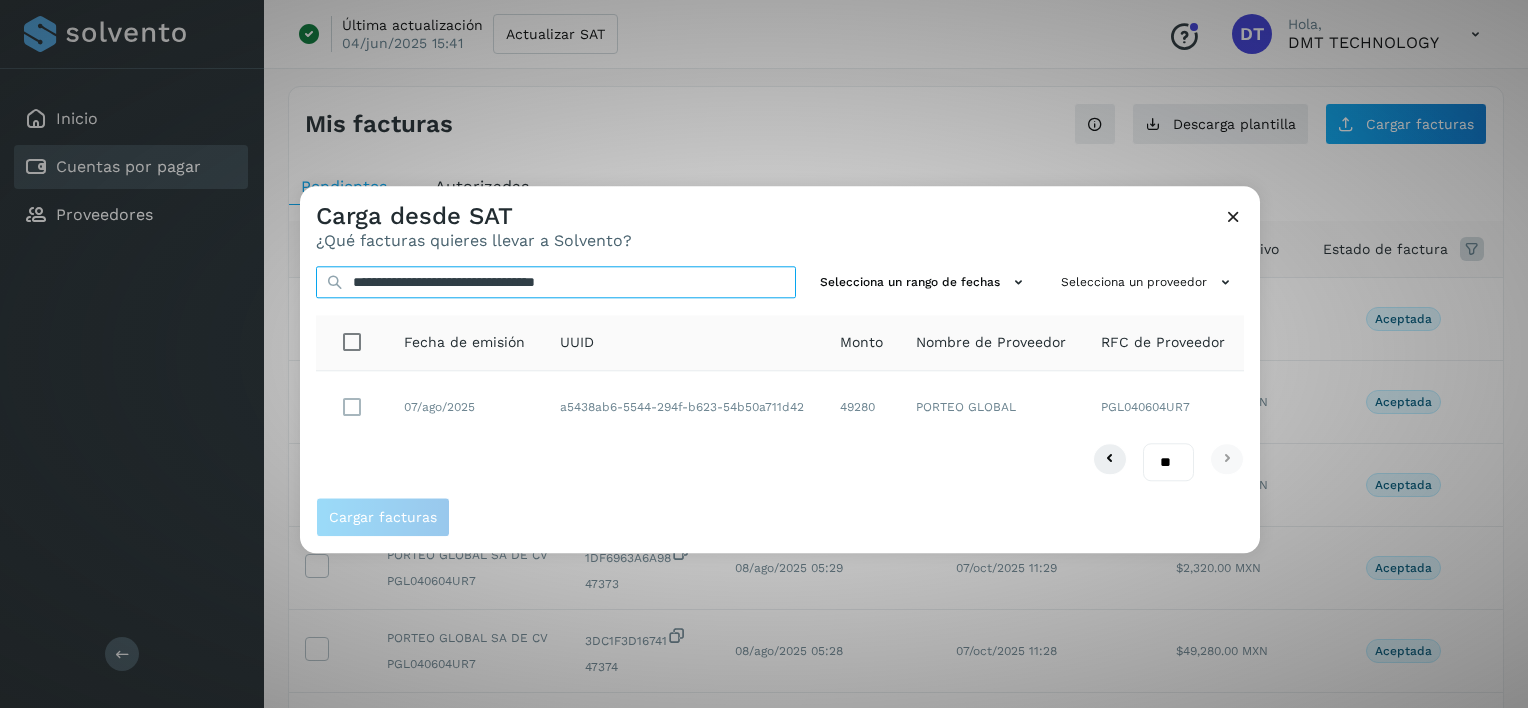 type on "**********" 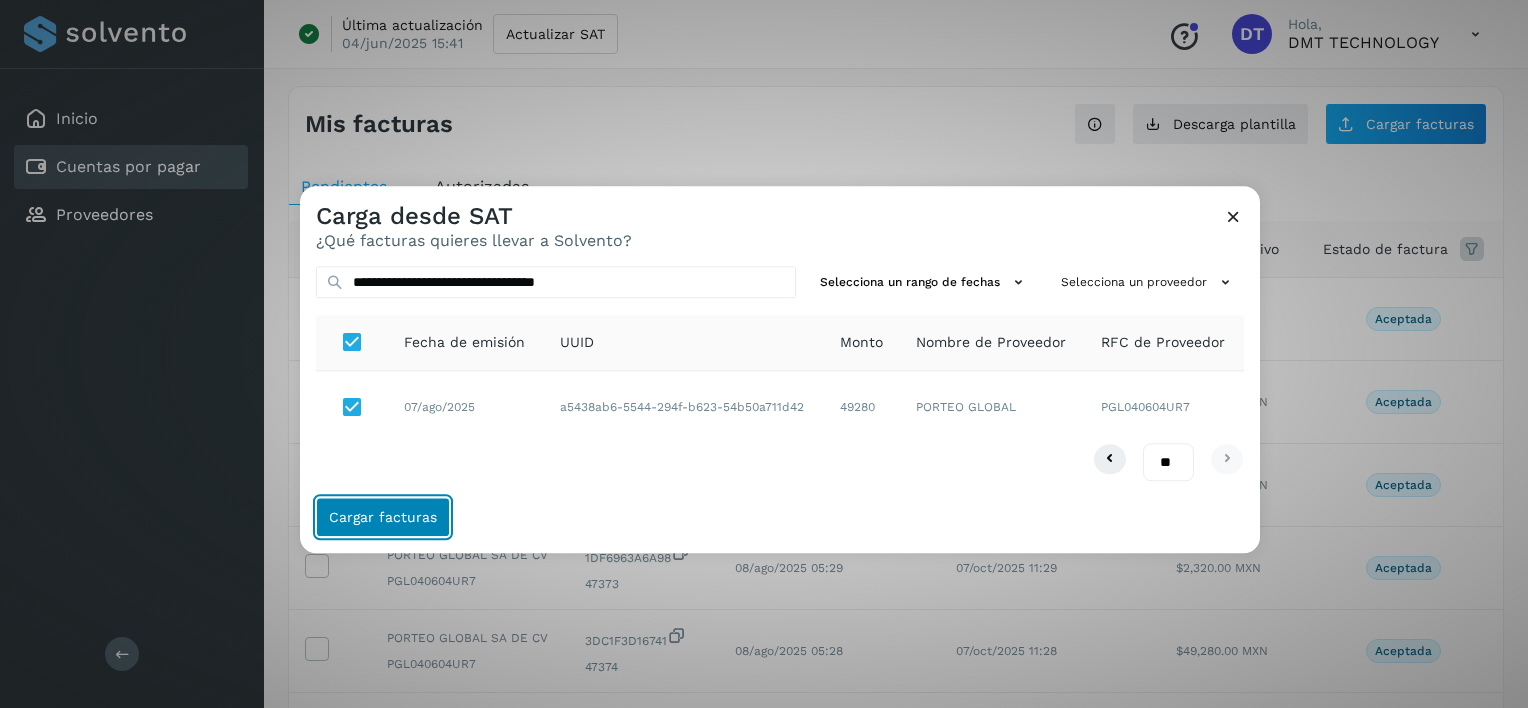 click on "Cargar facturas" 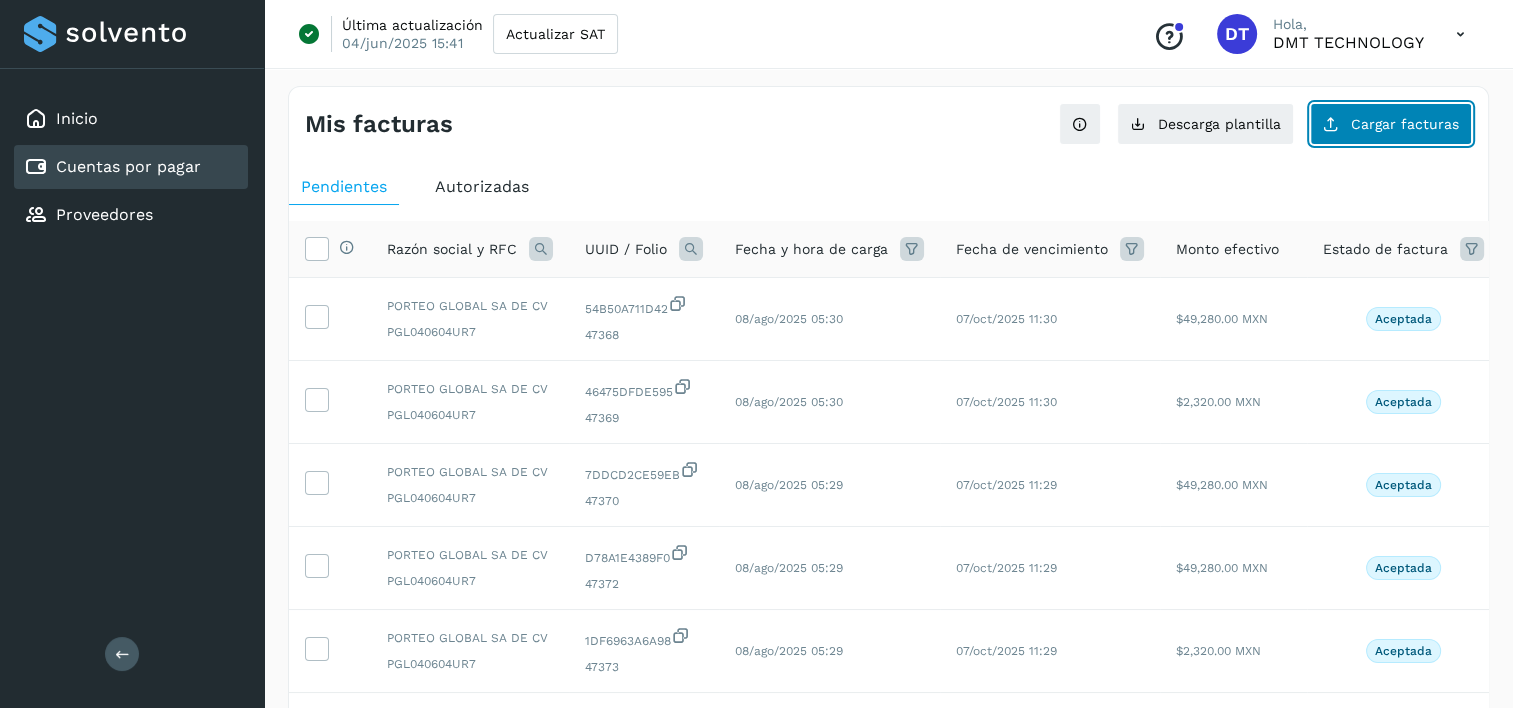 click on "Cargar facturas" 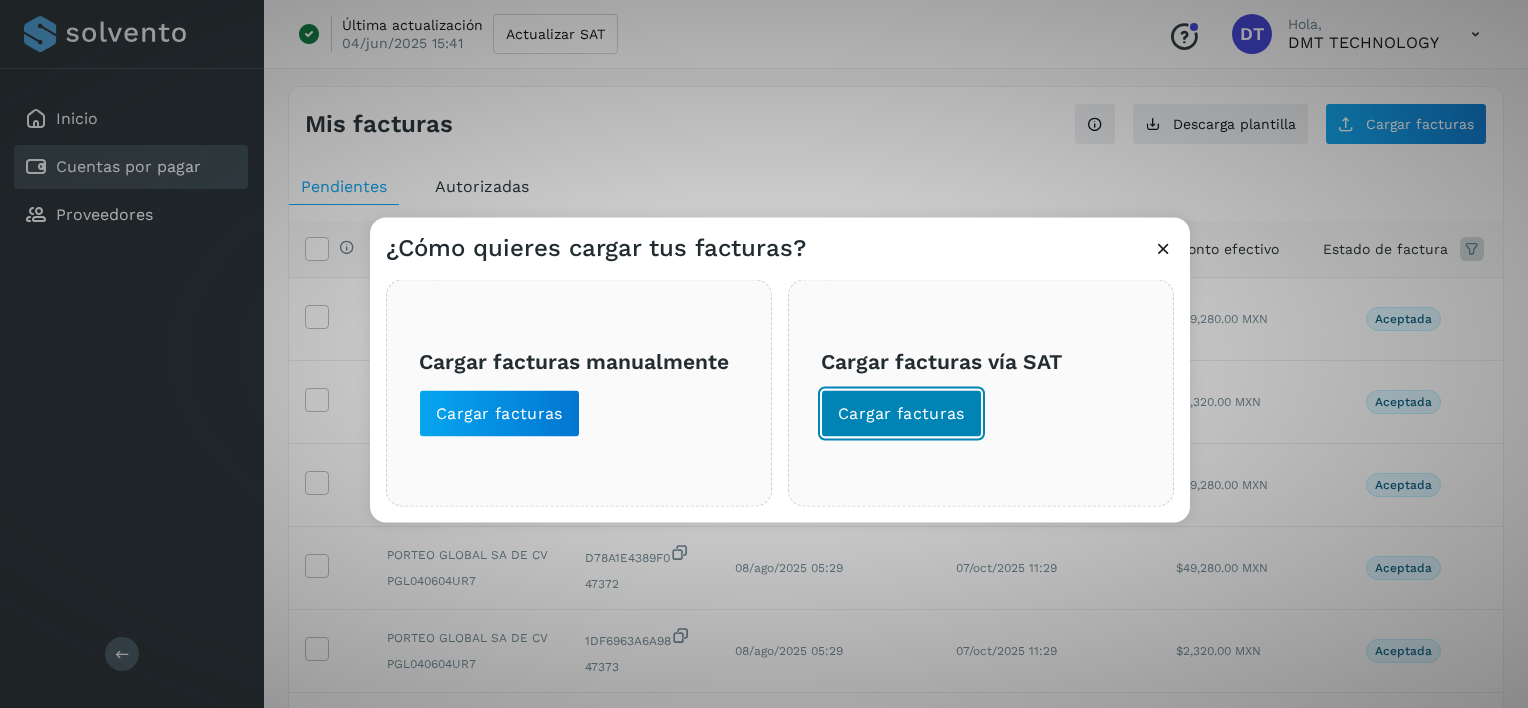 click on "Cargar facturas" 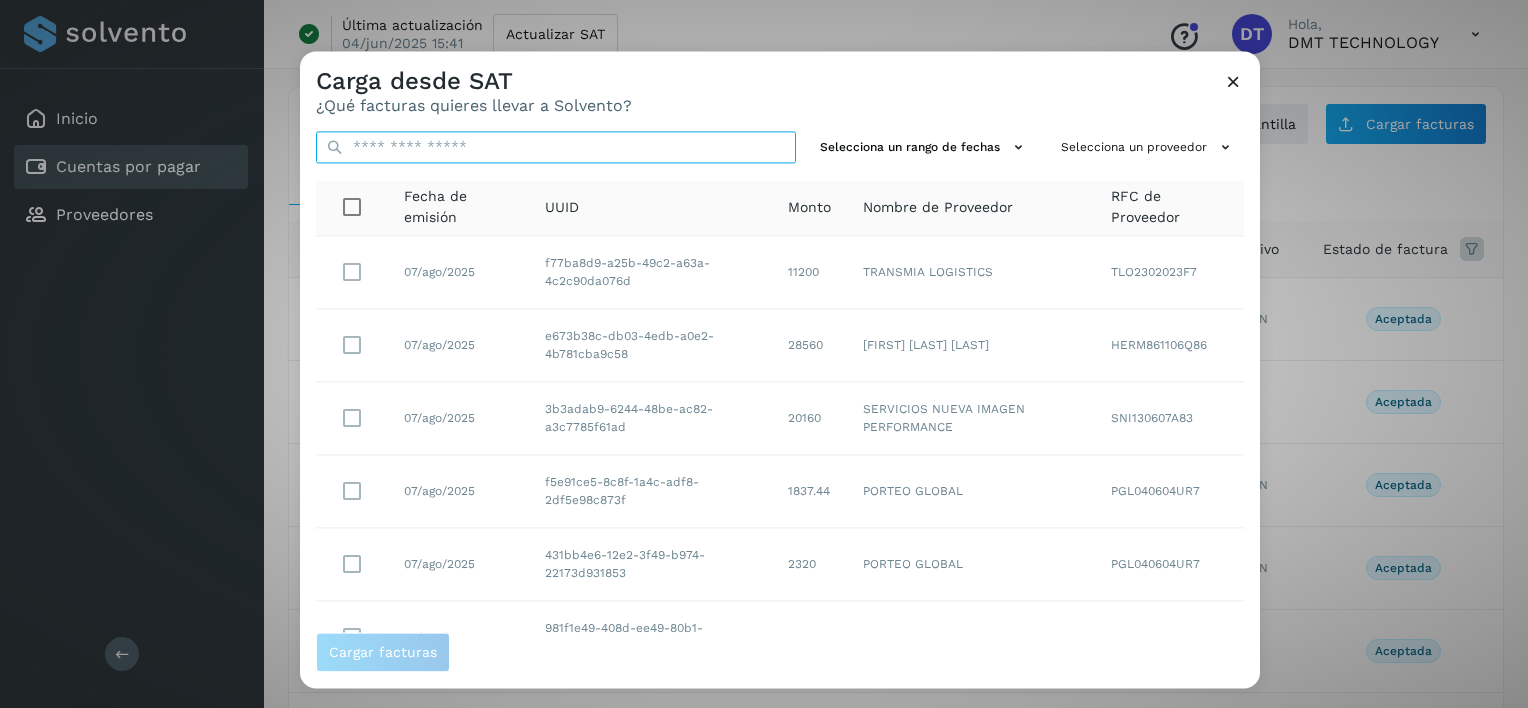 click at bounding box center (556, 147) 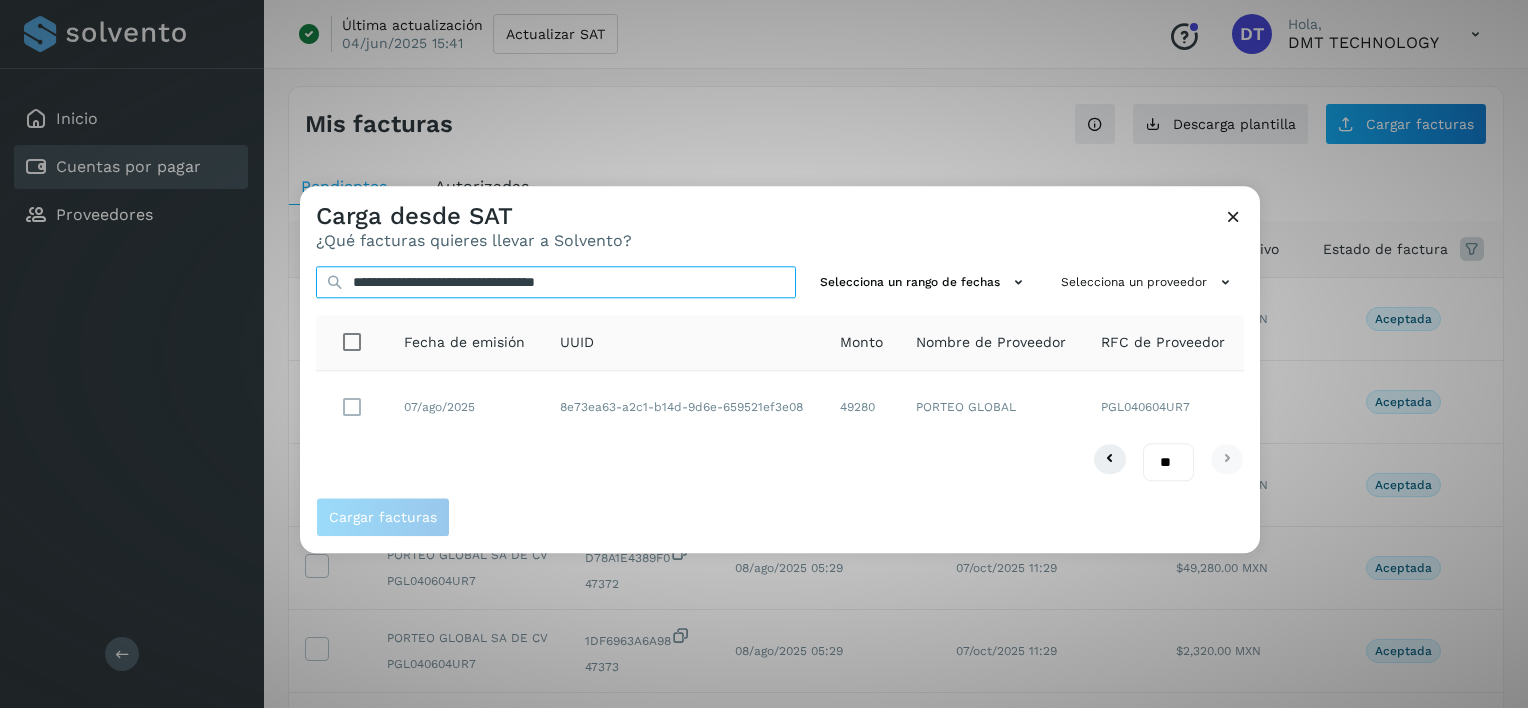 type on "**********" 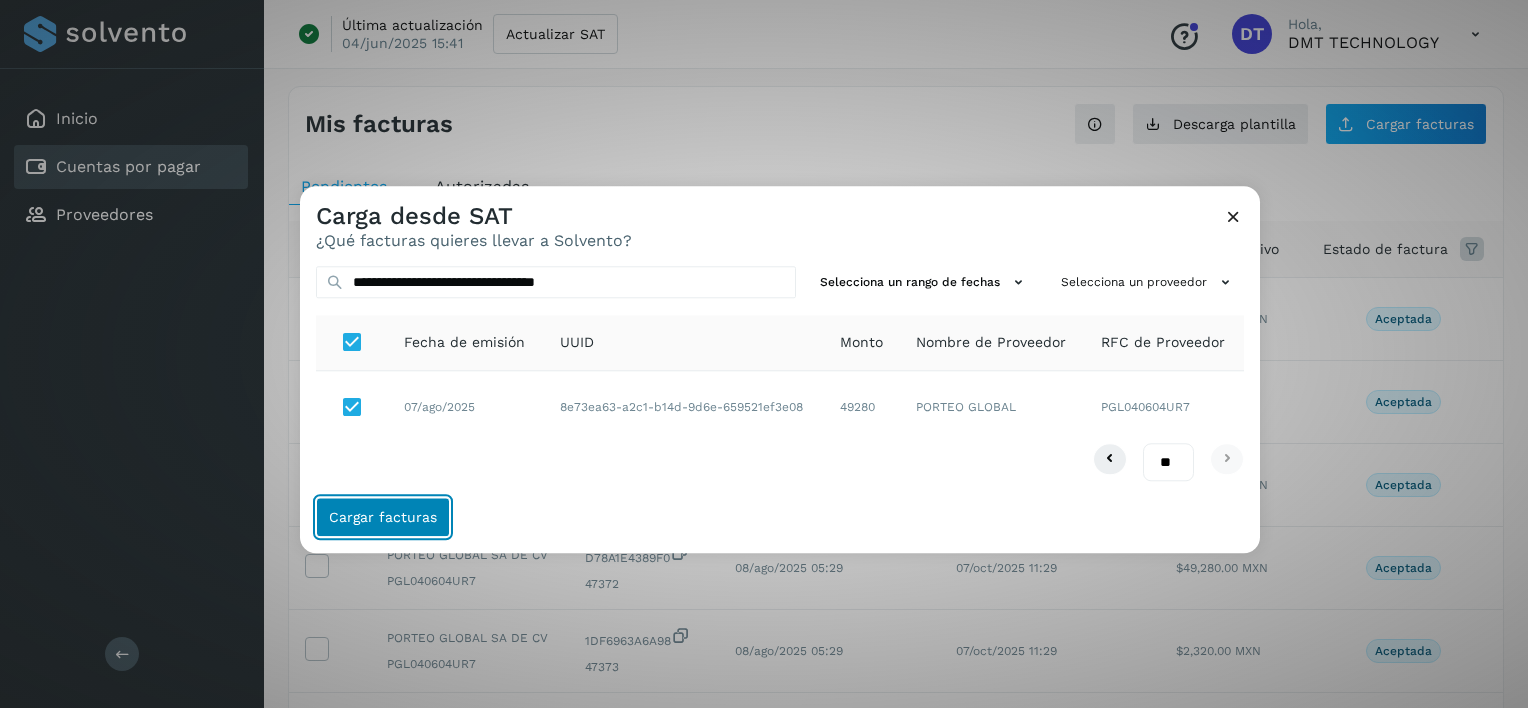 click on "Cargar facturas" at bounding box center (383, 518) 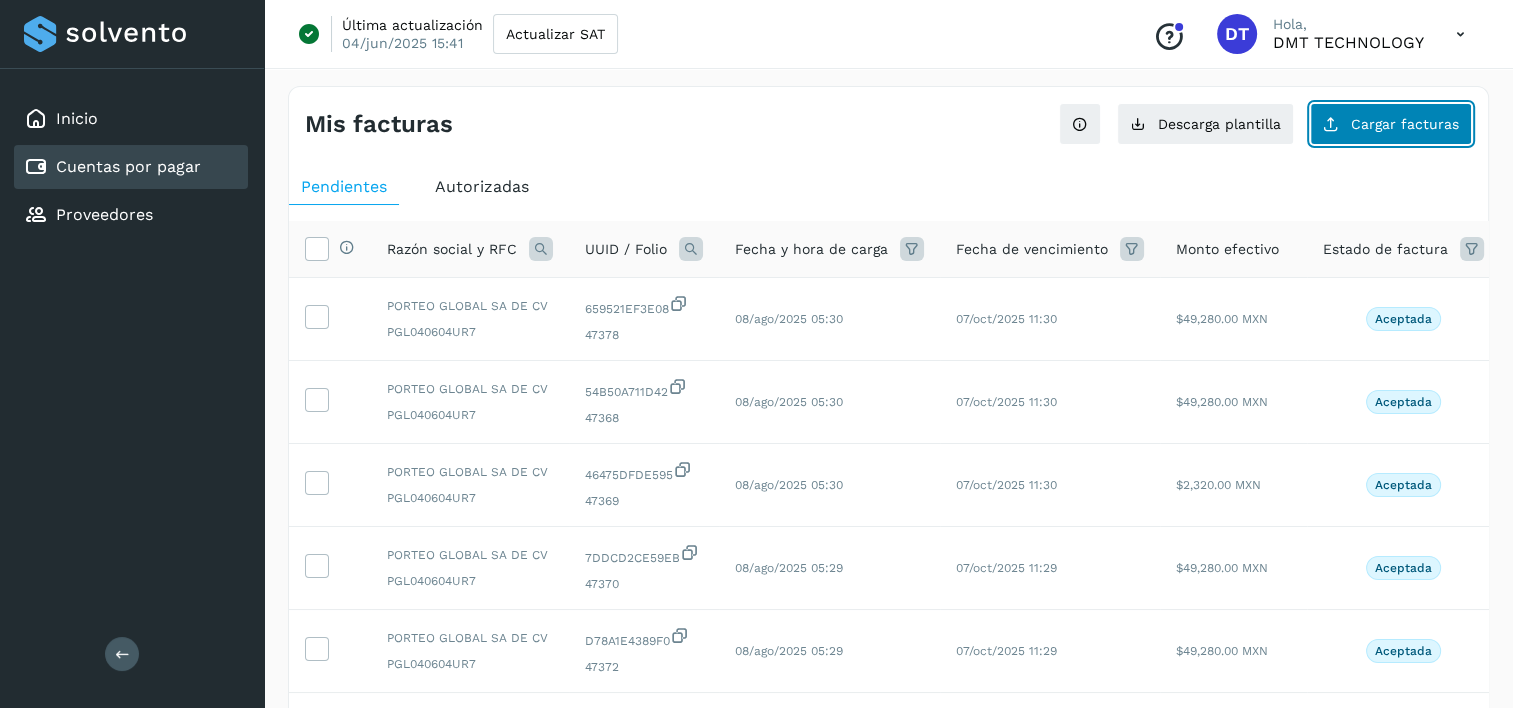 click on "Cargar facturas" 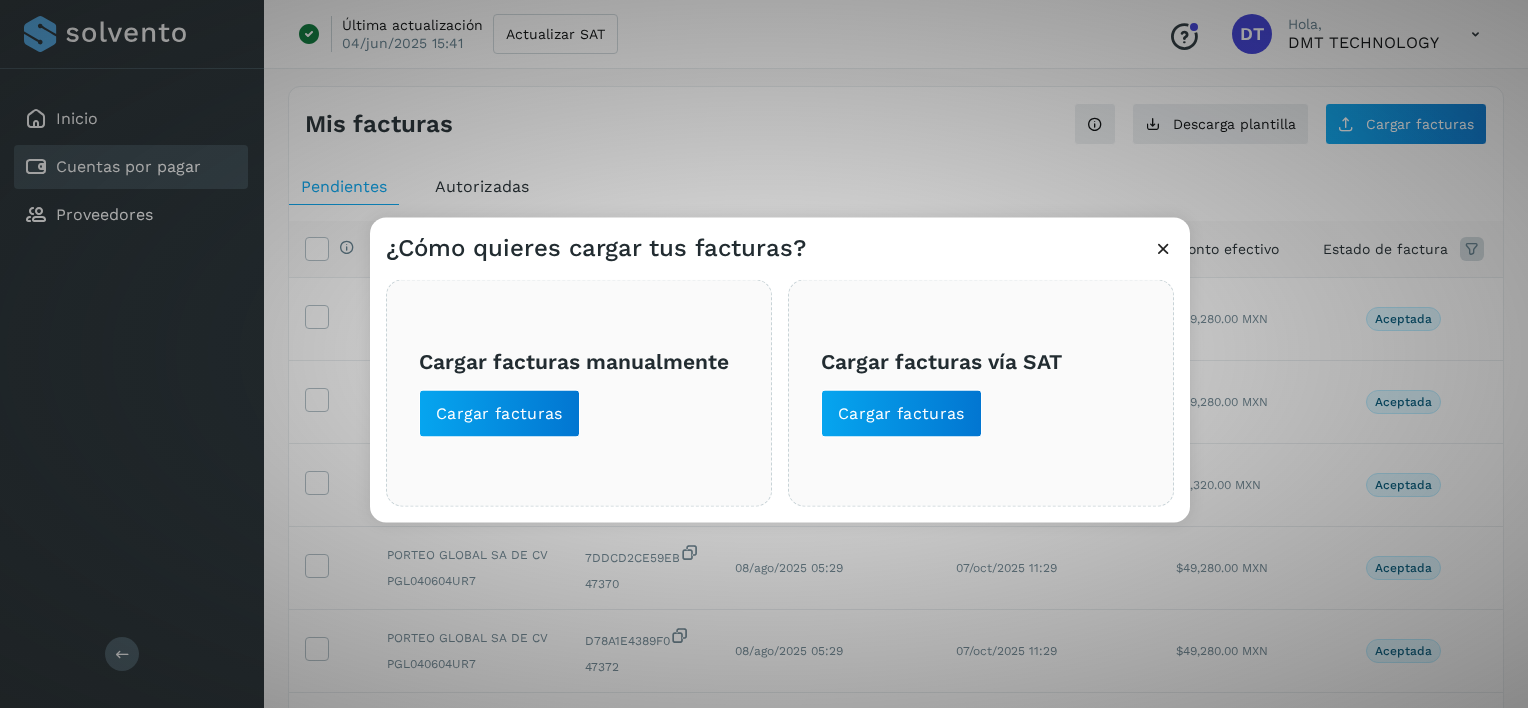click on "Cargar facturas vía SAT Cargar facturas" at bounding box center (981, 392) 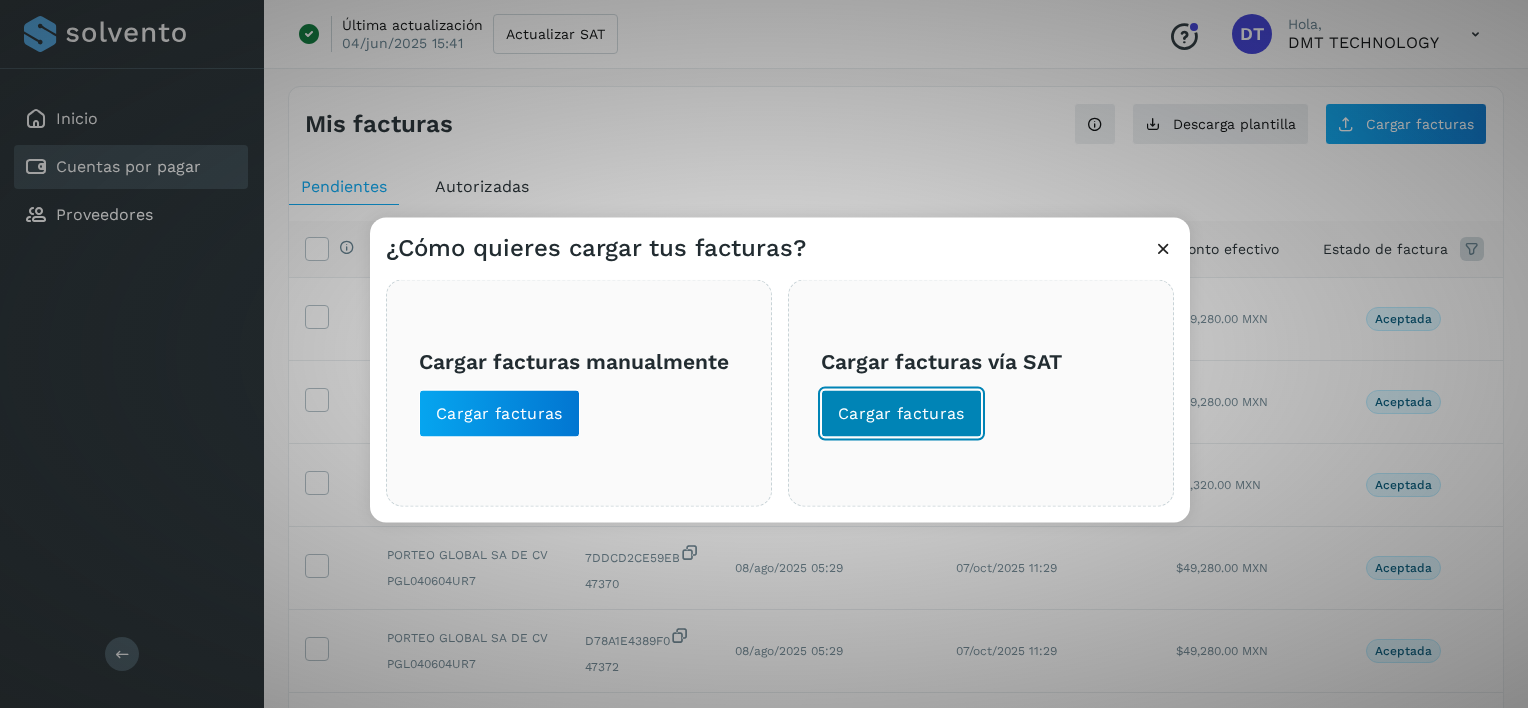 click on "Cargar facturas" 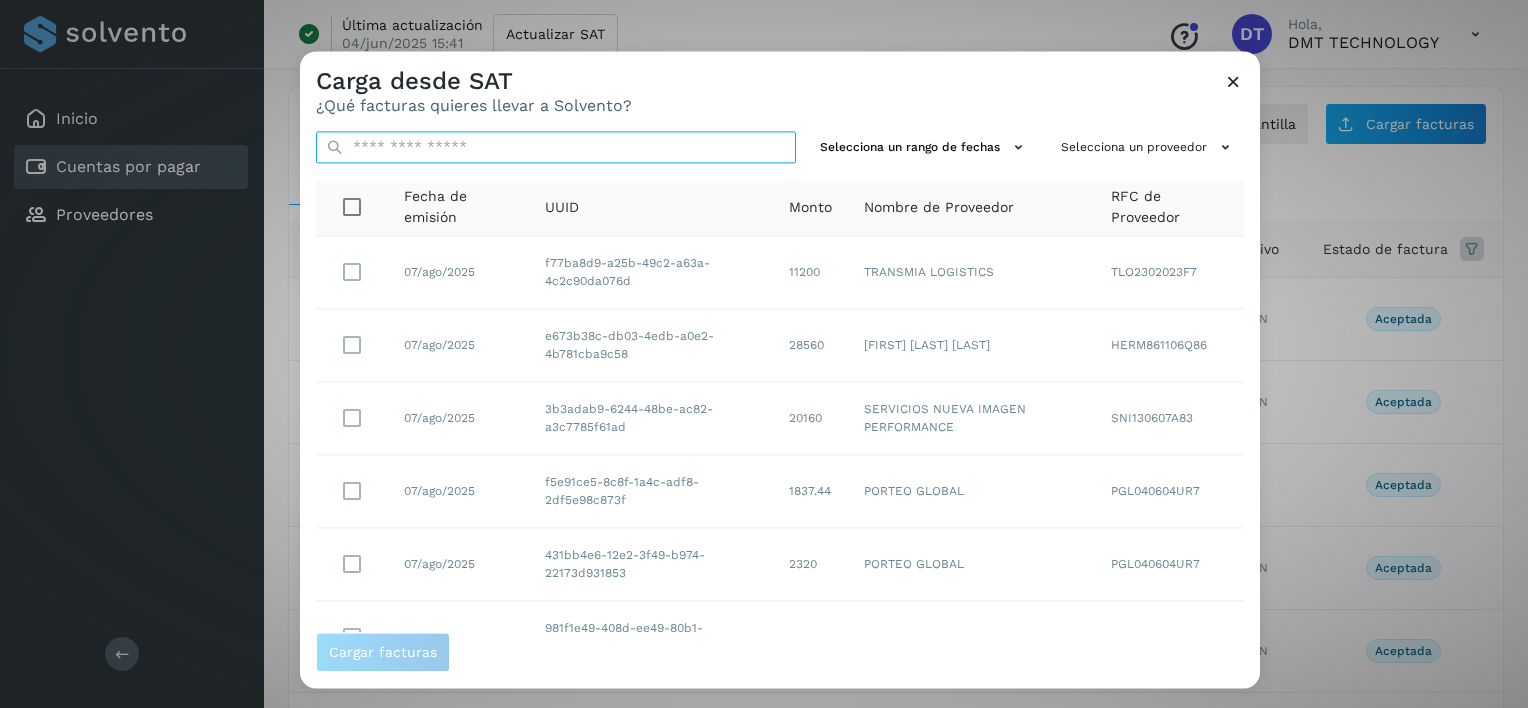 click at bounding box center [556, 147] 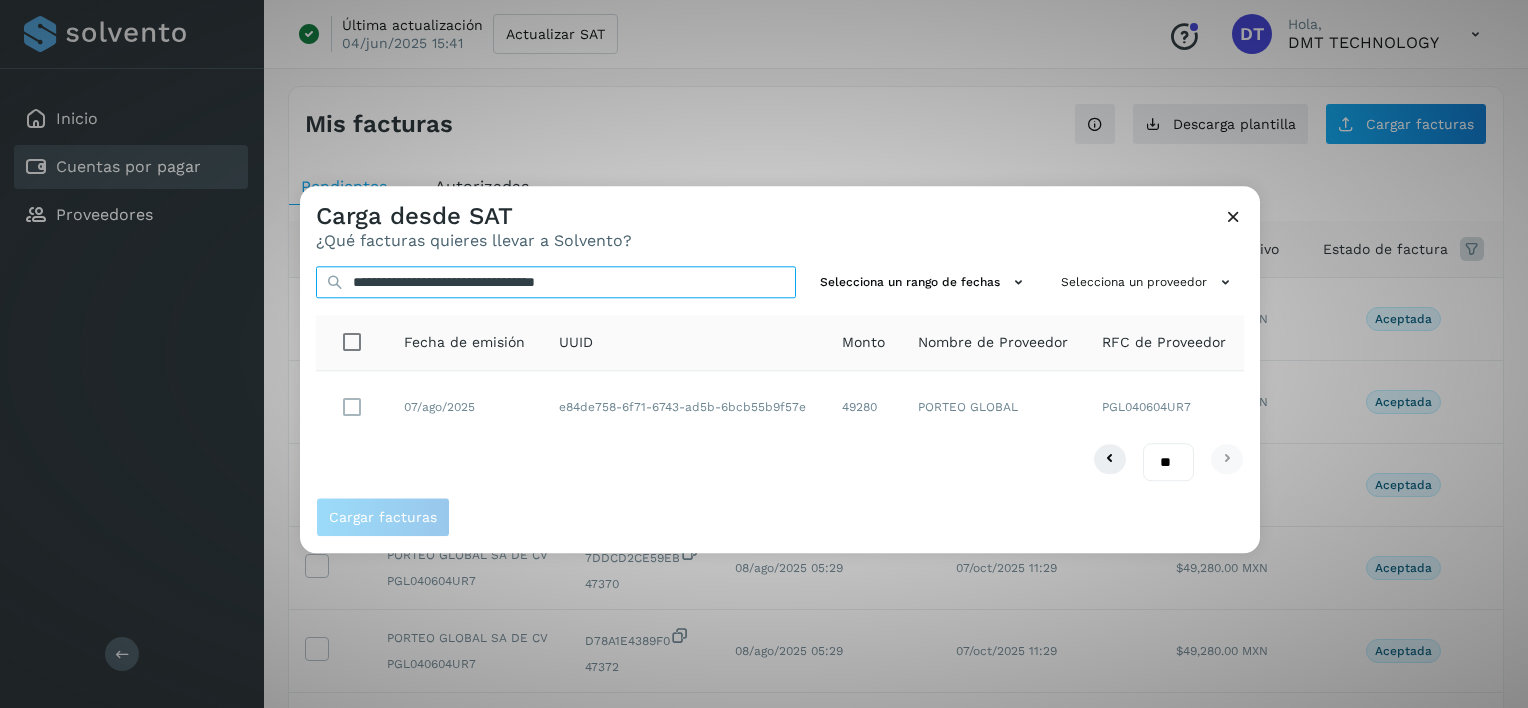 type on "**********" 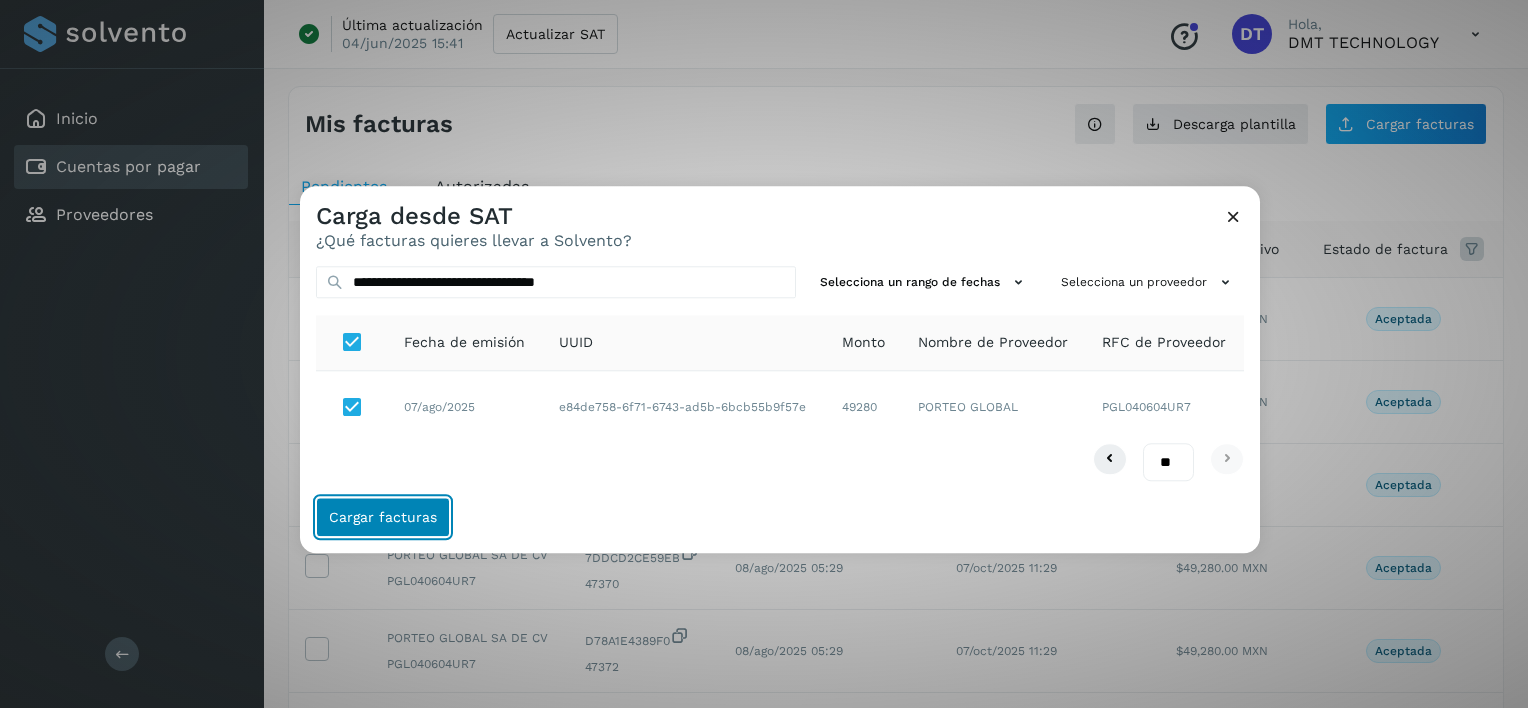 click on "Cargar facturas" 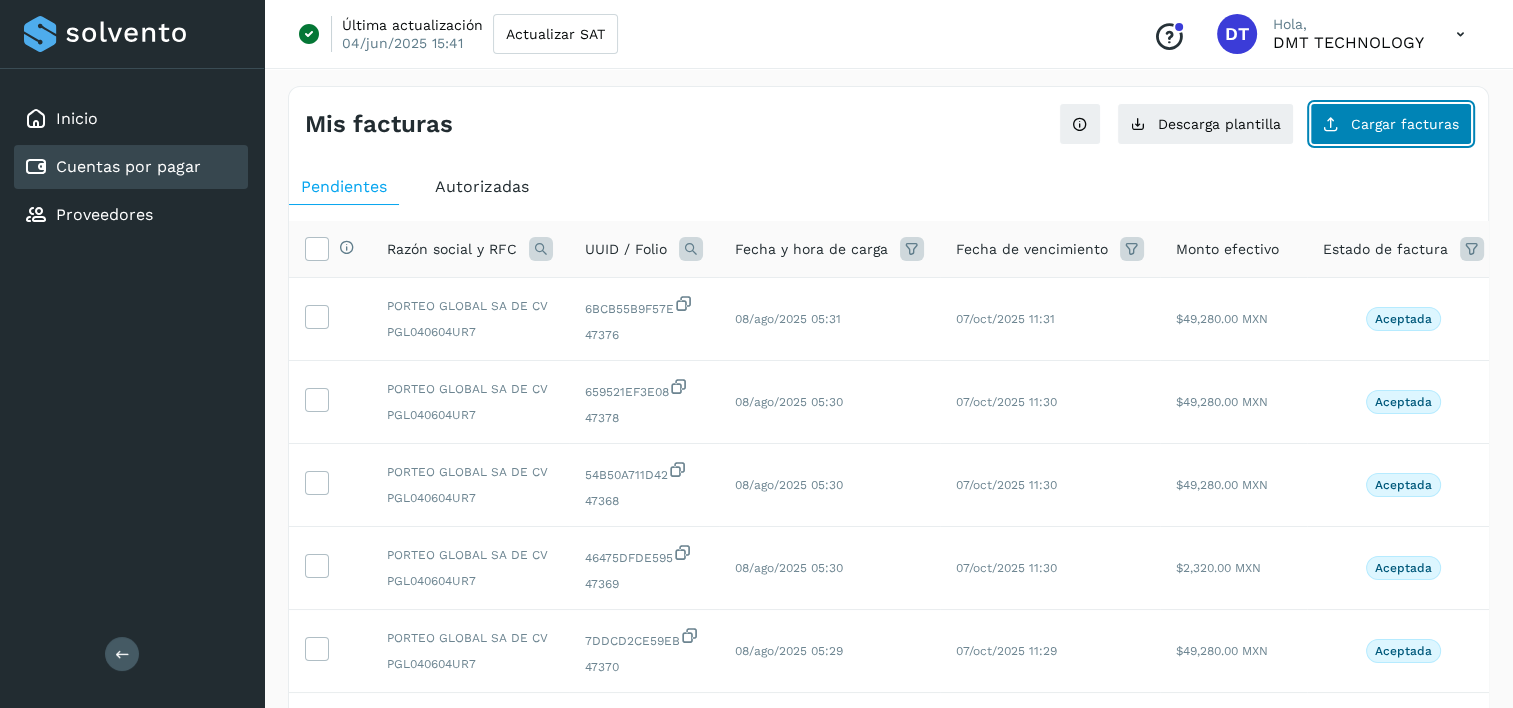 click on "Cargar facturas" 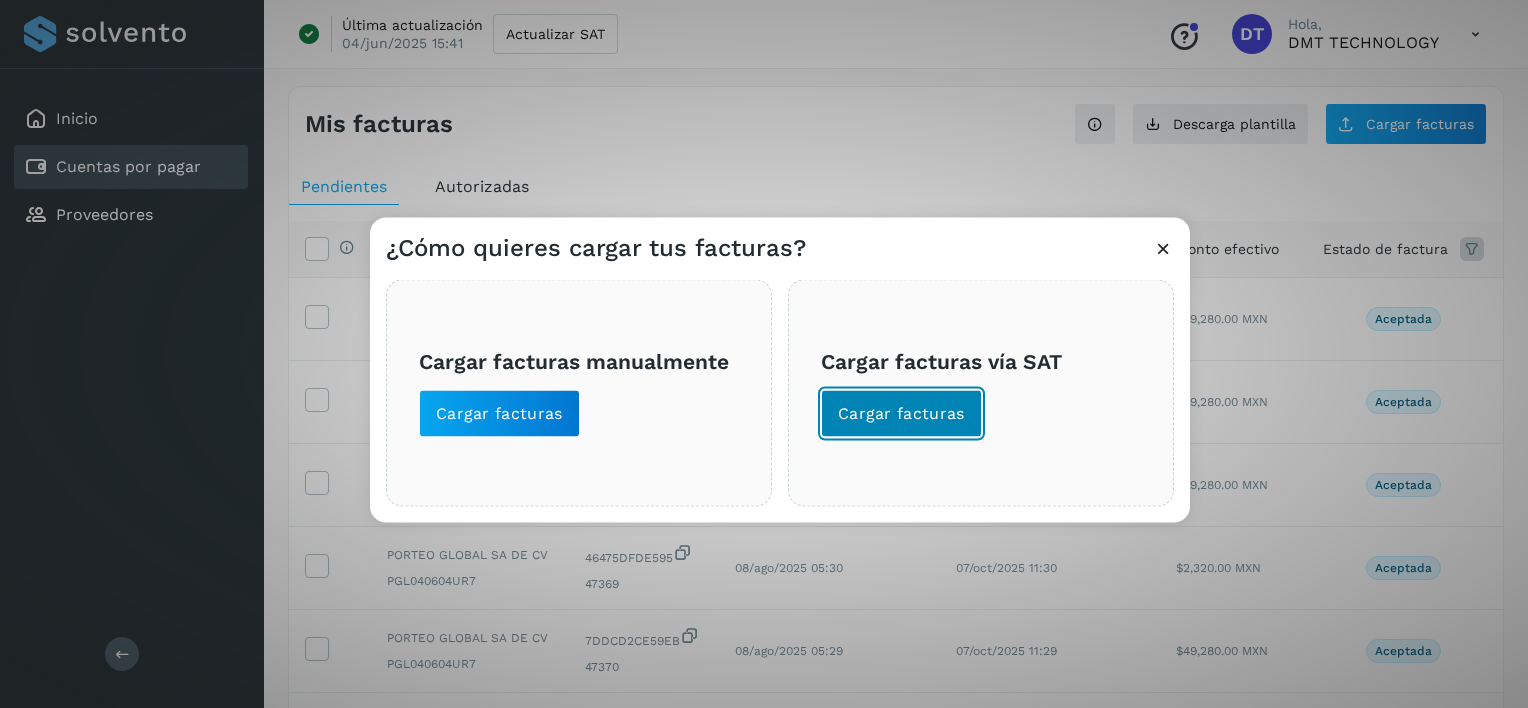 click on "Cargar facturas" 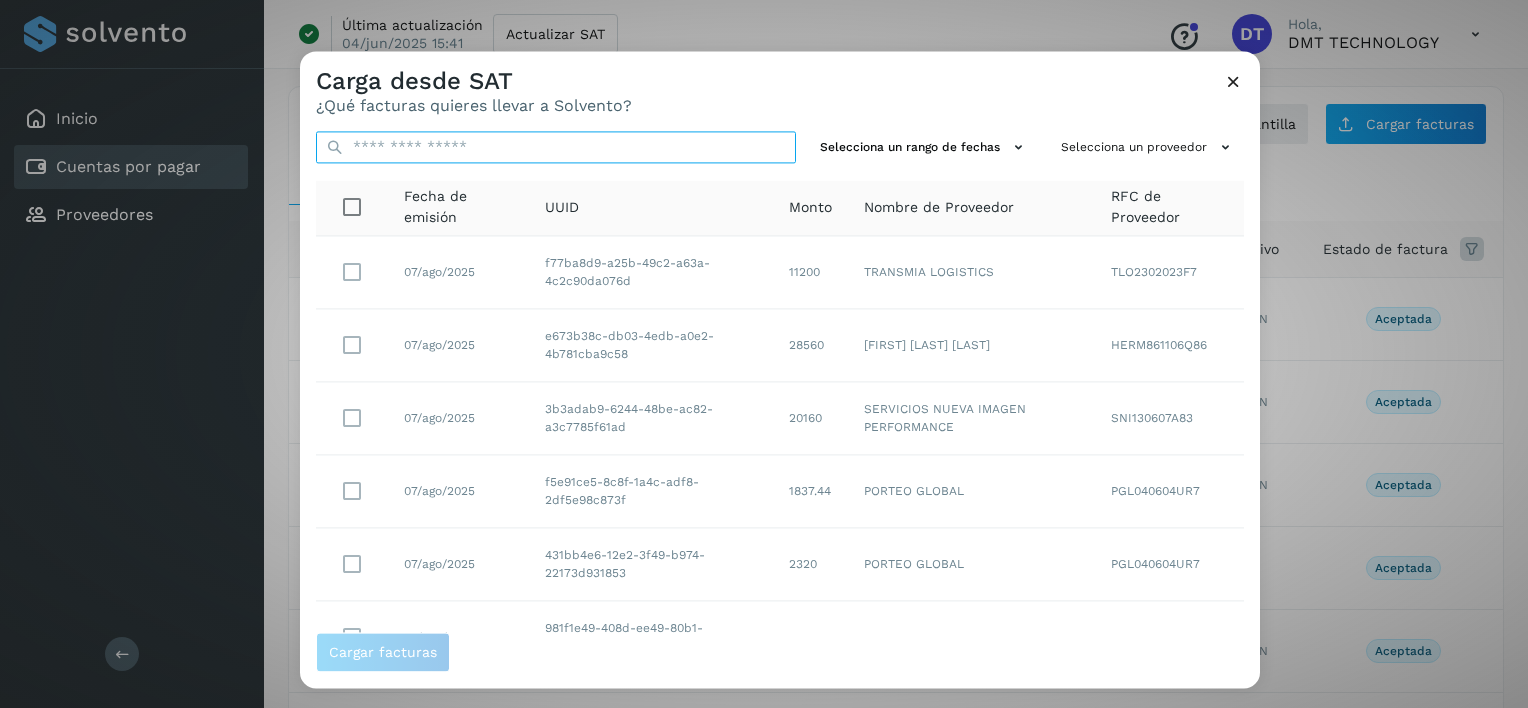 click at bounding box center [556, 147] 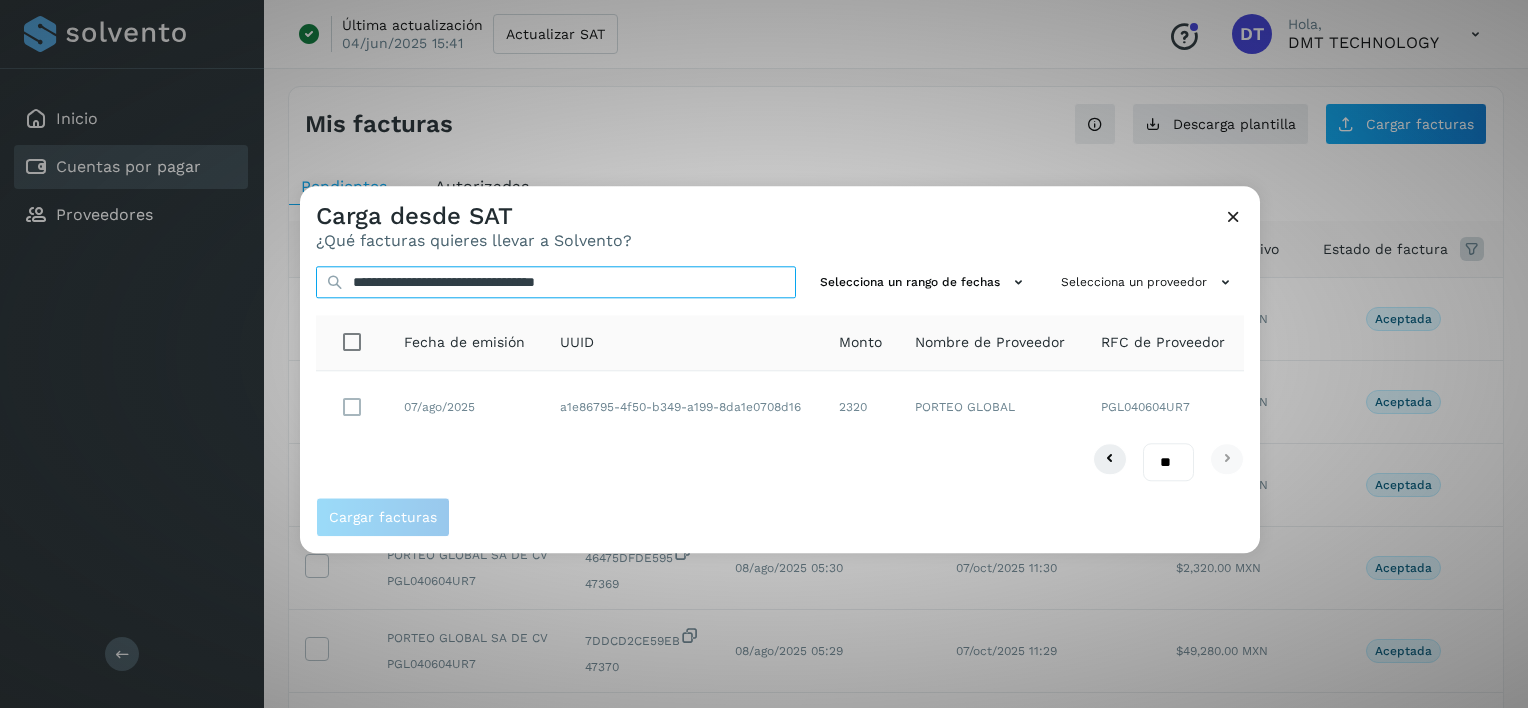 type on "**********" 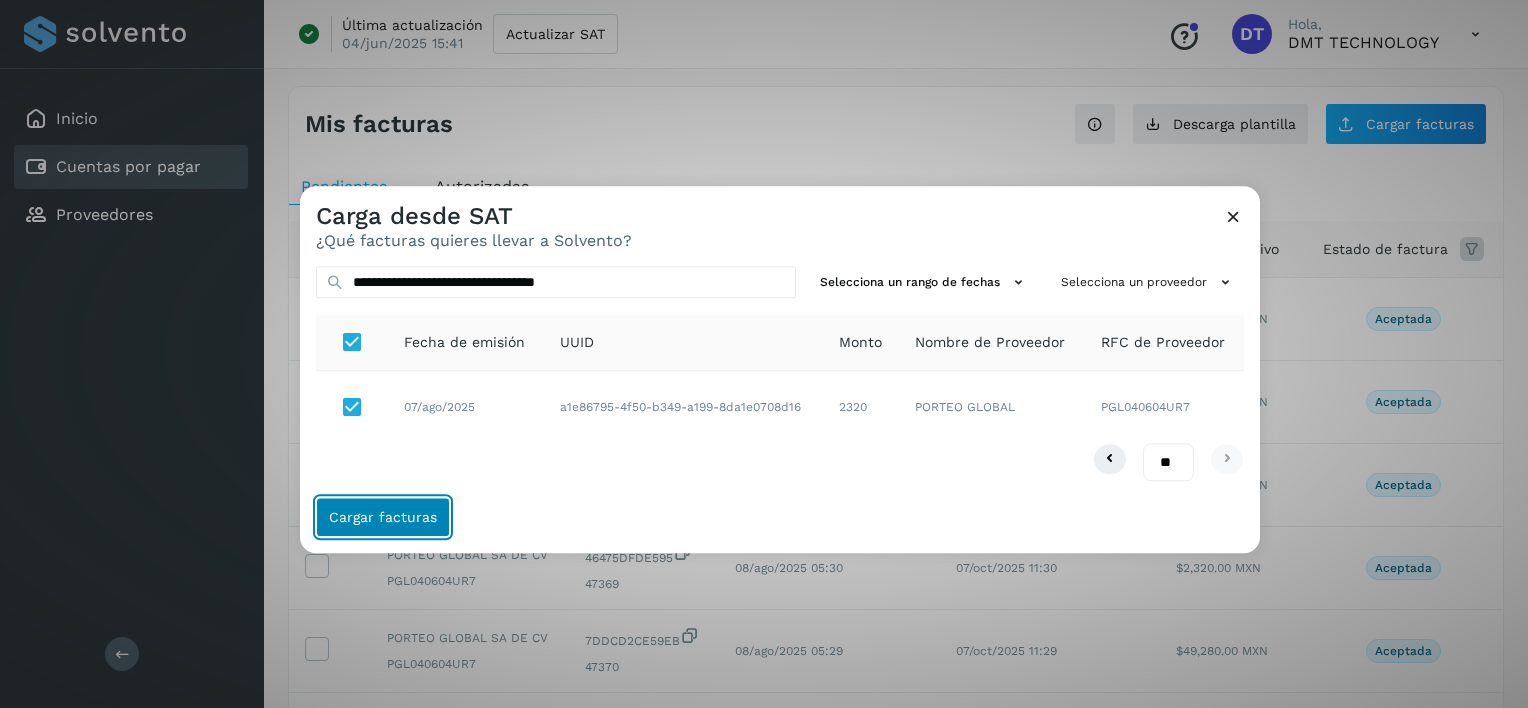click on "Cargar facturas" 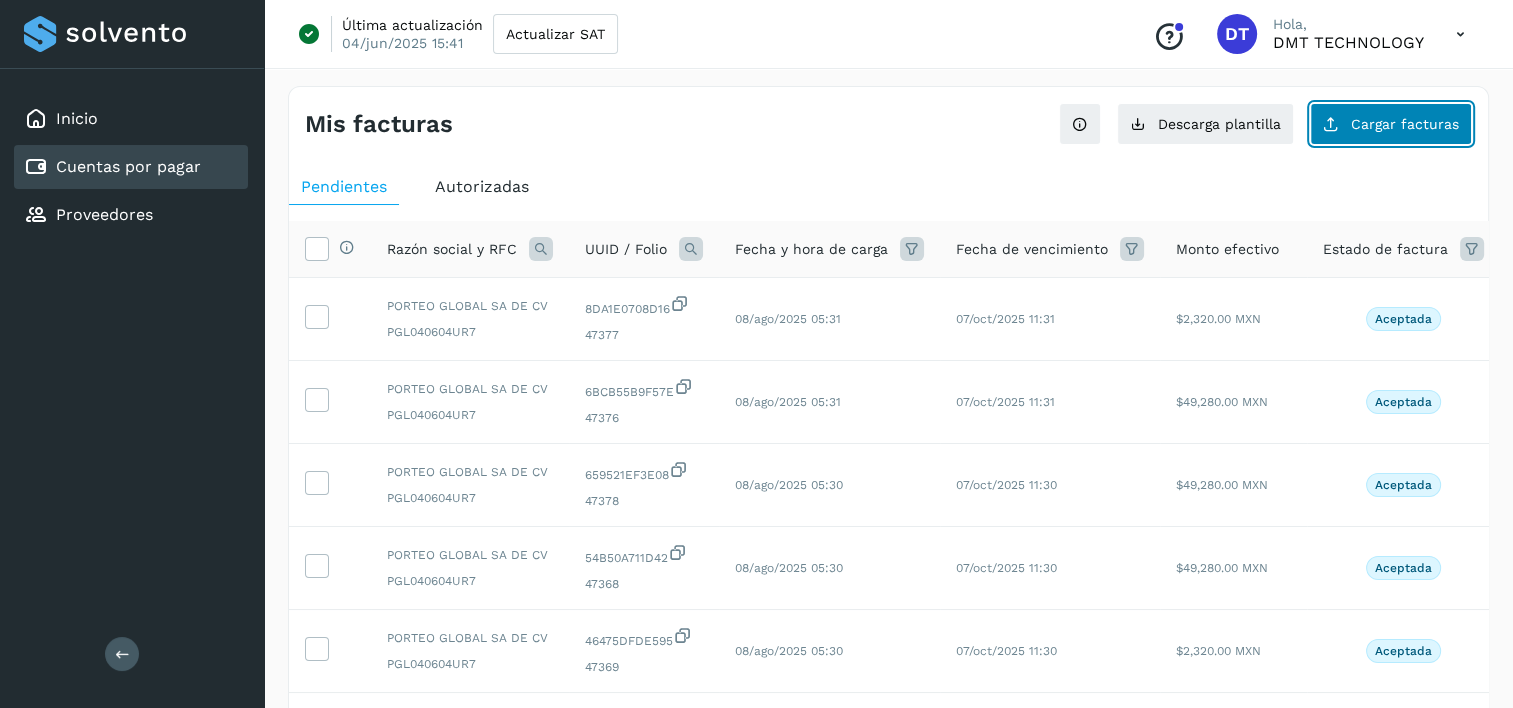 click on "Cargar facturas" 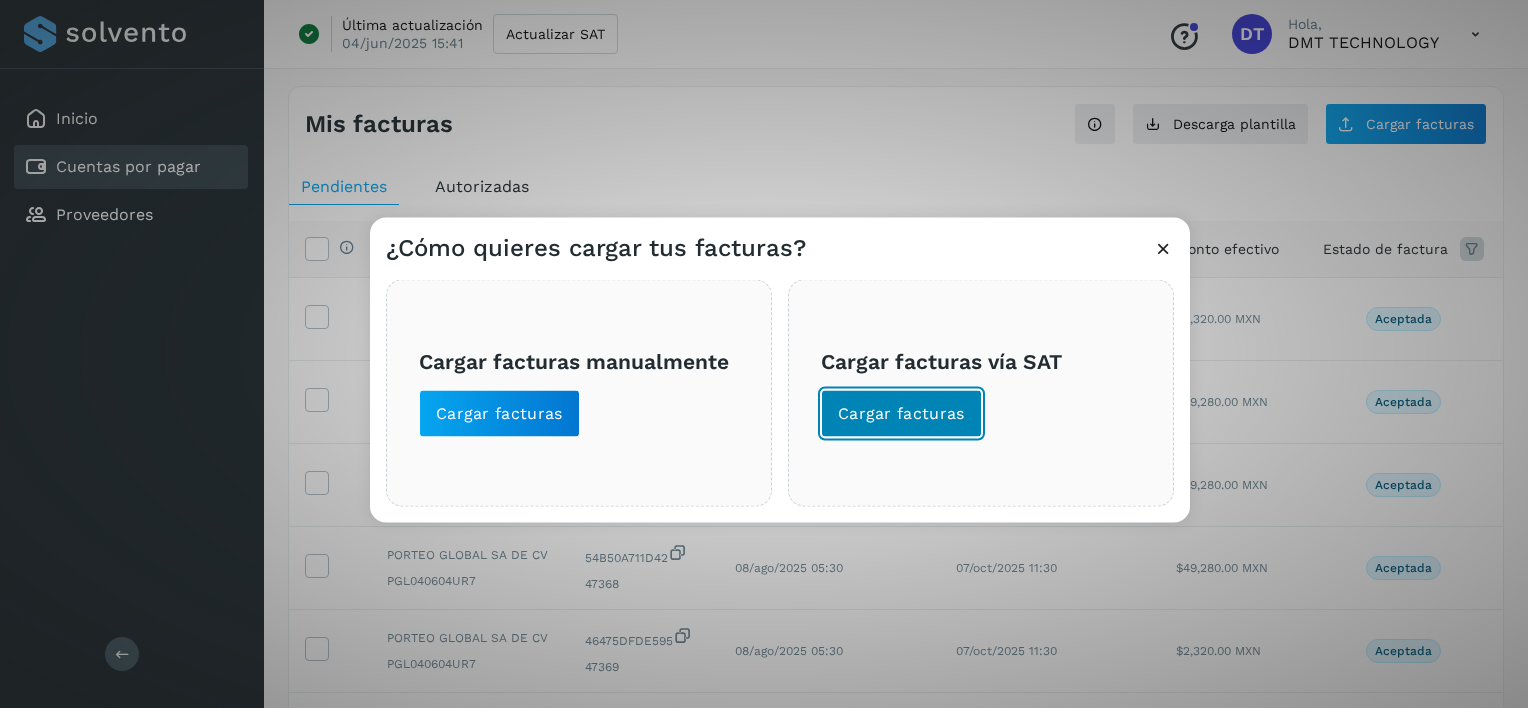 click on "Cargar facturas" 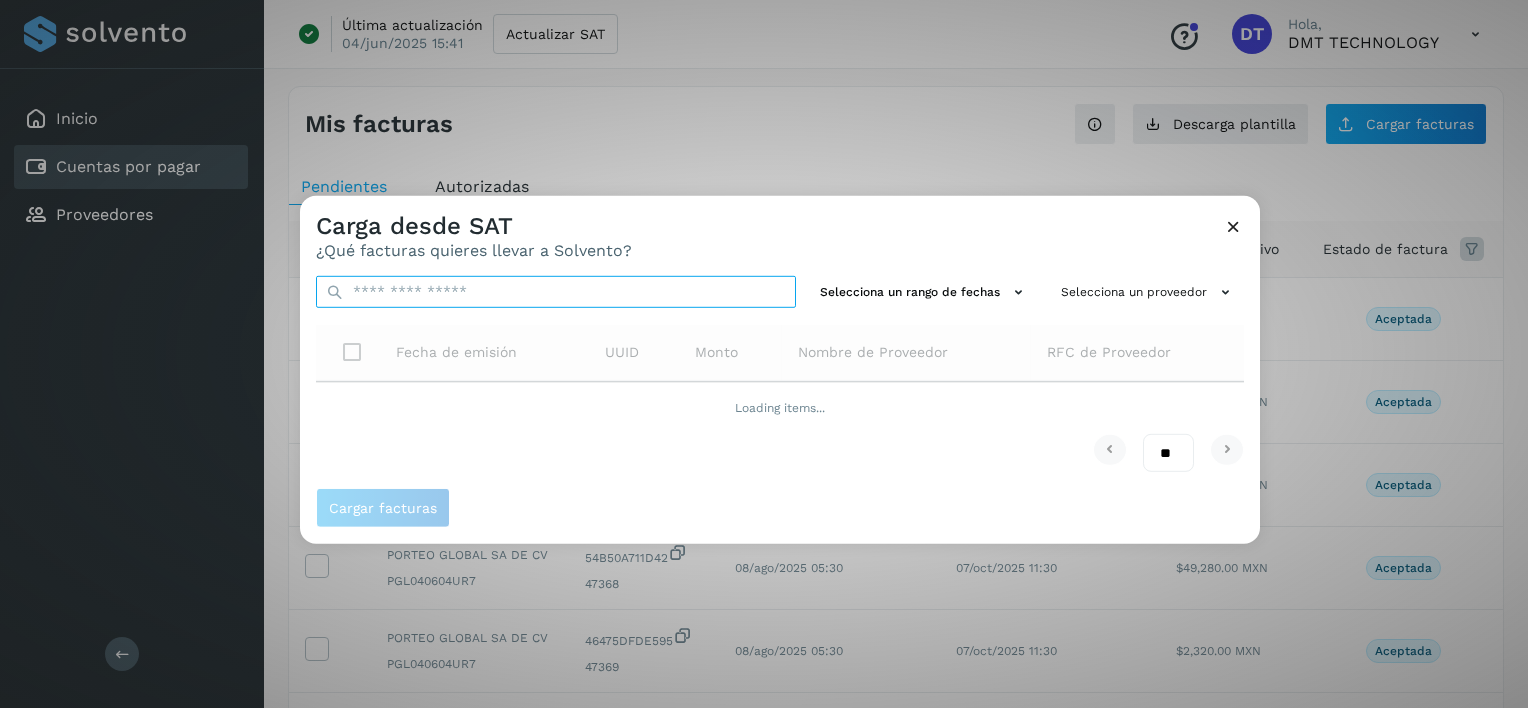 click at bounding box center [556, 292] 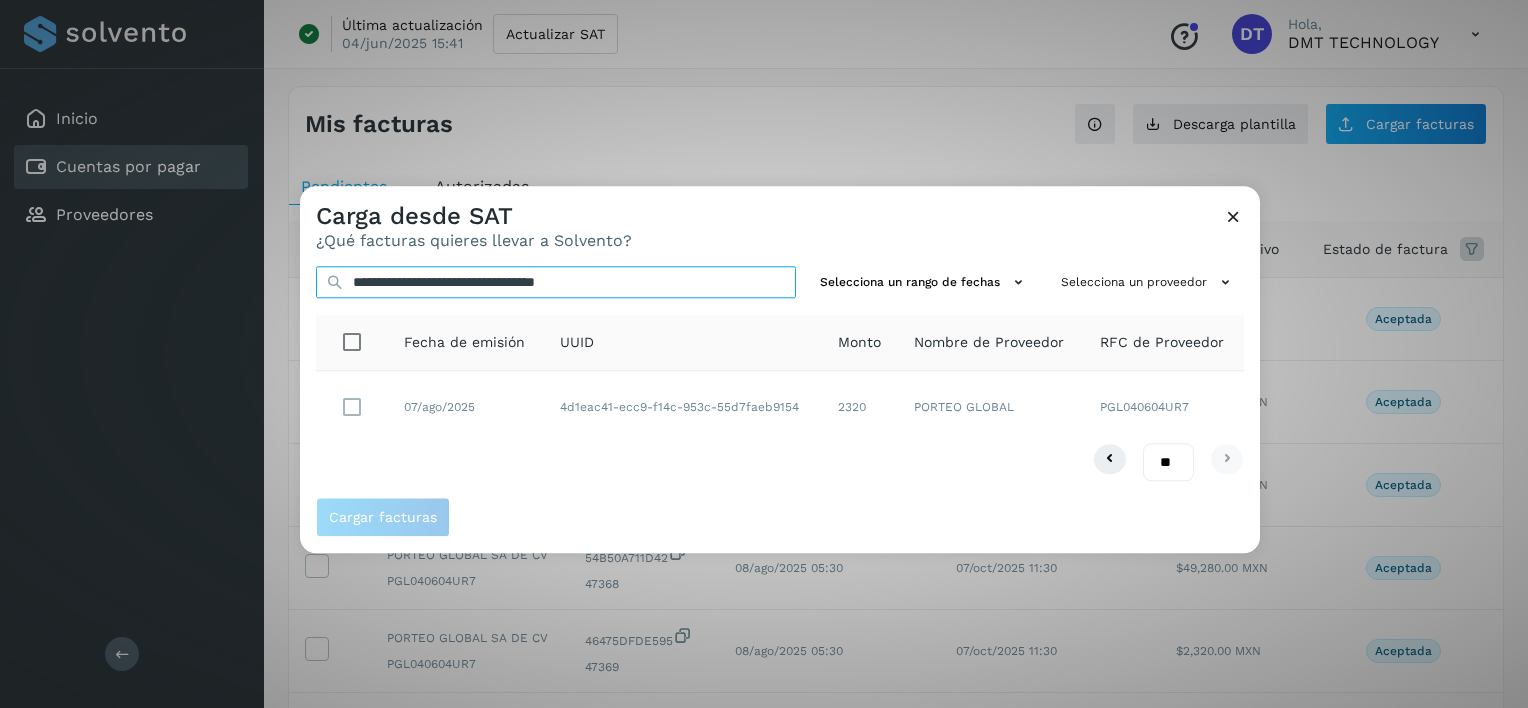 type on "**********" 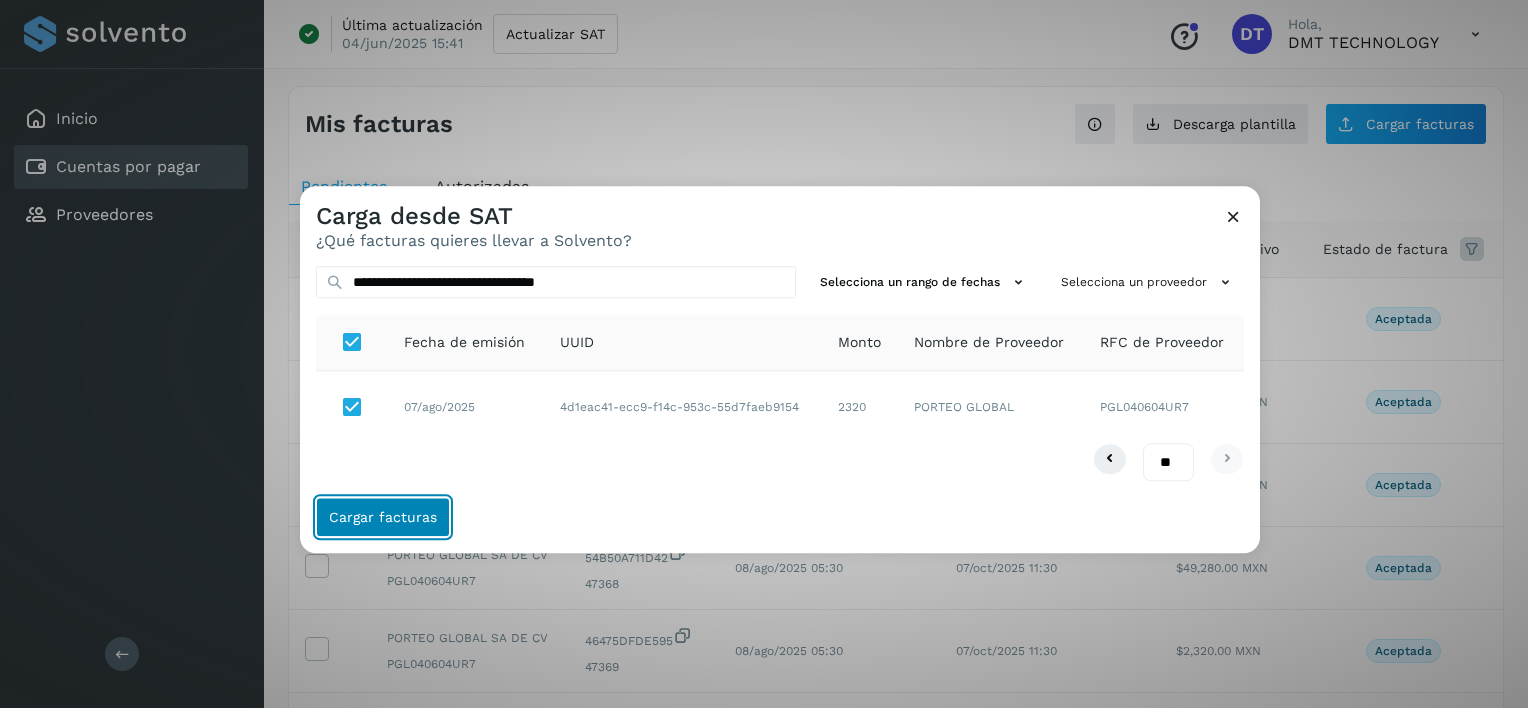 click on "Cargar facturas" at bounding box center (383, 518) 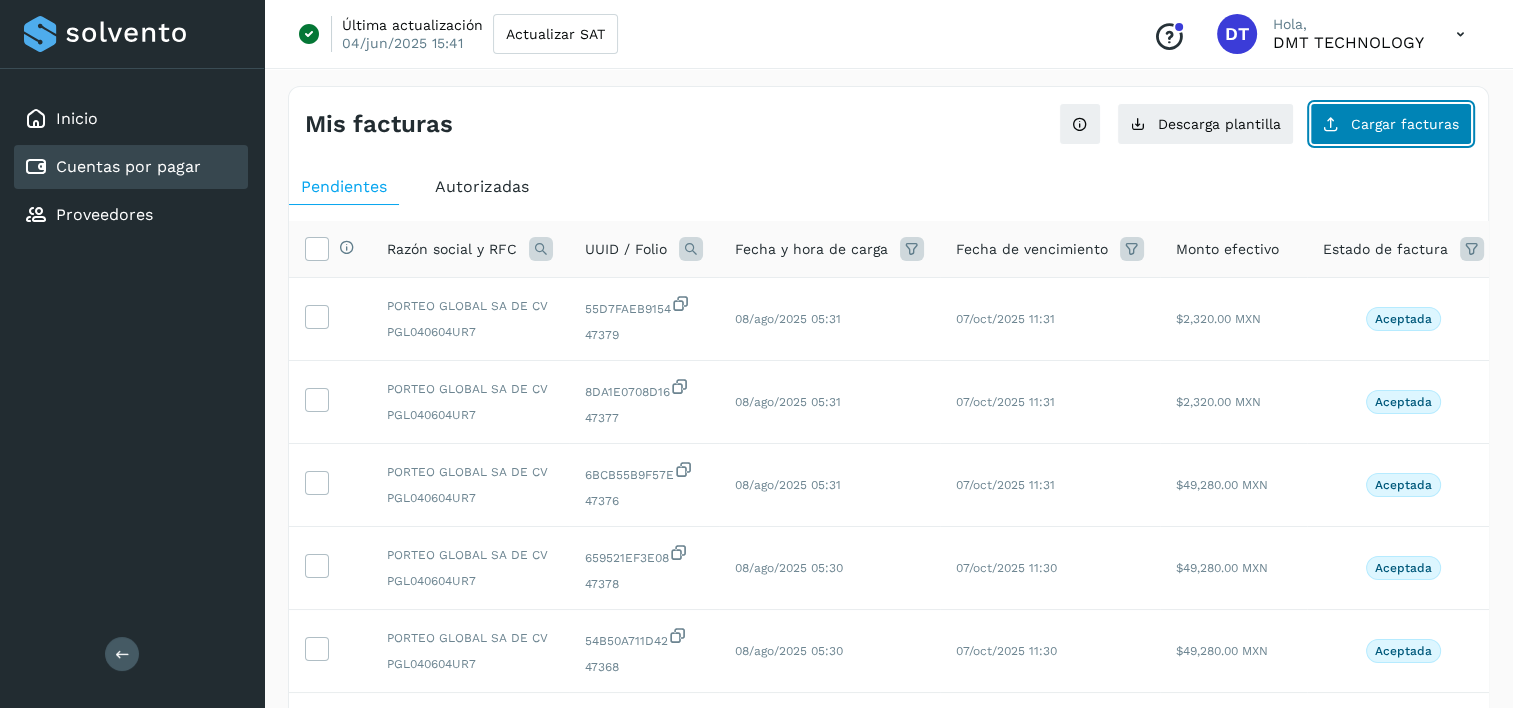 click on "Cargar facturas" 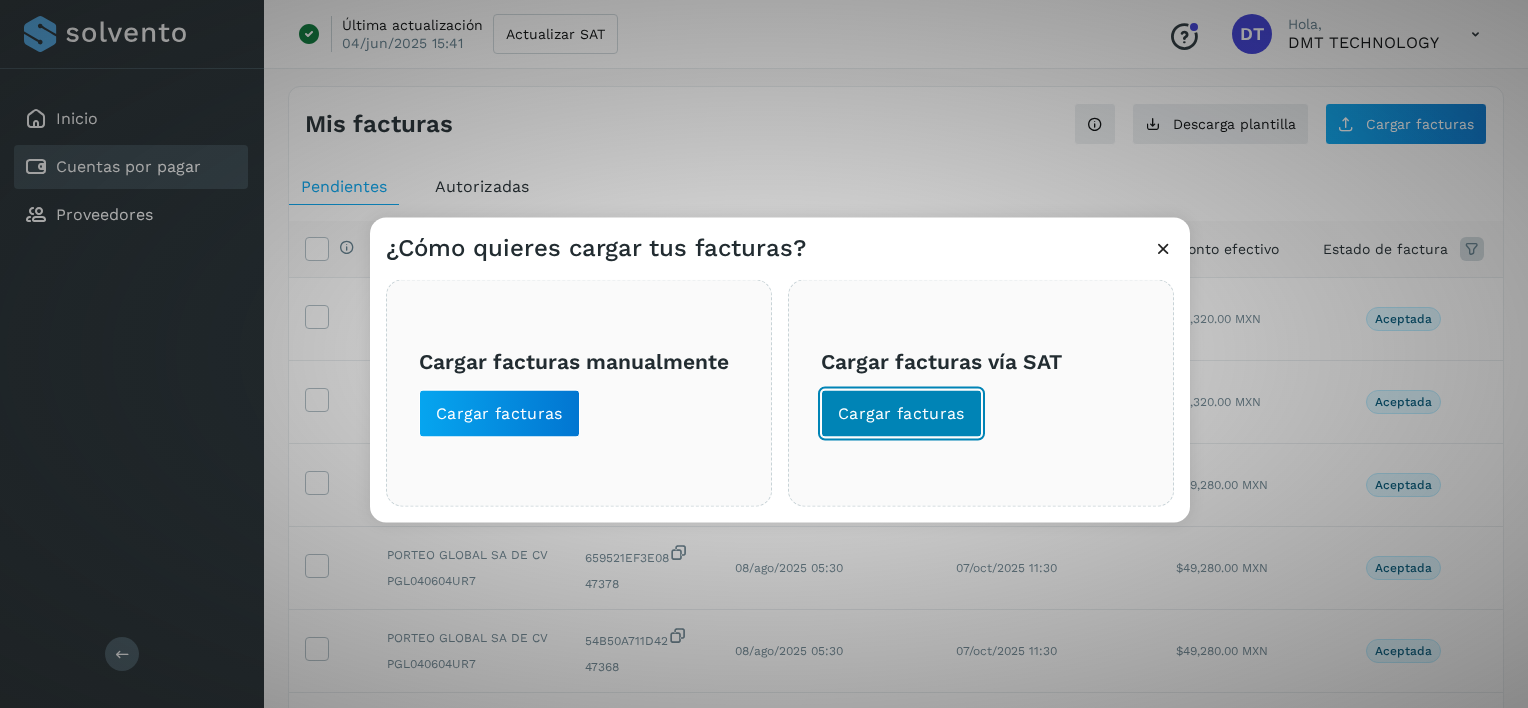 click on "Cargar facturas" 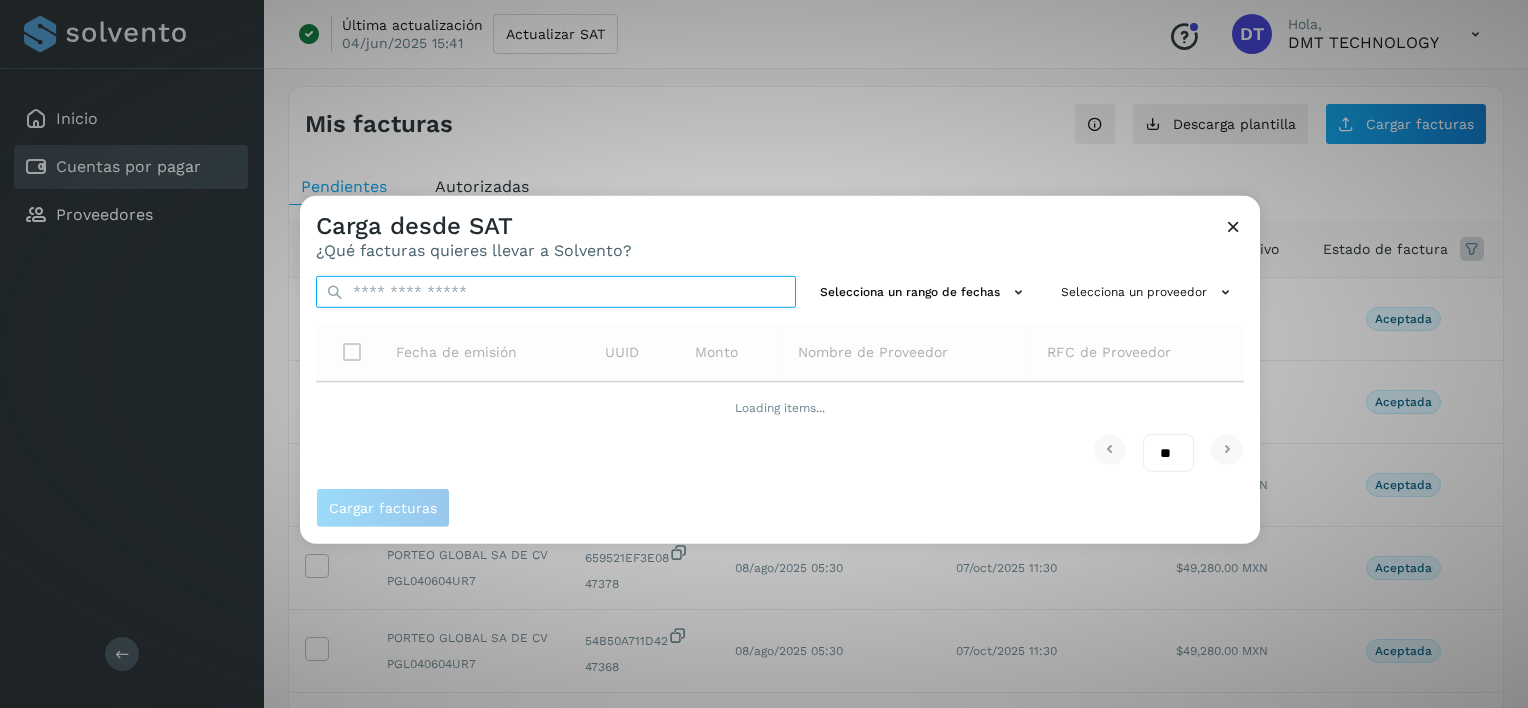 click at bounding box center [556, 292] 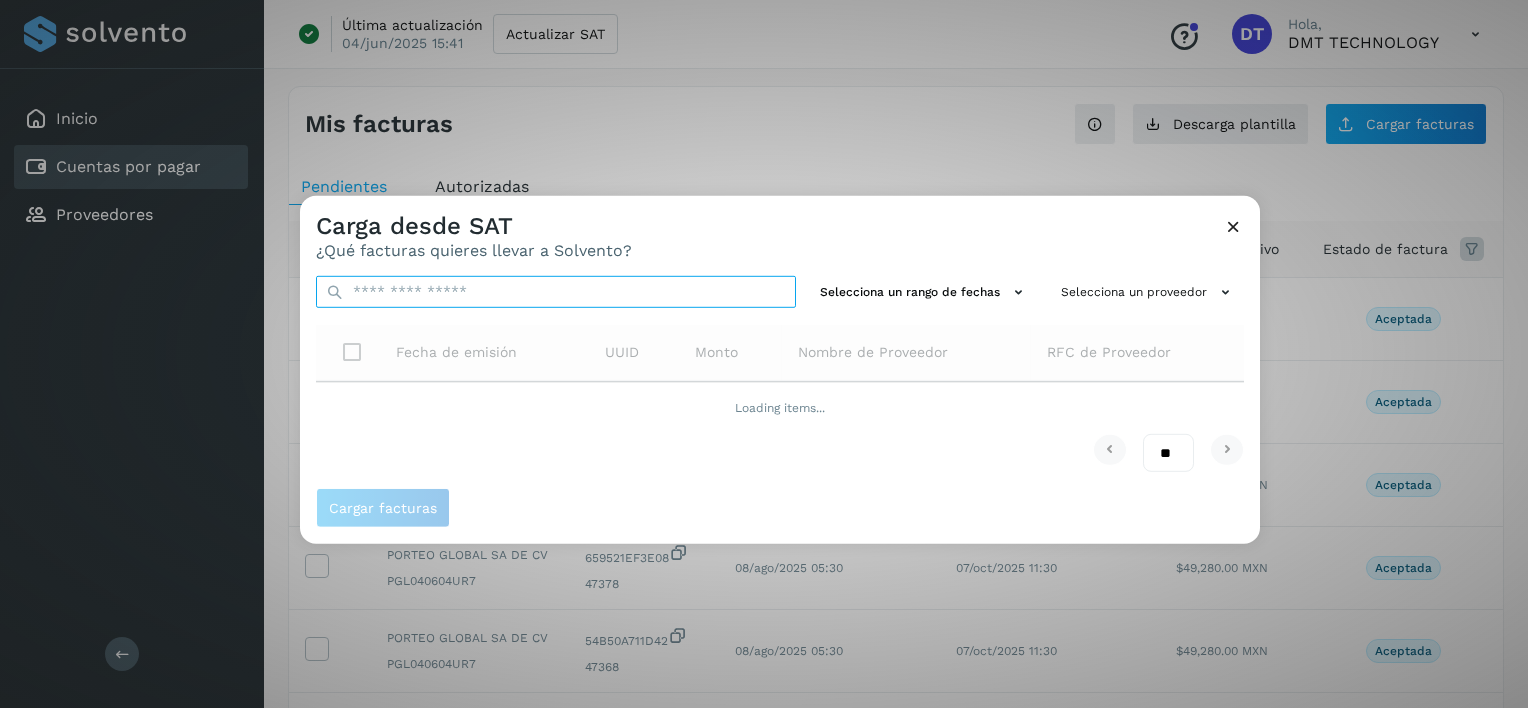 click at bounding box center (556, 292) 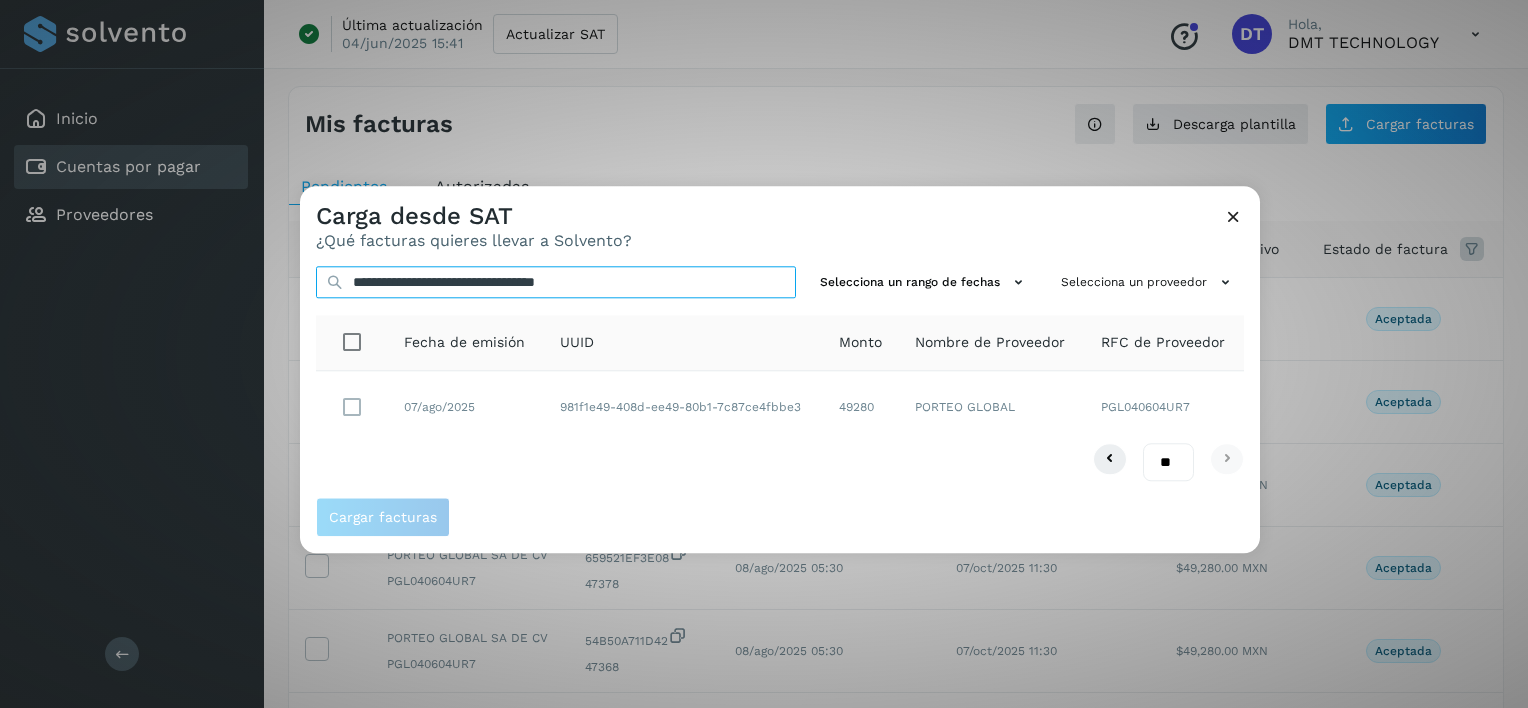 type on "**********" 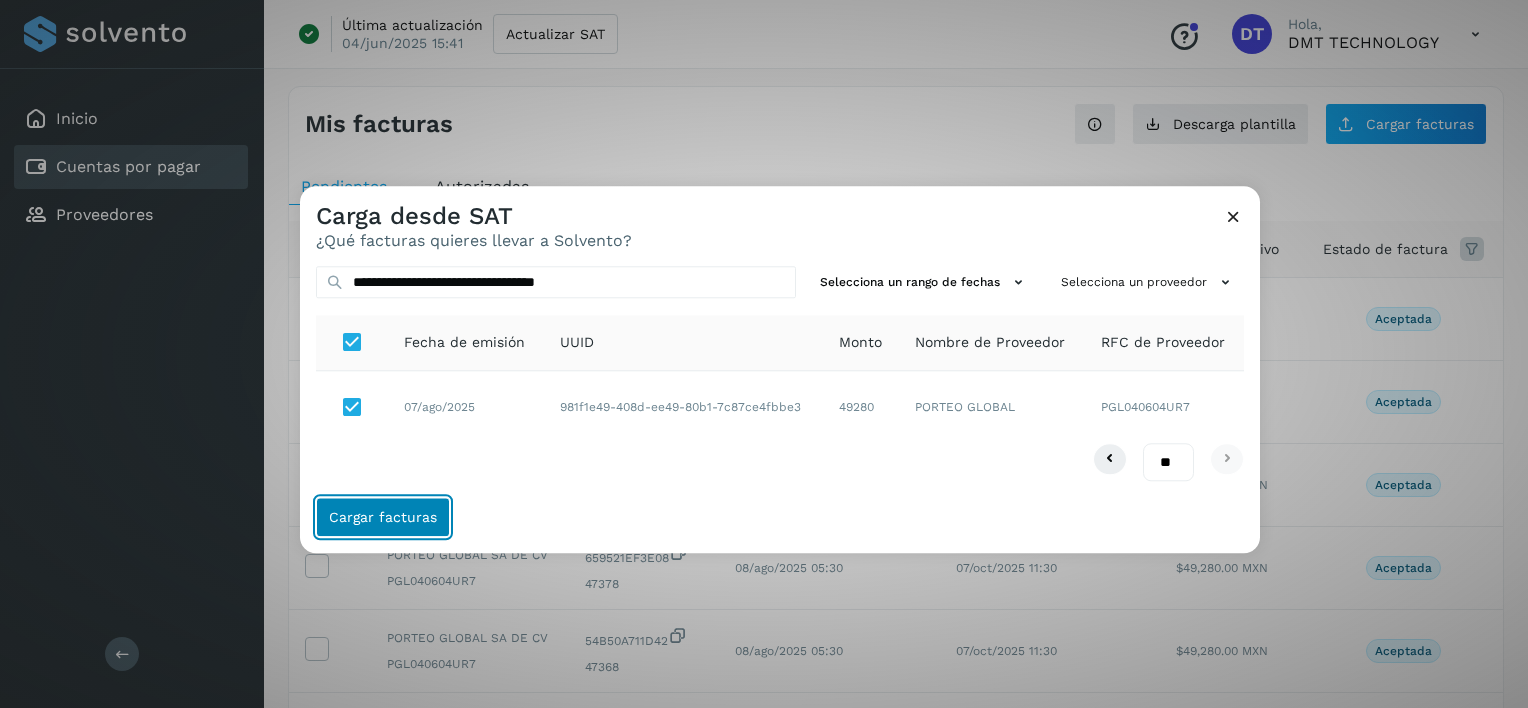 click on "Cargar facturas" 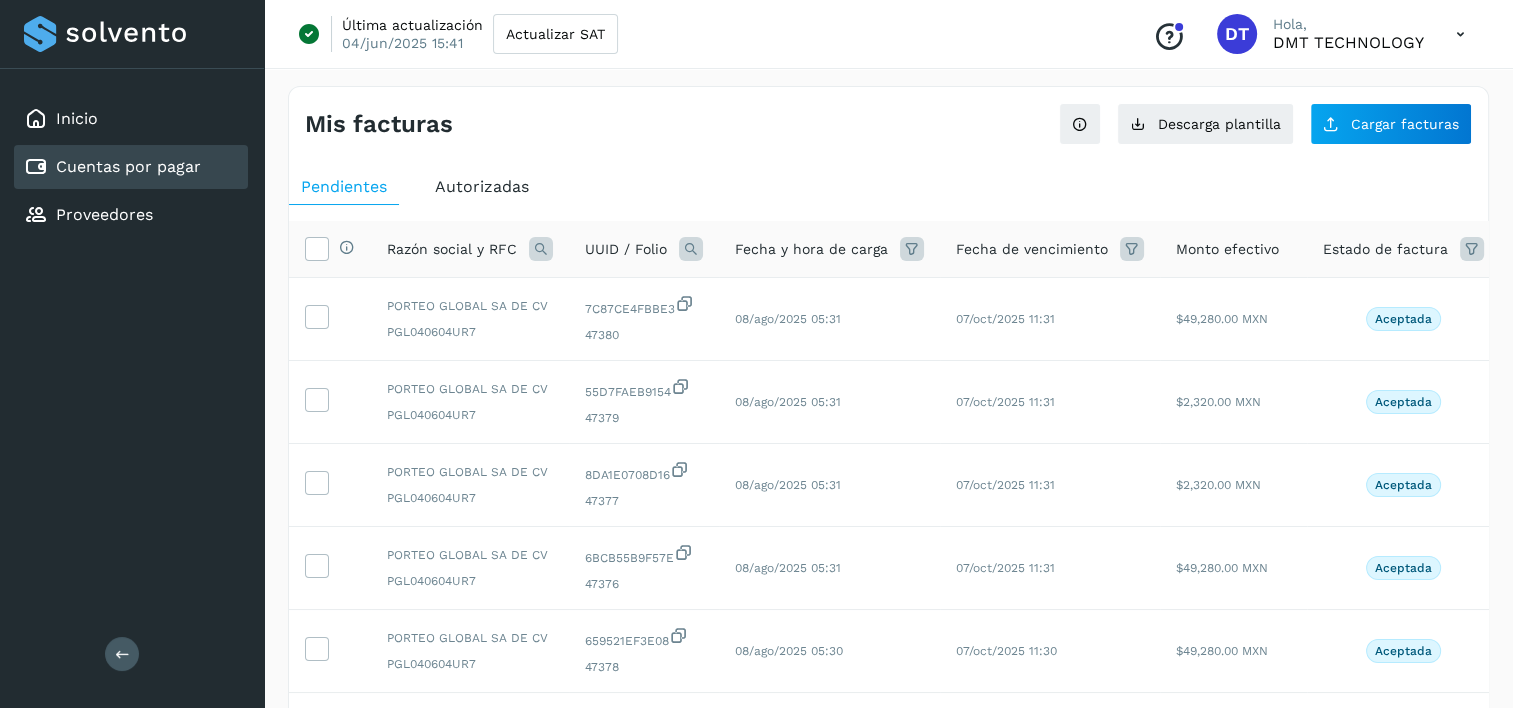 click on "Autorizadas" at bounding box center [482, 187] 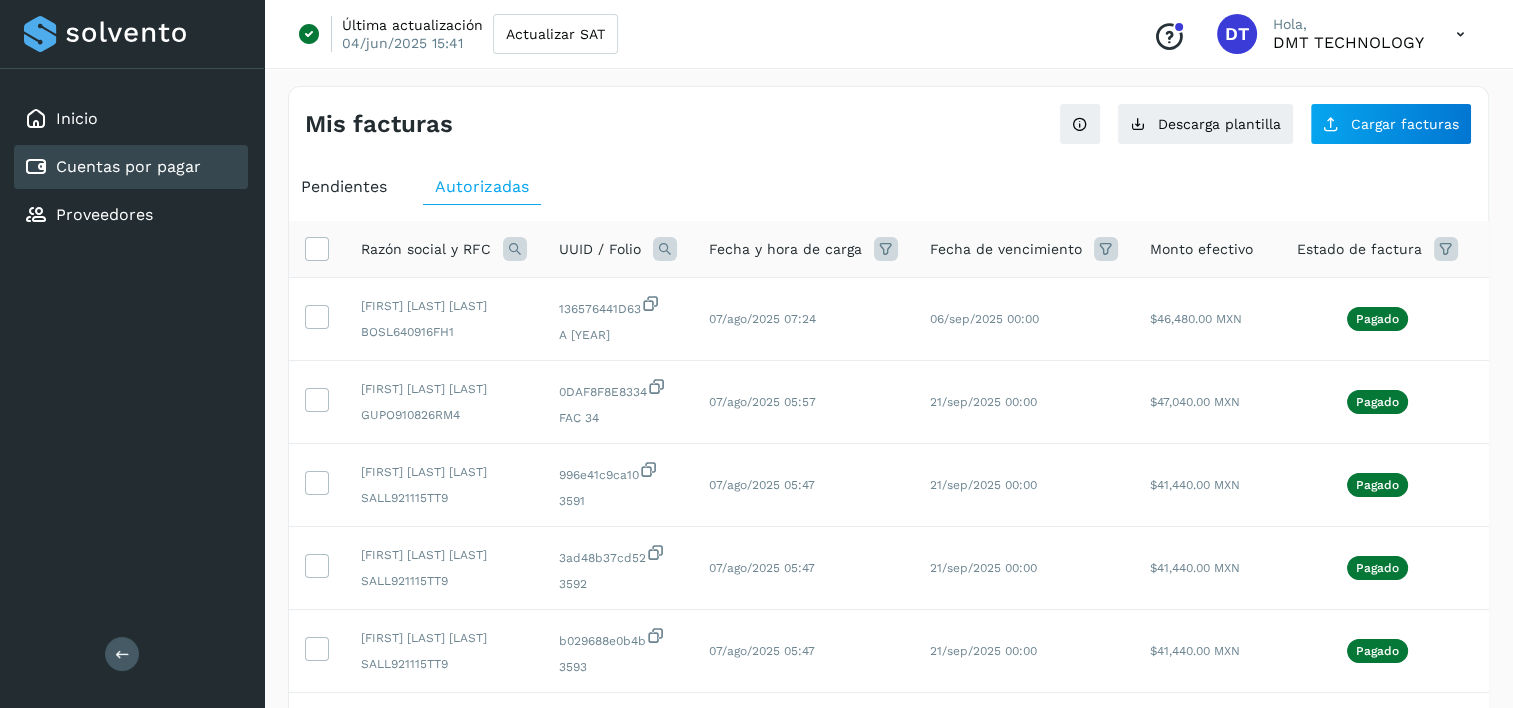 click at bounding box center [665, 249] 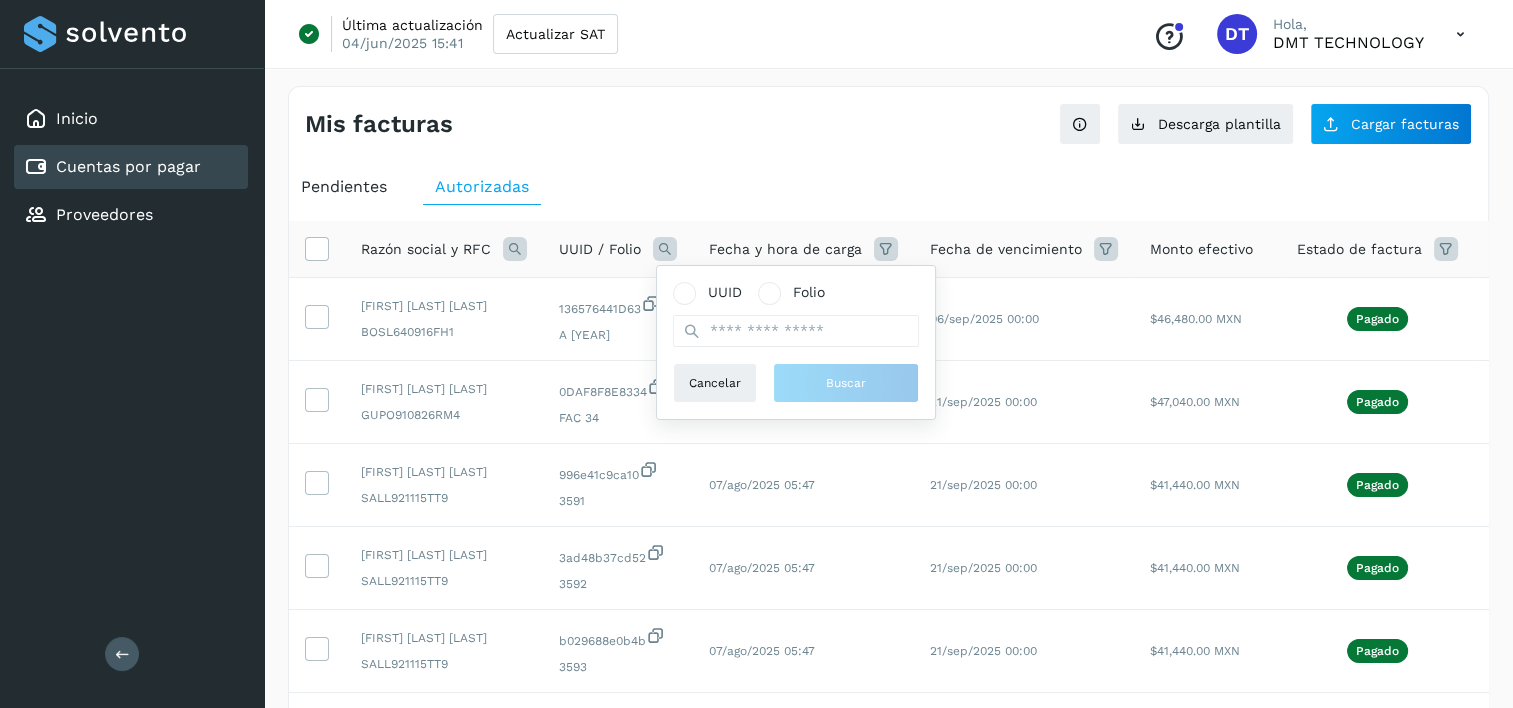 click on "Pendientes" at bounding box center [344, 187] 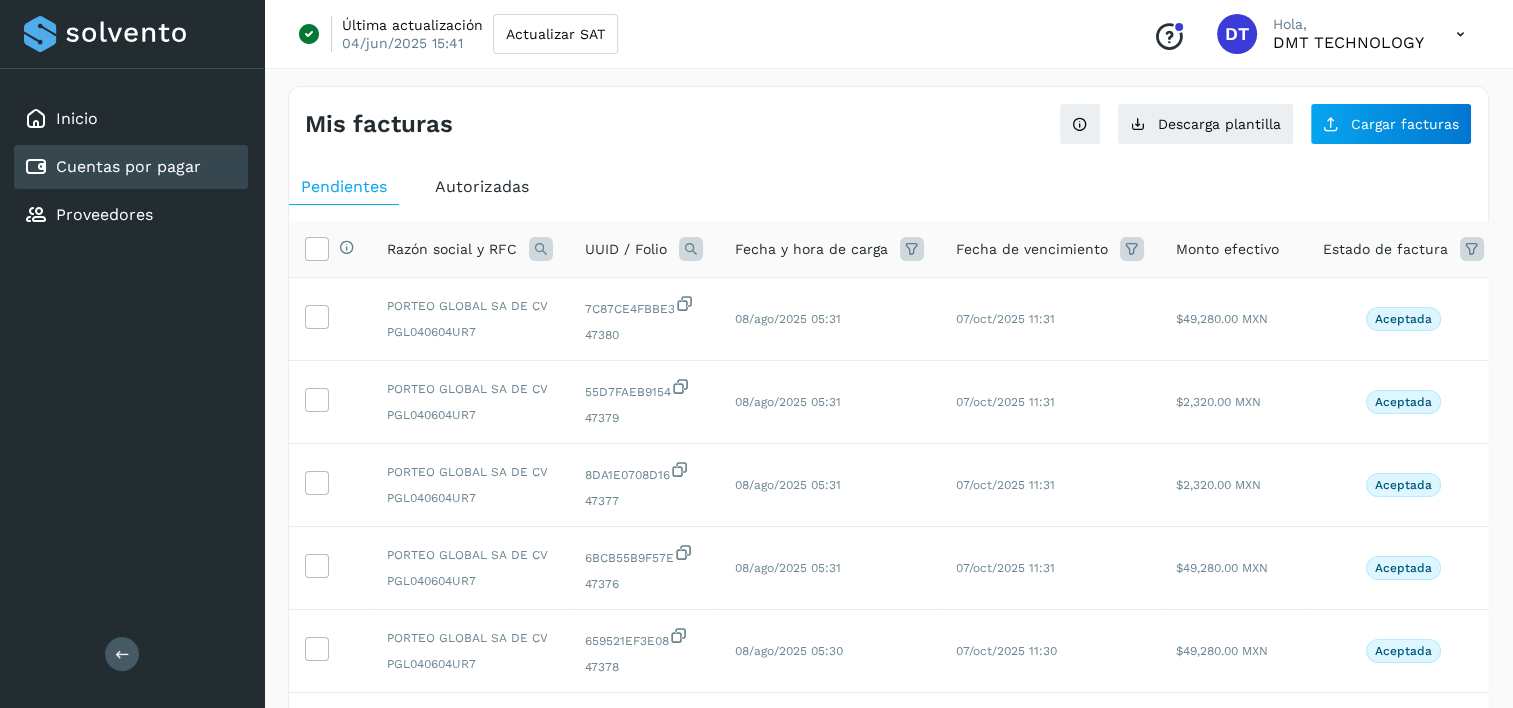 click at bounding box center [691, 249] 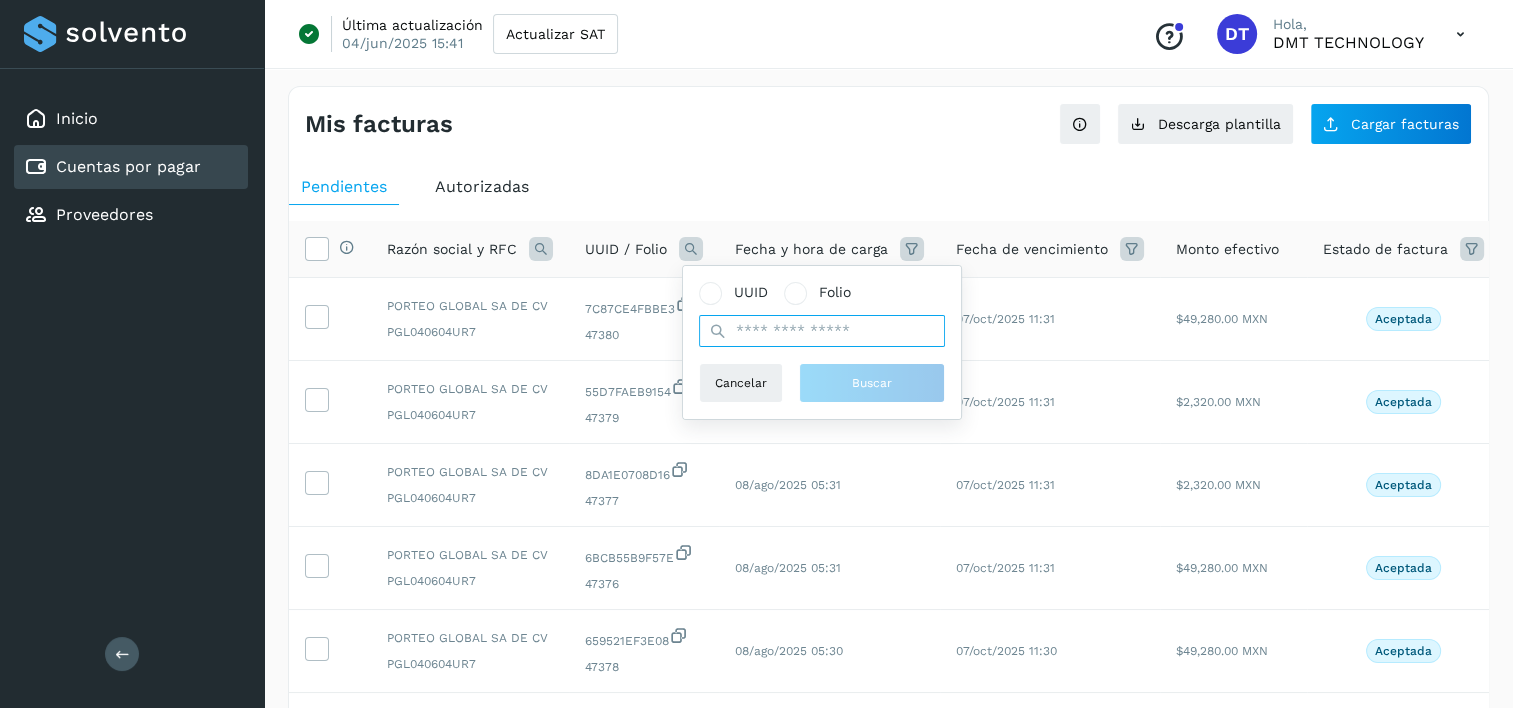 click at bounding box center [822, 331] 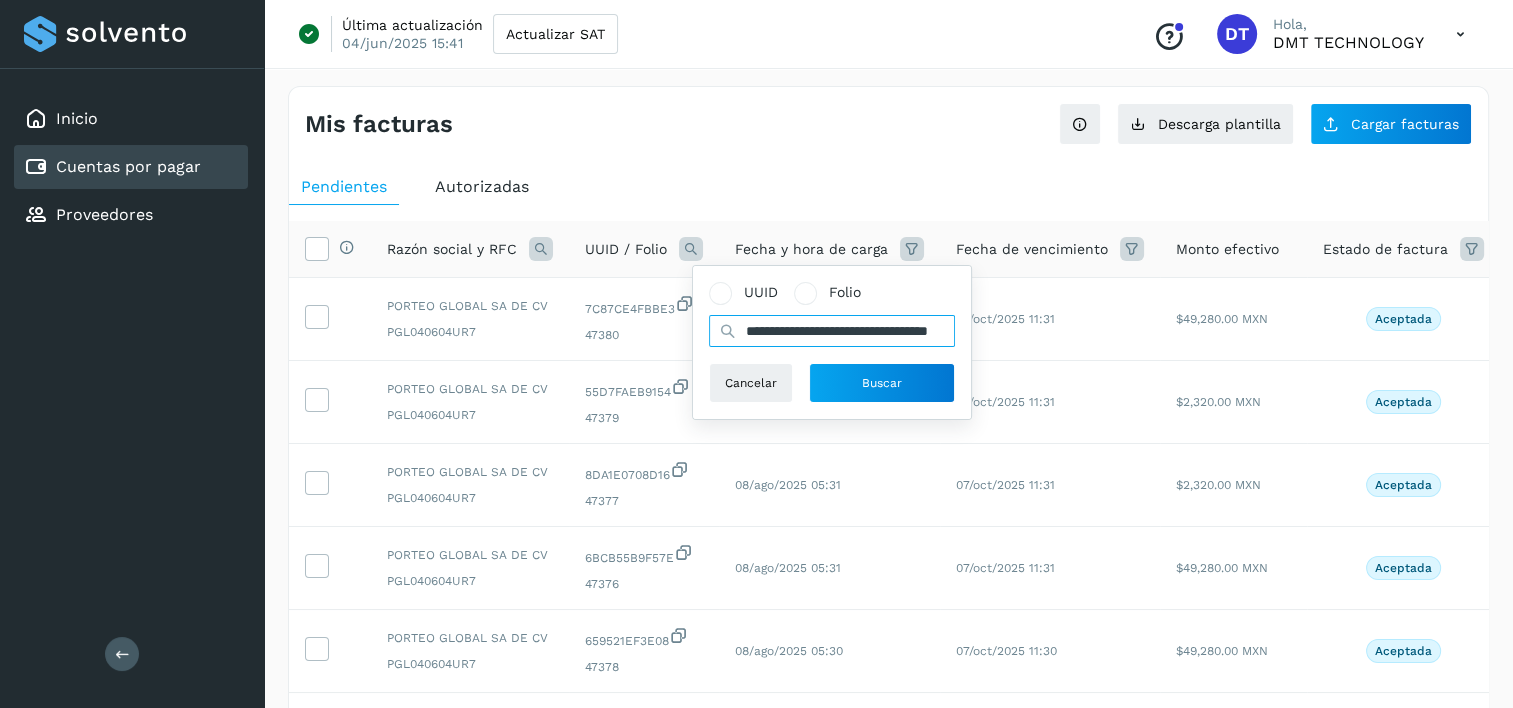 scroll, scrollTop: 0, scrollLeft: 91, axis: horizontal 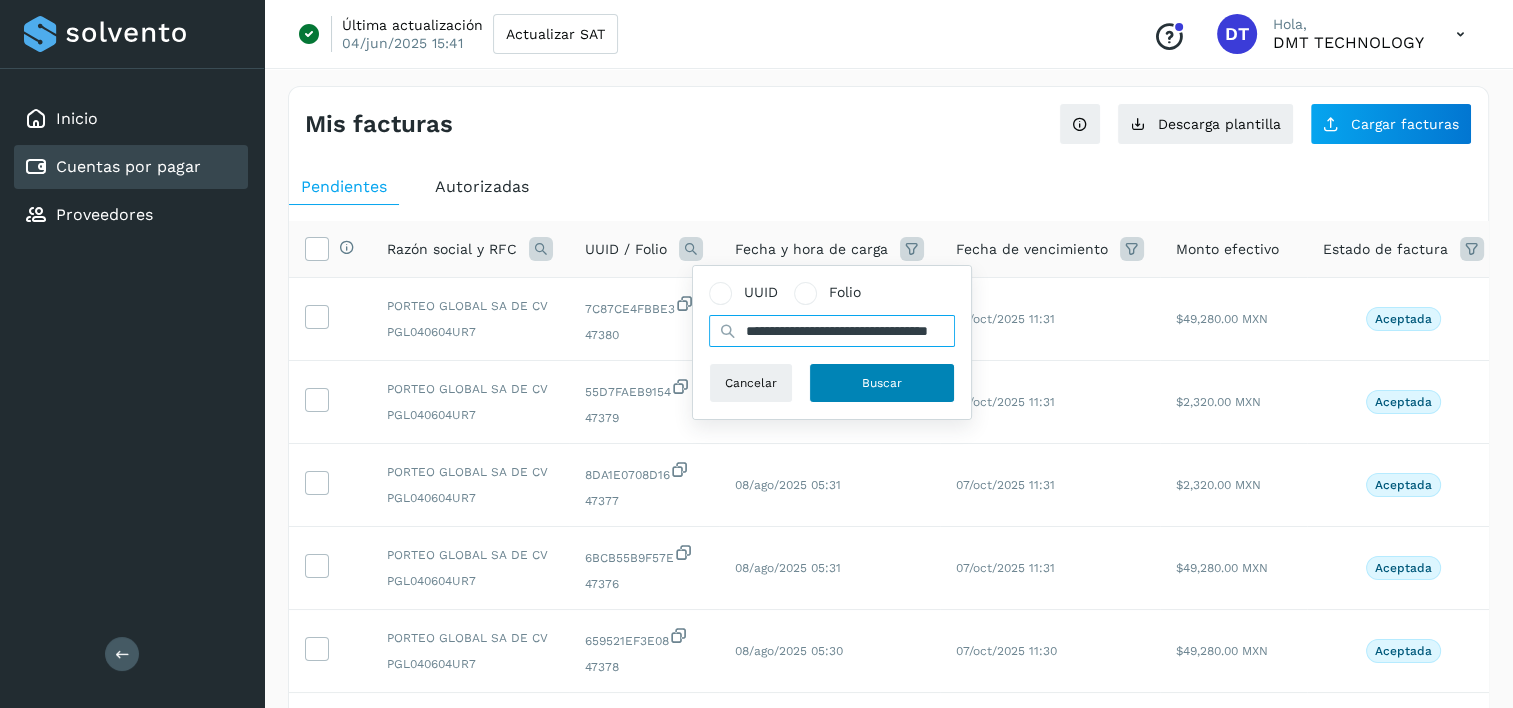 type on "**********" 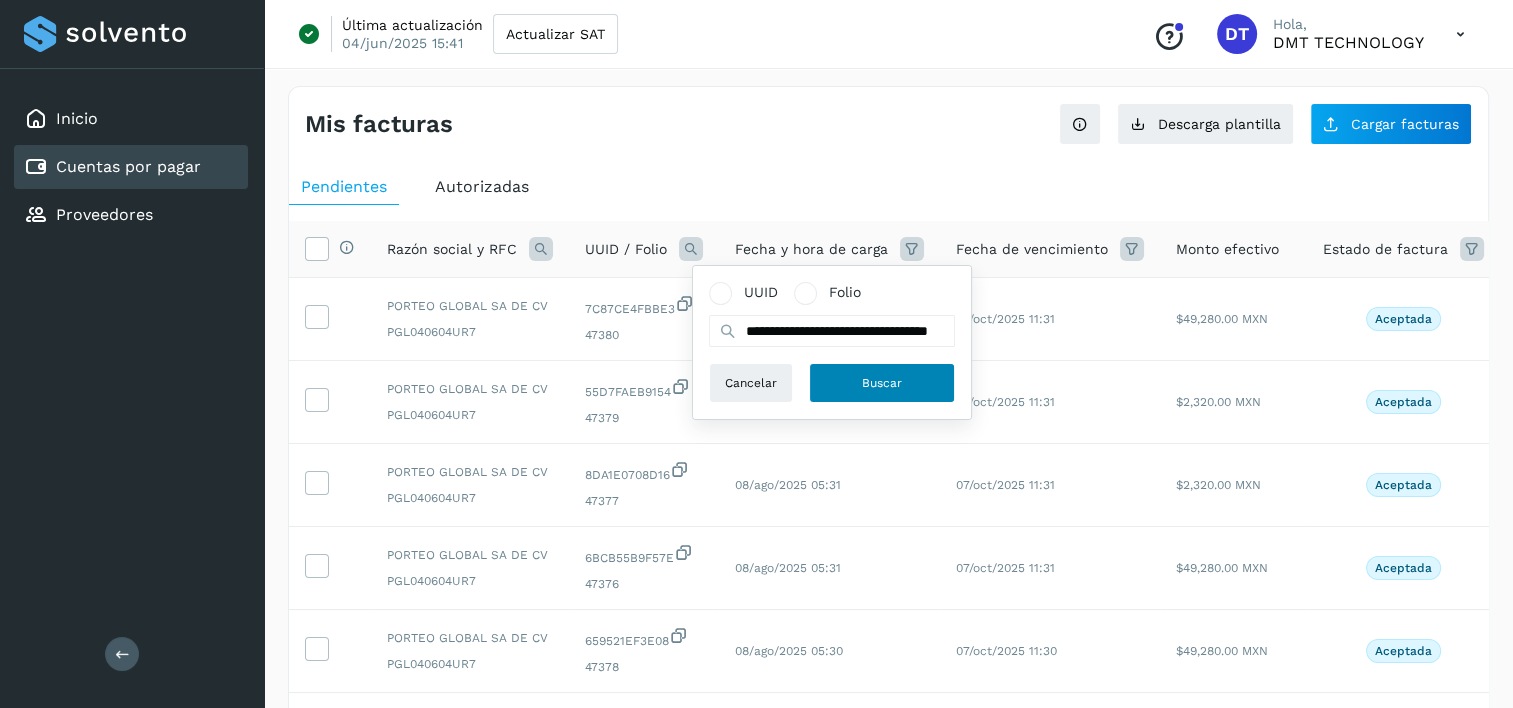 click on "Buscar" at bounding box center [882, 383] 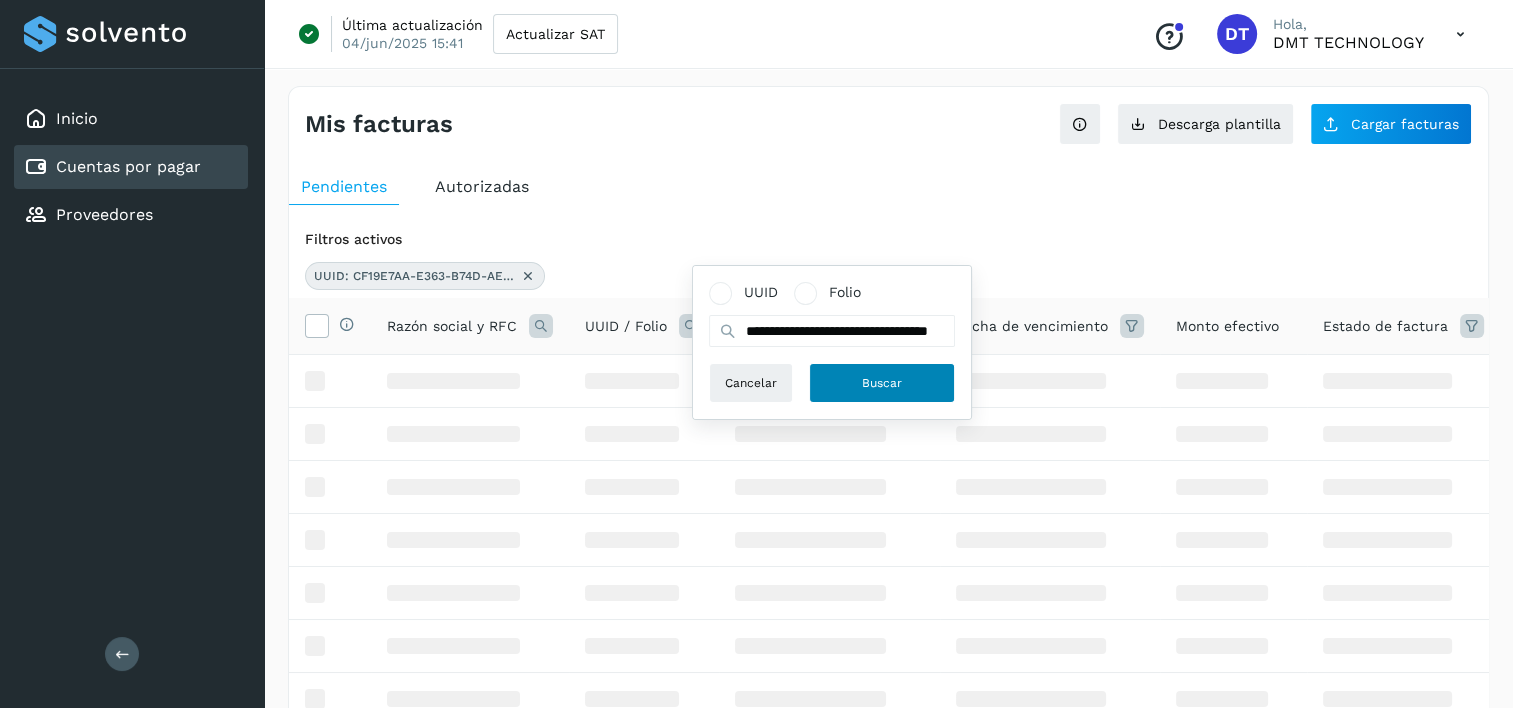 scroll, scrollTop: 0, scrollLeft: 0, axis: both 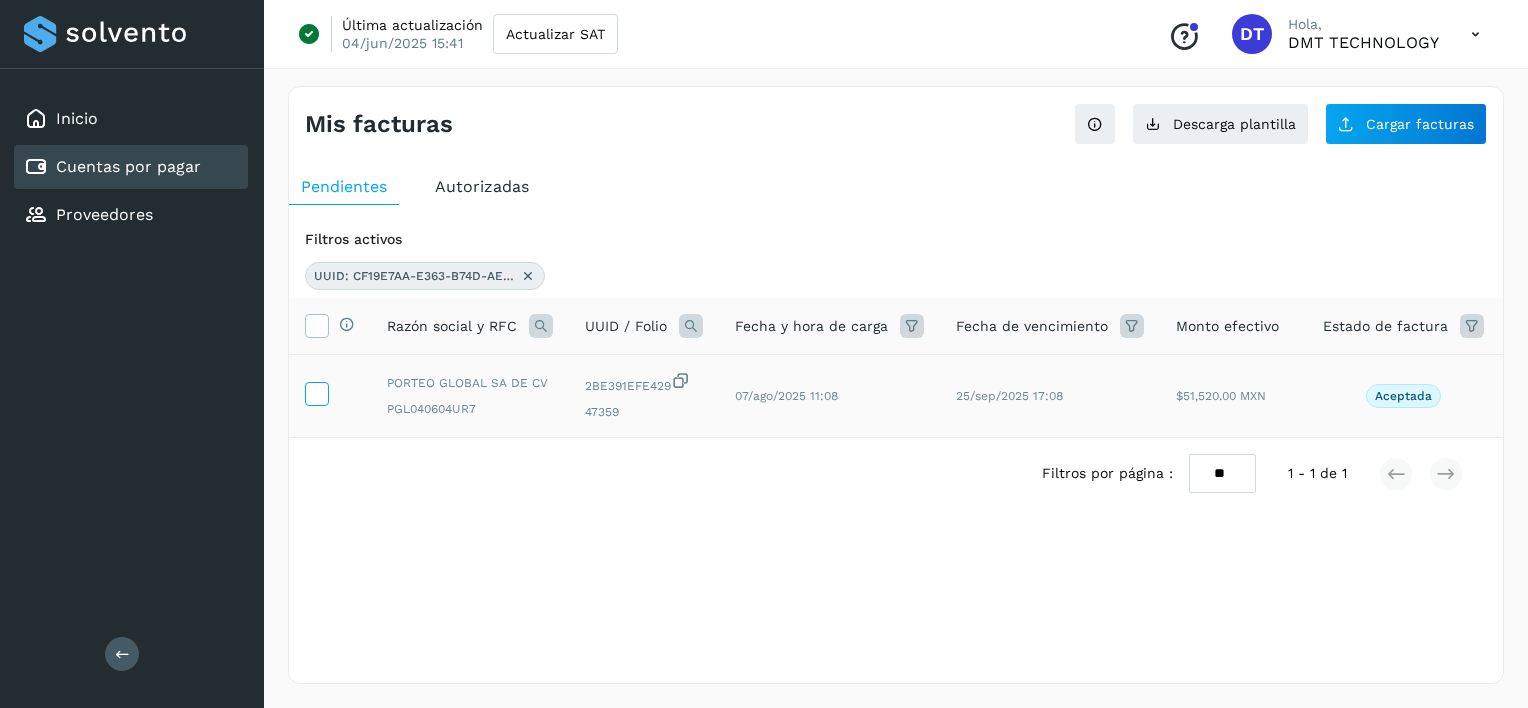 click at bounding box center (316, 392) 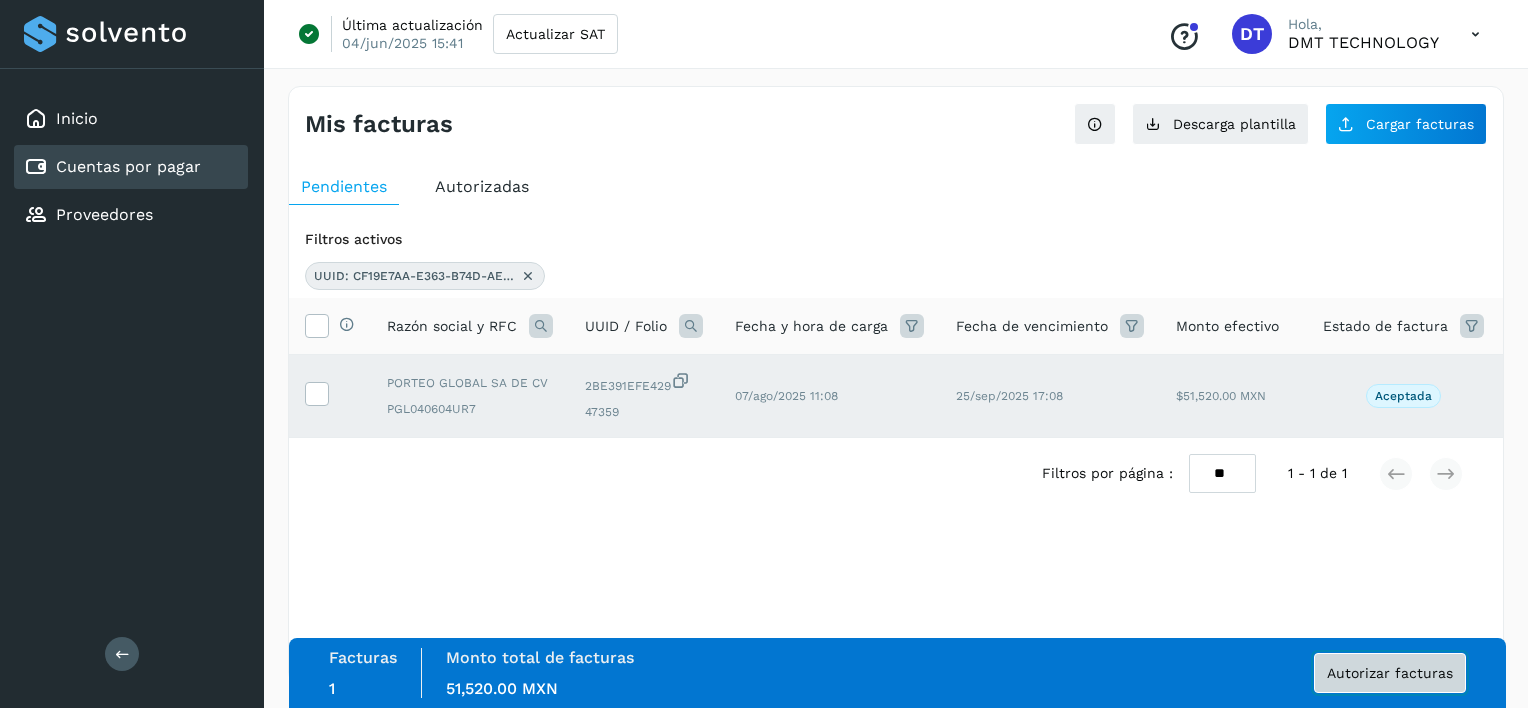 click on "Autorizar facturas" at bounding box center (1390, 673) 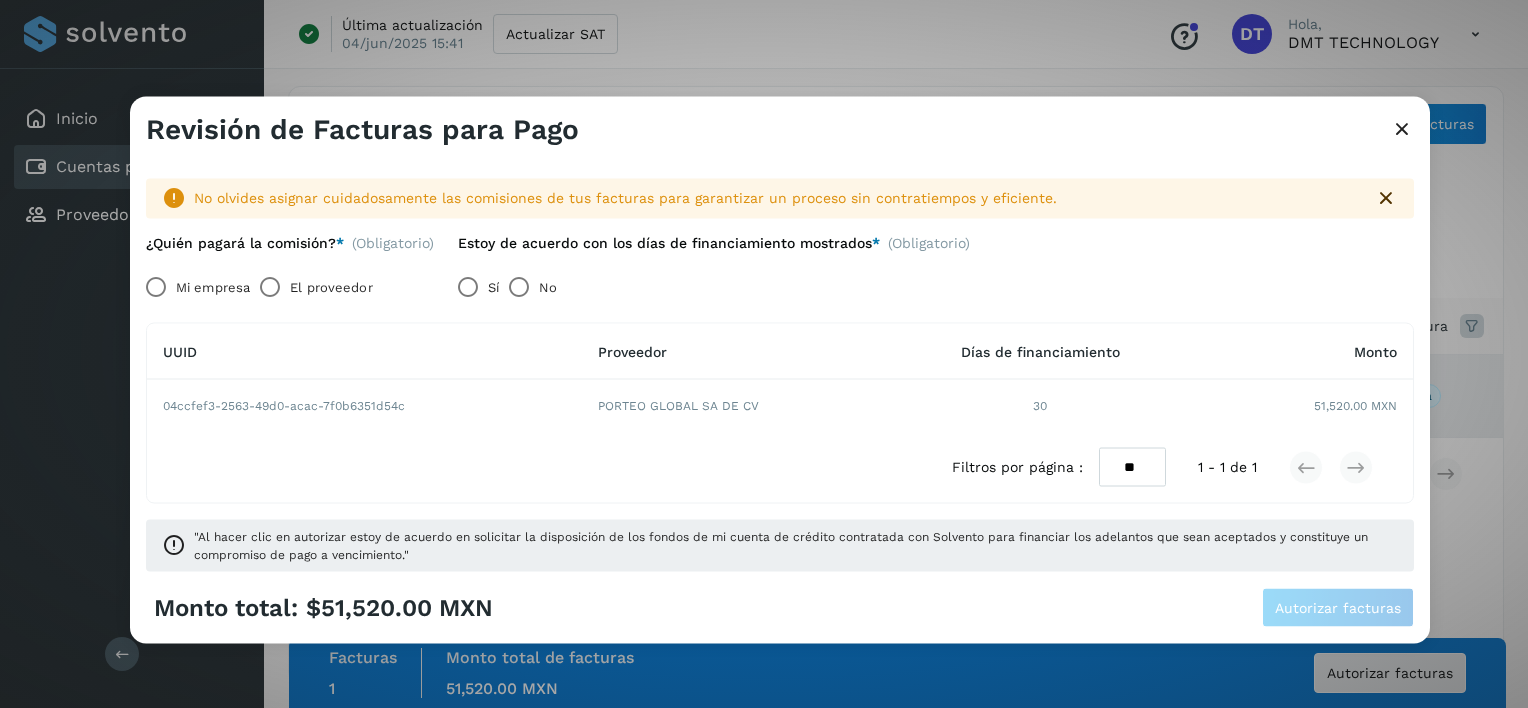 click on "El proveedor" at bounding box center [331, 287] 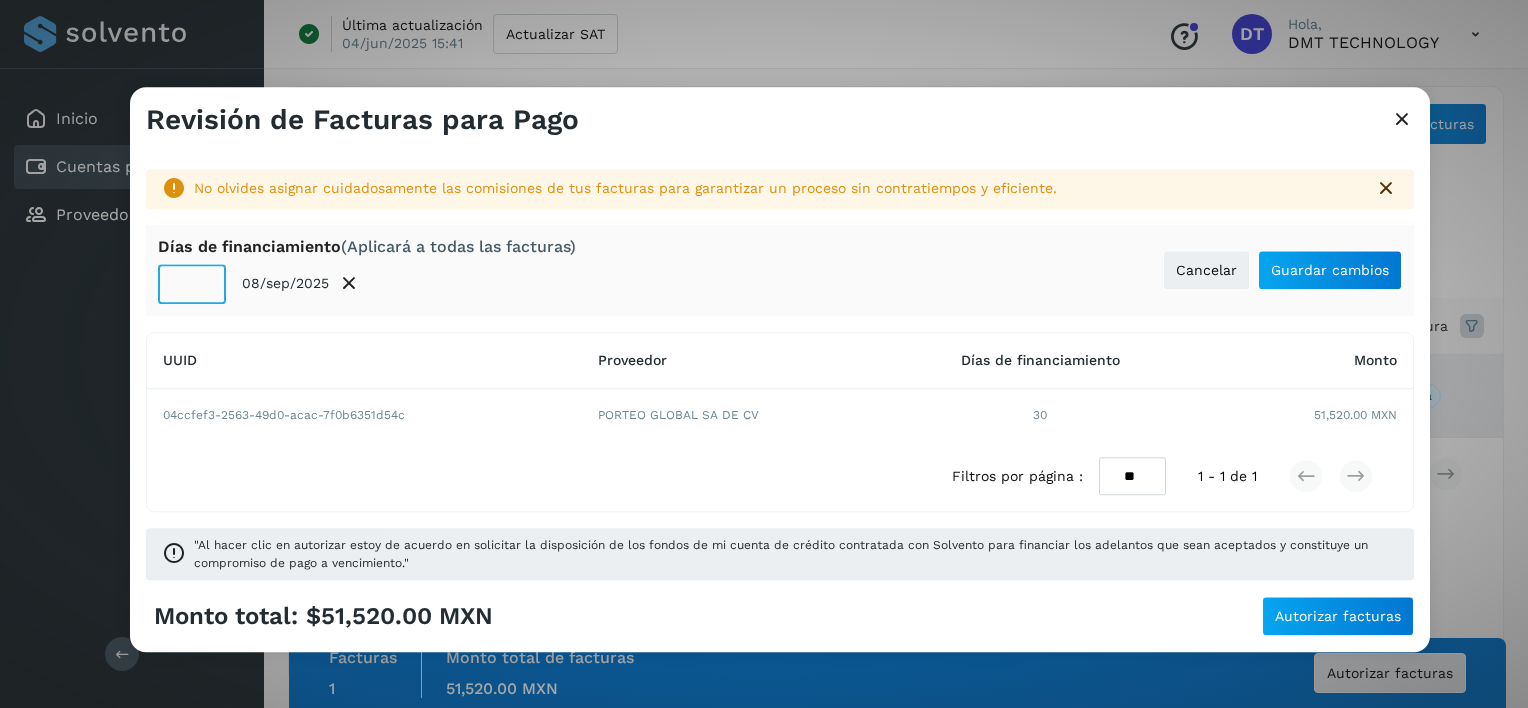 click on "**" 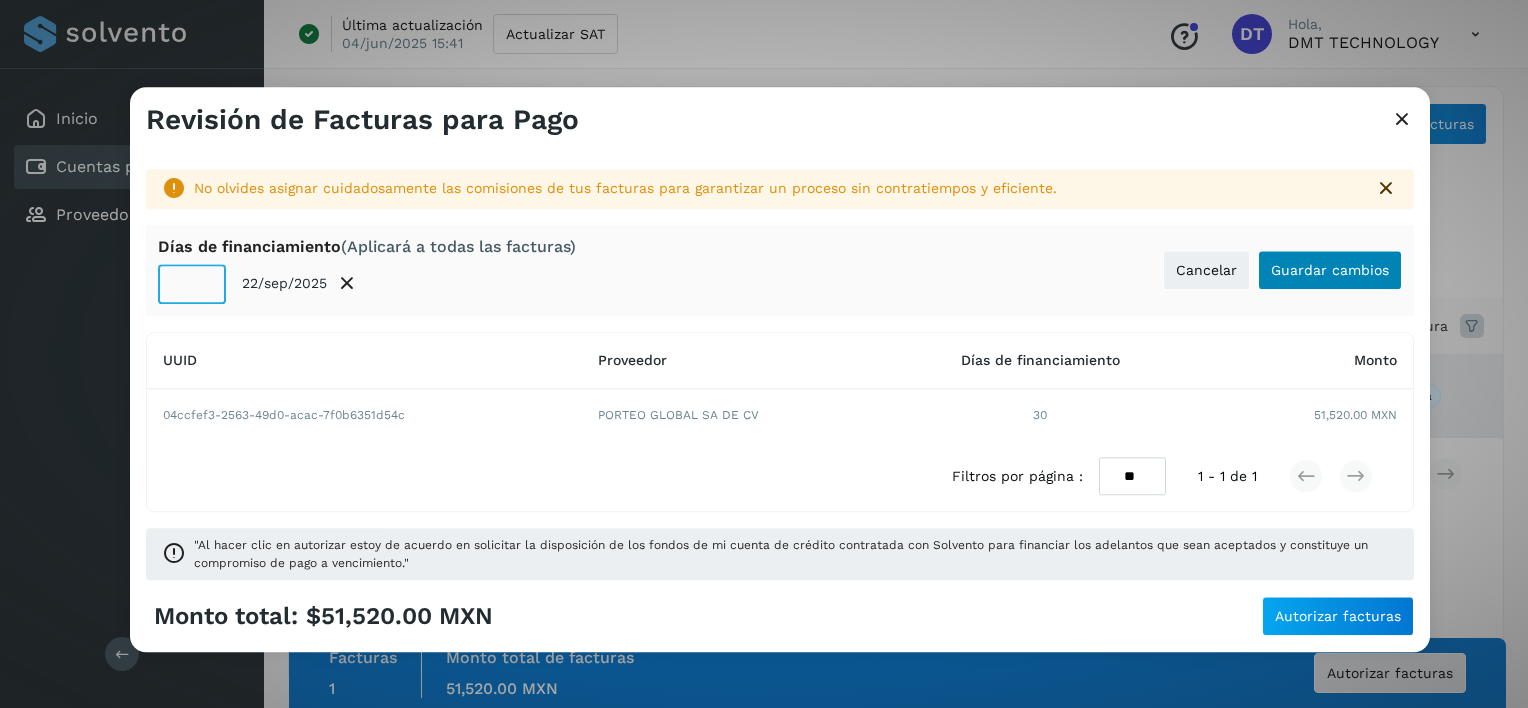 type on "**" 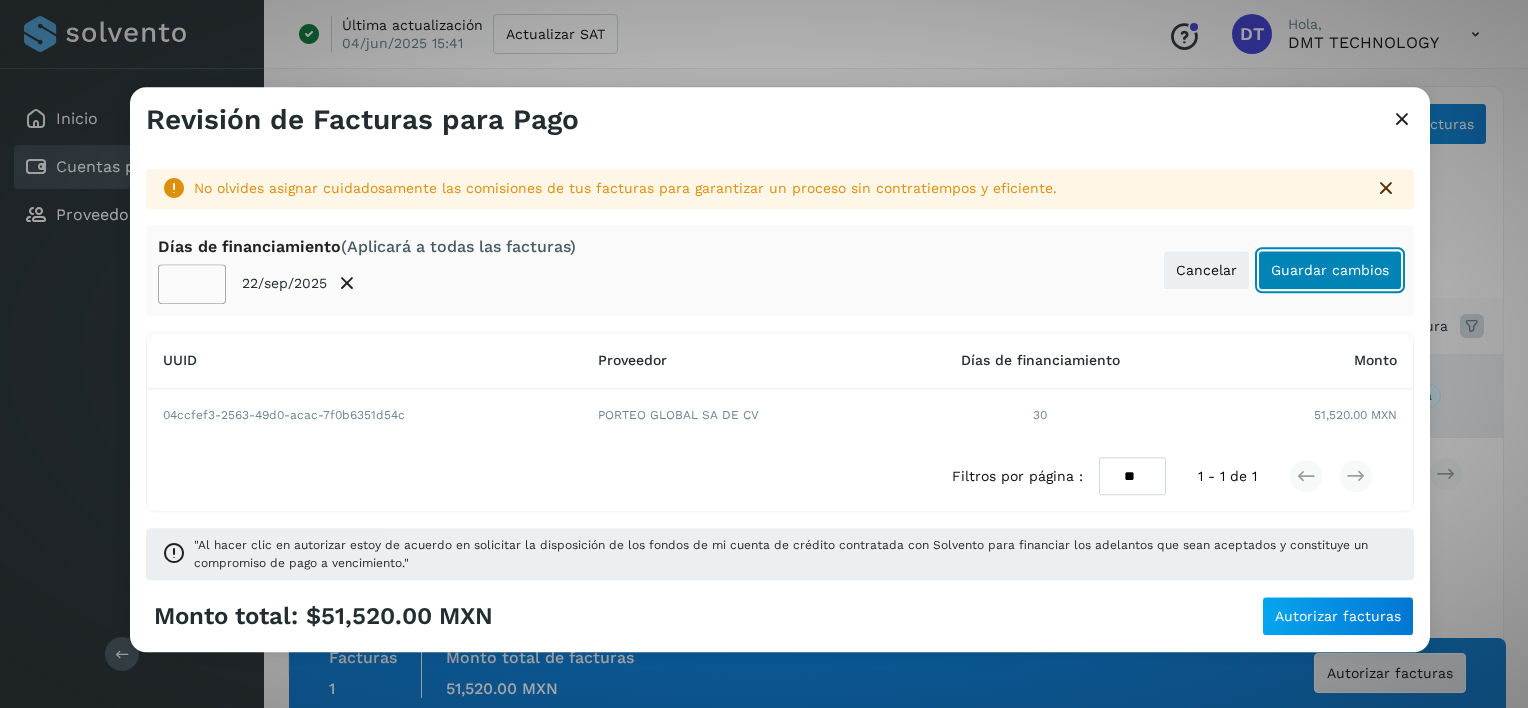 click on "Guardar cambios" 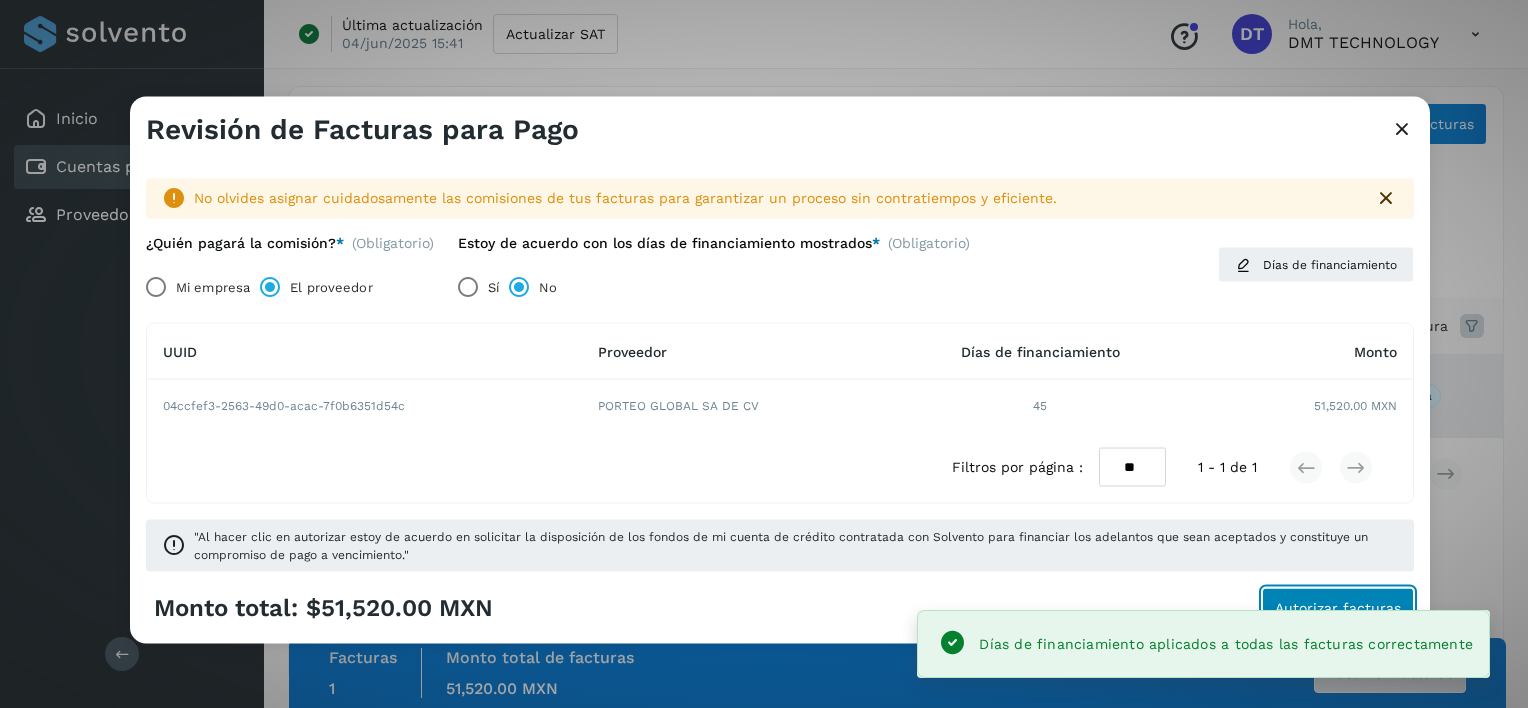 click on "Autorizar facturas" 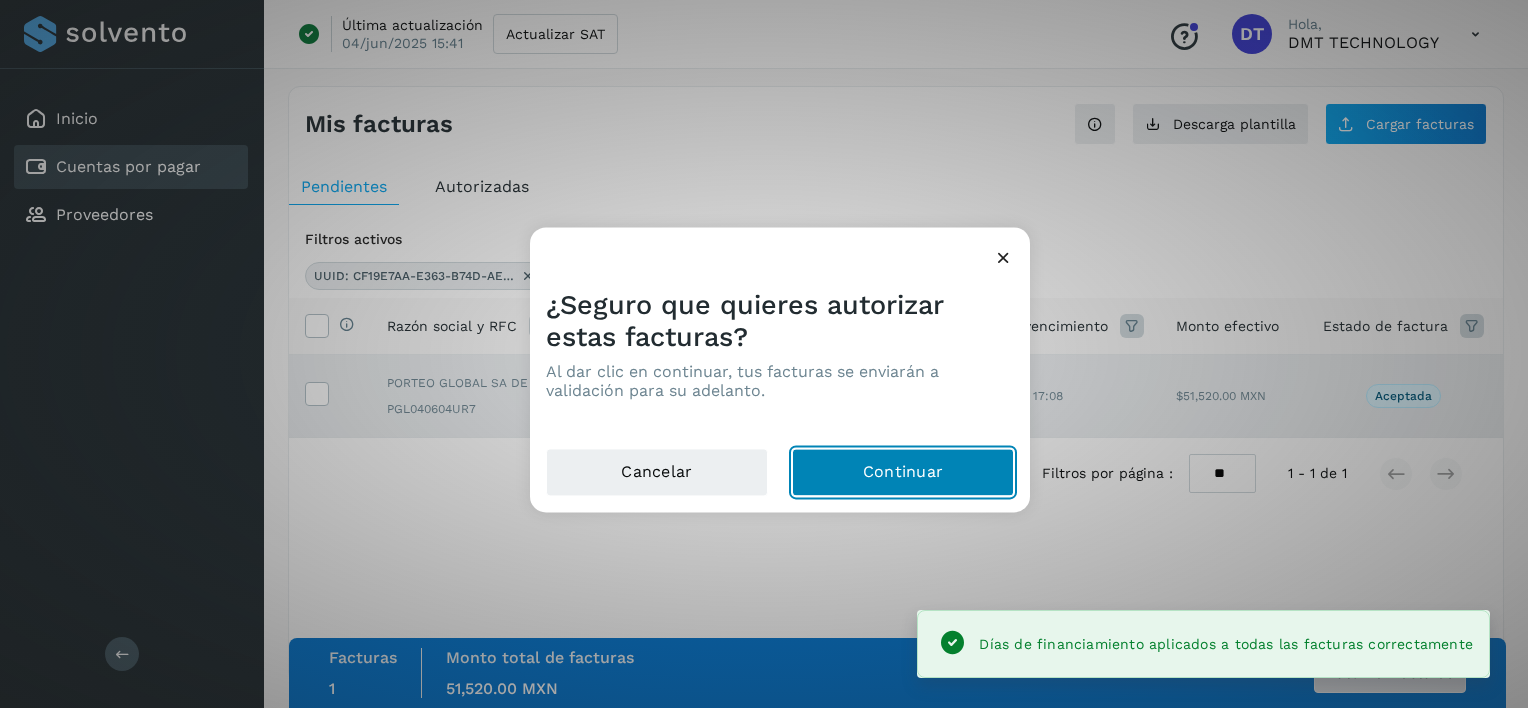 click on "Continuar" 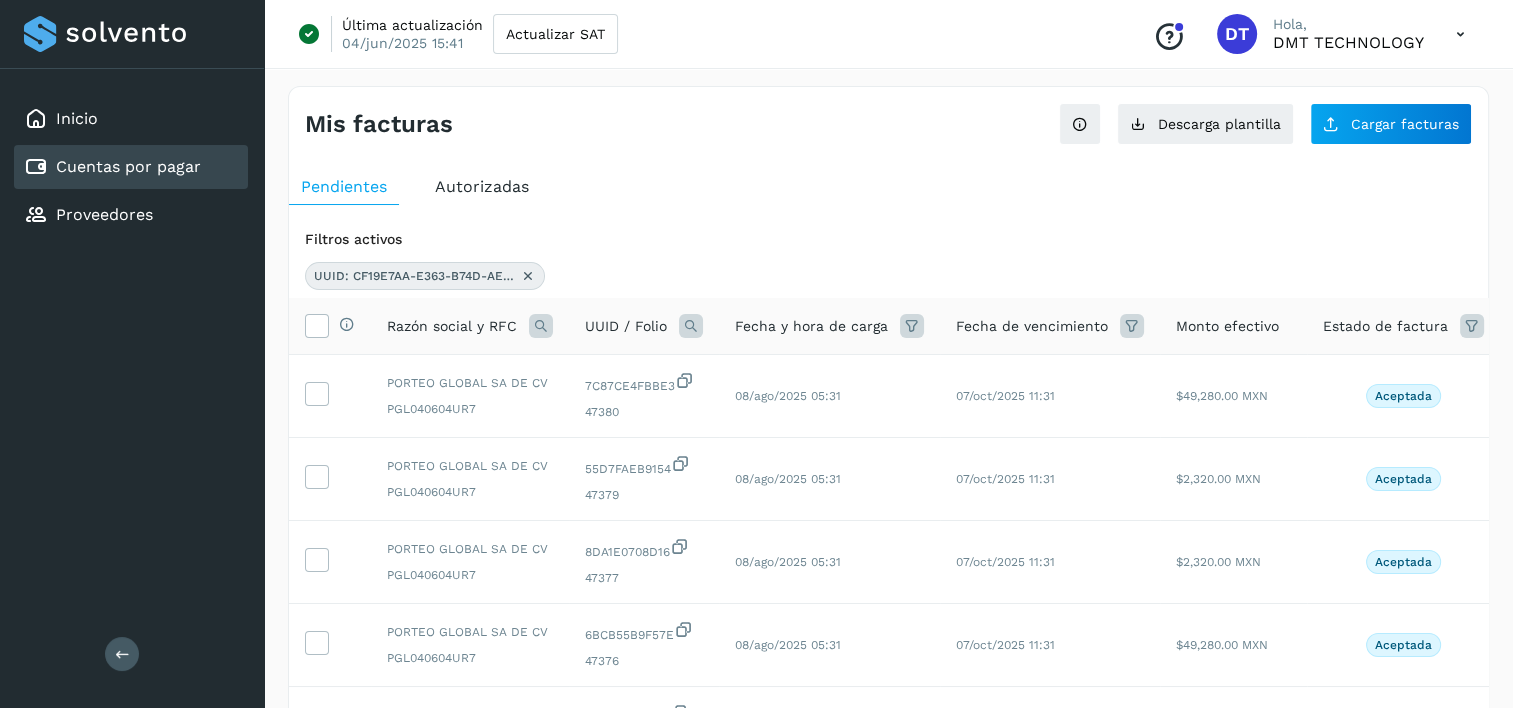 click on "Cuentas por pagar" at bounding box center [112, 167] 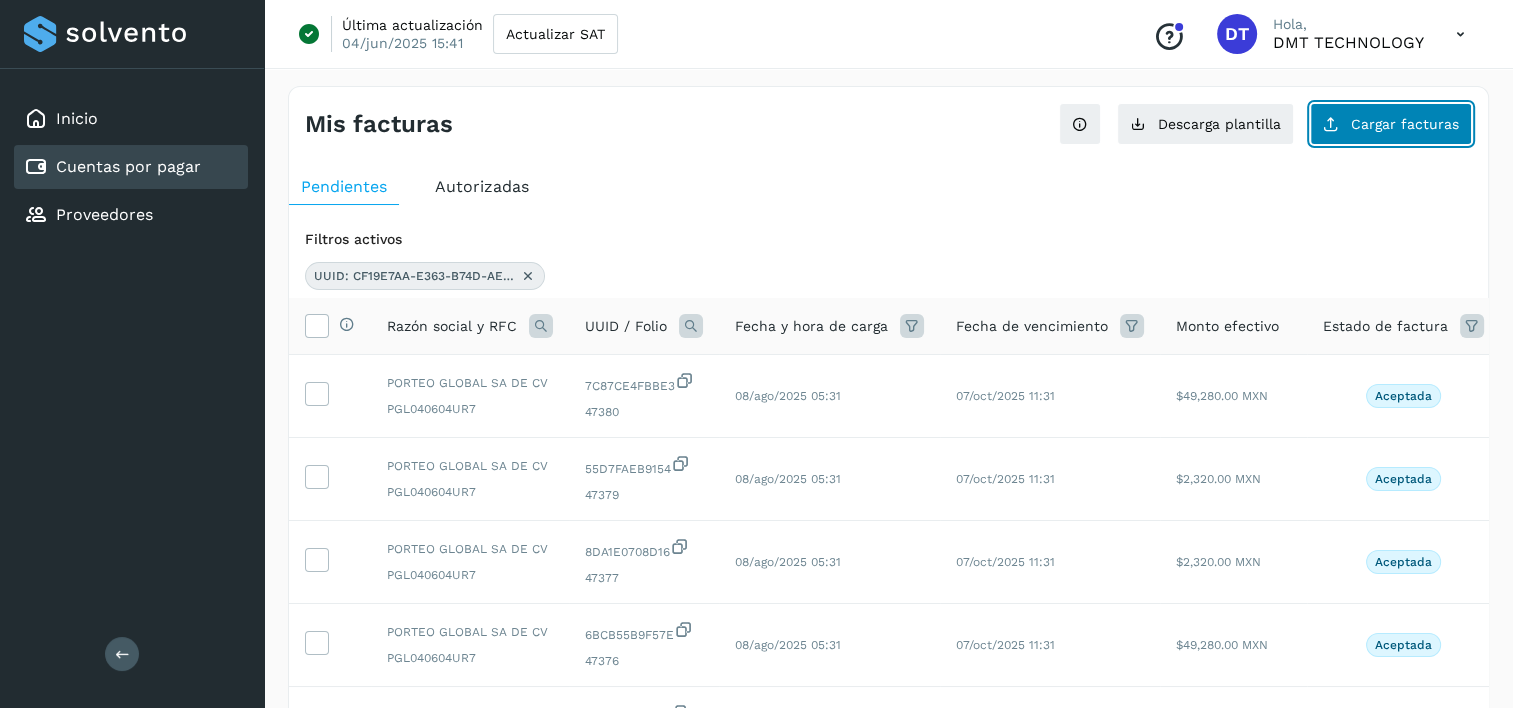 click on "Cargar facturas" 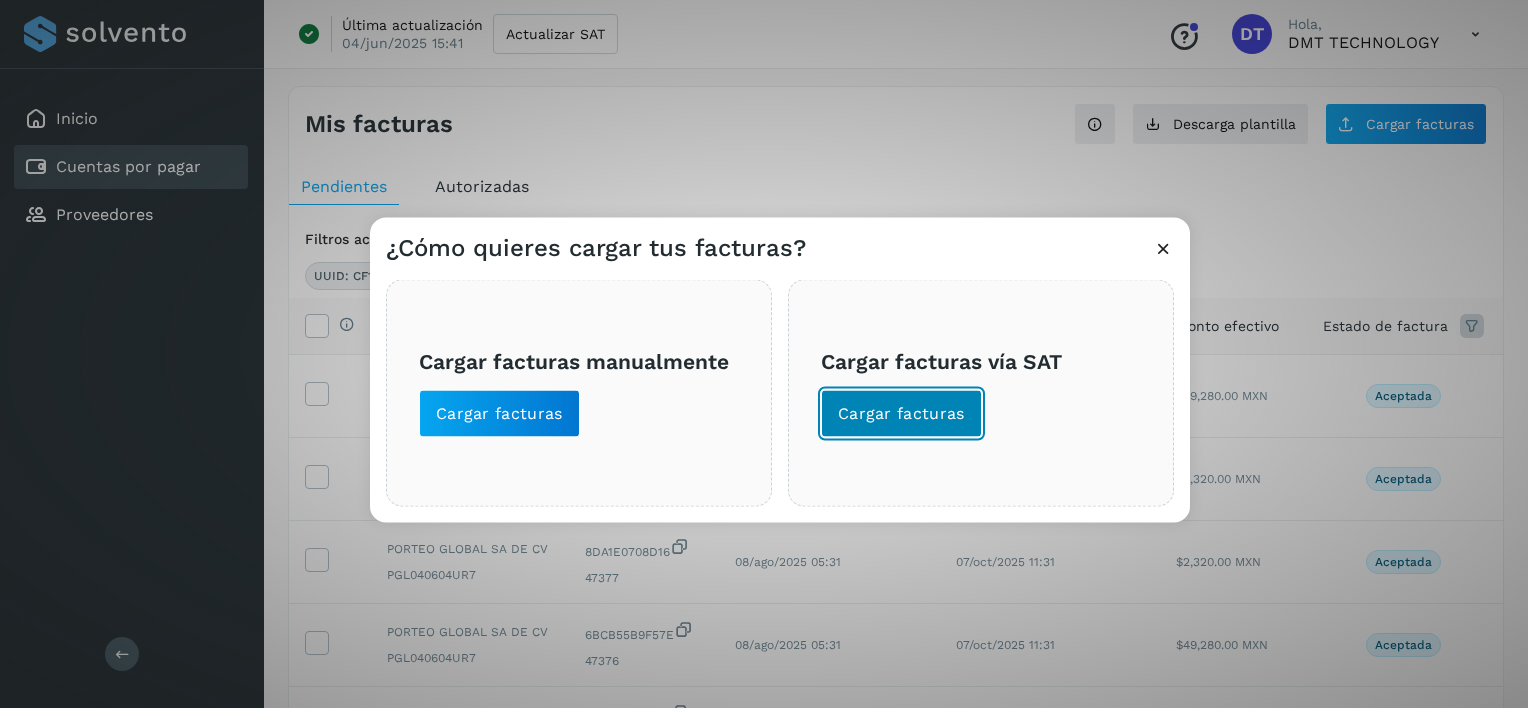 click on "Cargar facturas" 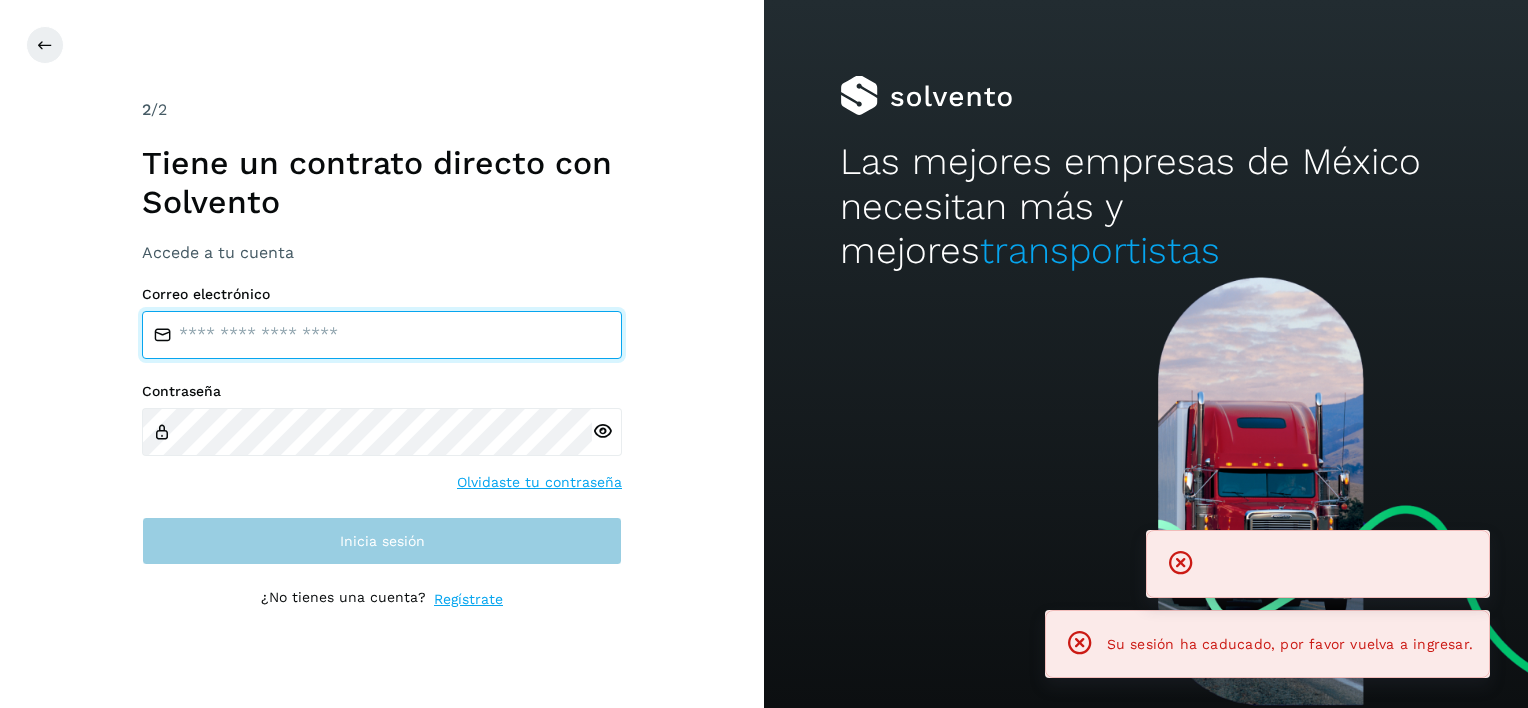 type on "**********" 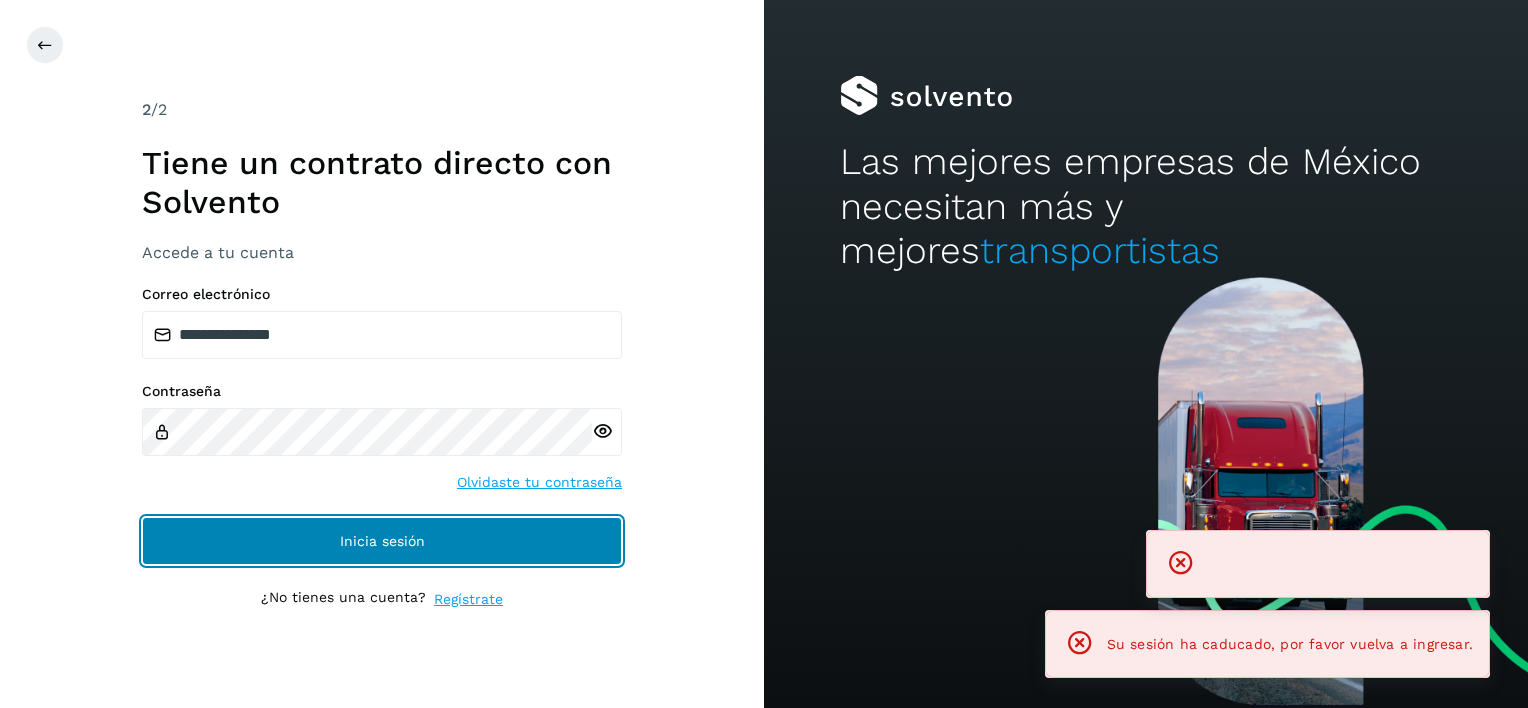 click on "Inicia sesión" at bounding box center (382, 541) 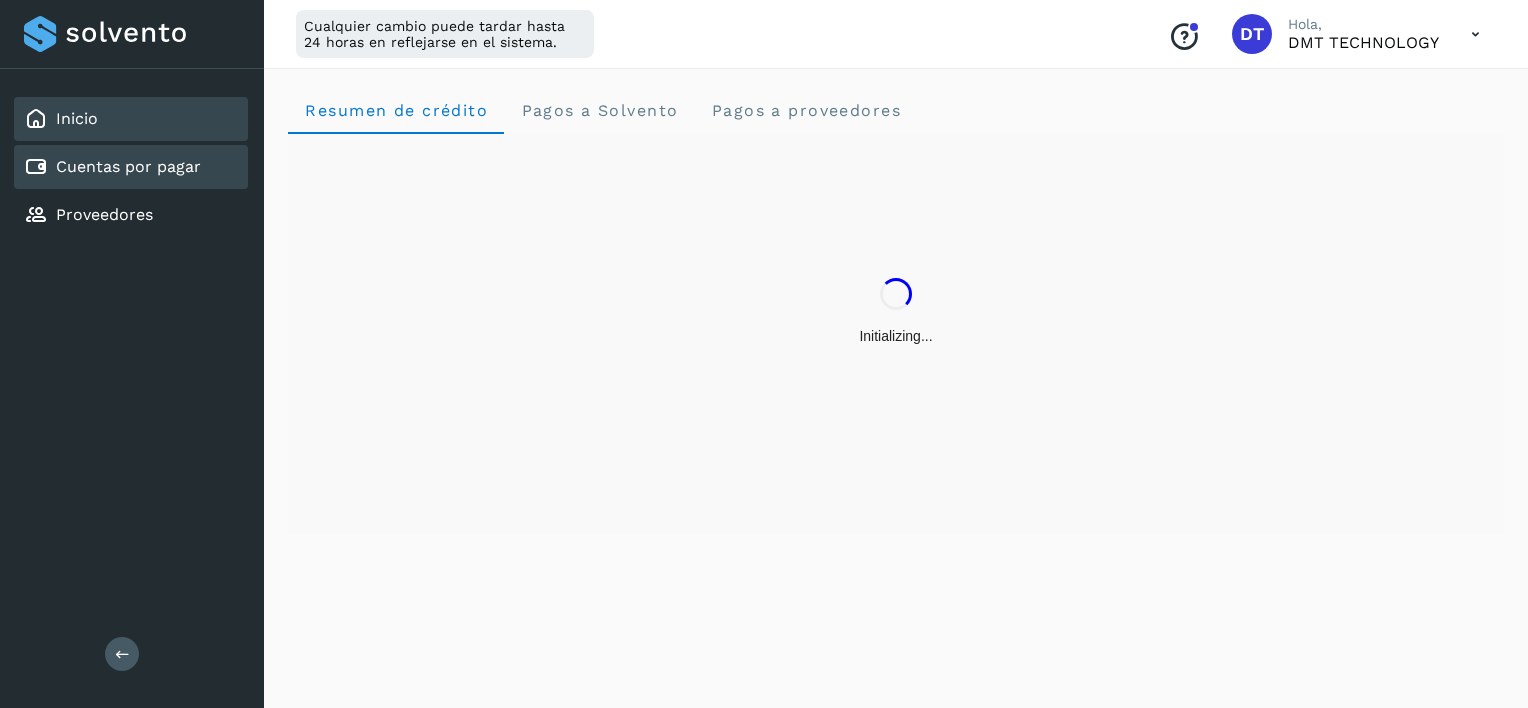 drag, startPoint x: 244, startPoint y: 185, endPoint x: 196, endPoint y: 177, distance: 48.6621 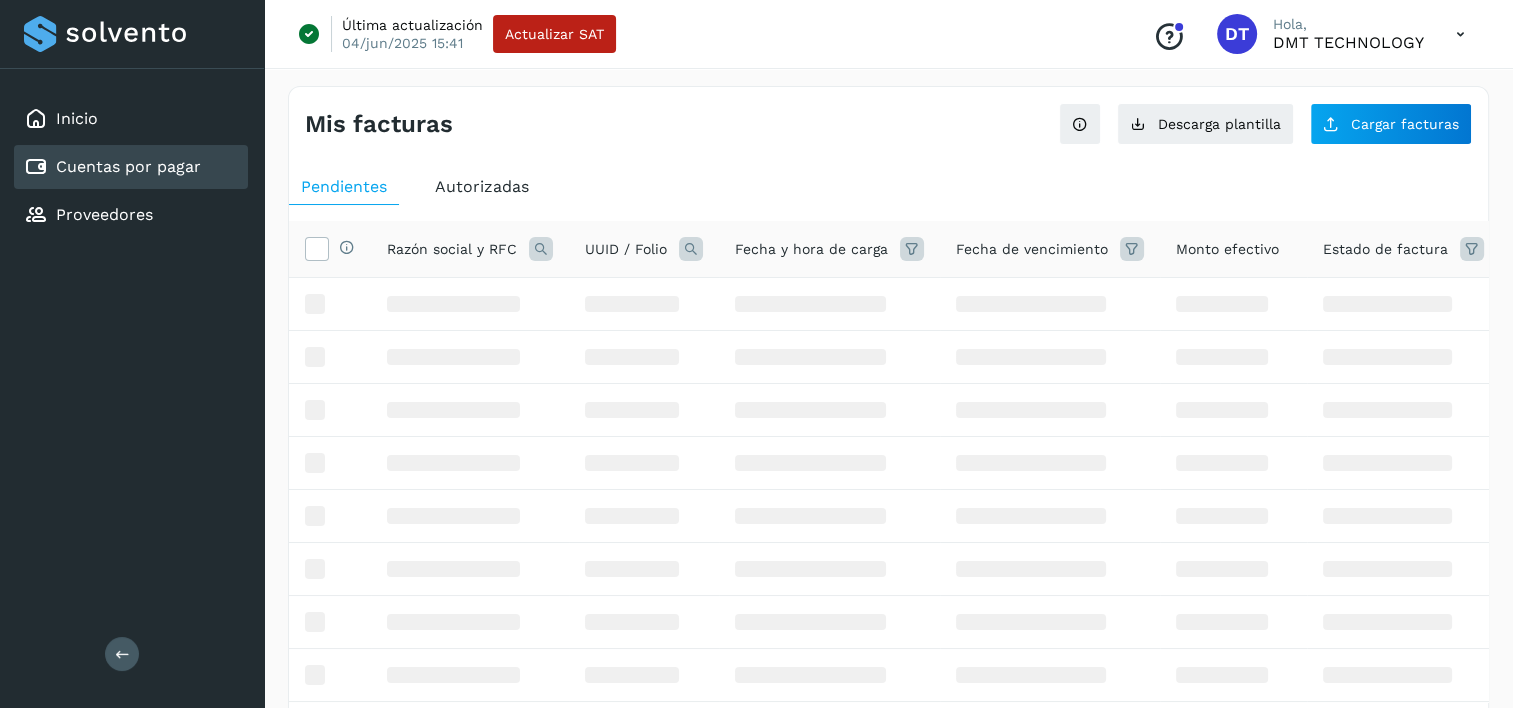 click on "Cuentas por pagar" at bounding box center [128, 166] 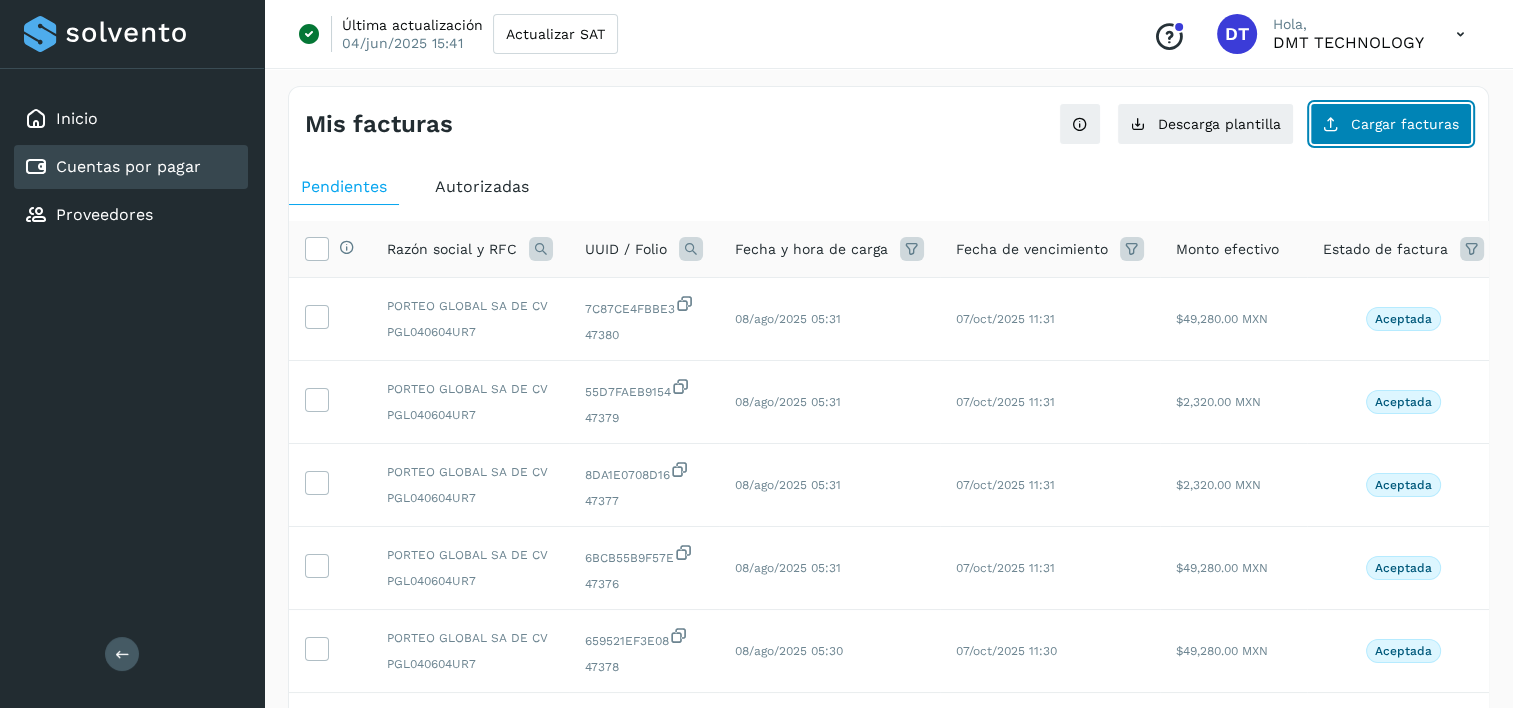 click on "Cargar facturas" 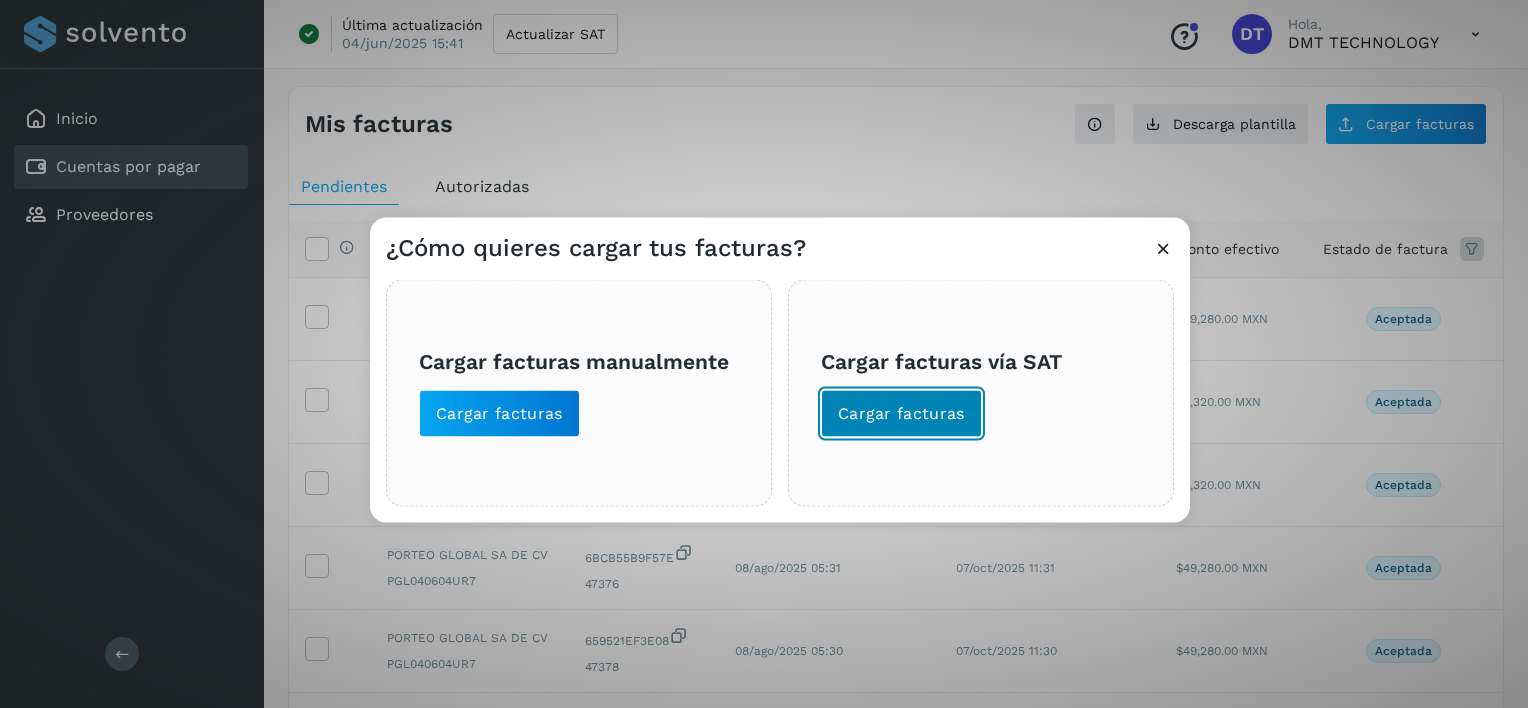 click on "Cargar facturas" at bounding box center (901, 414) 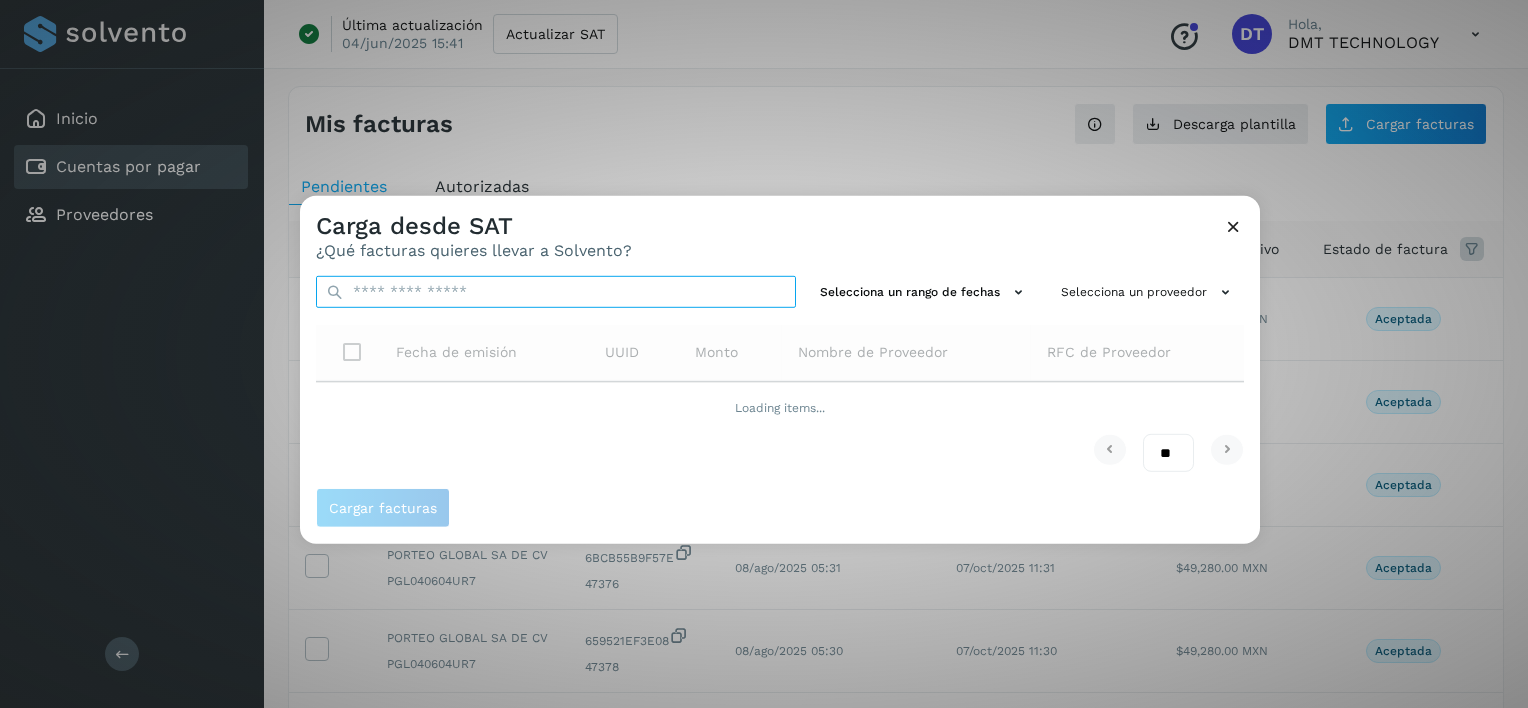click at bounding box center (556, 292) 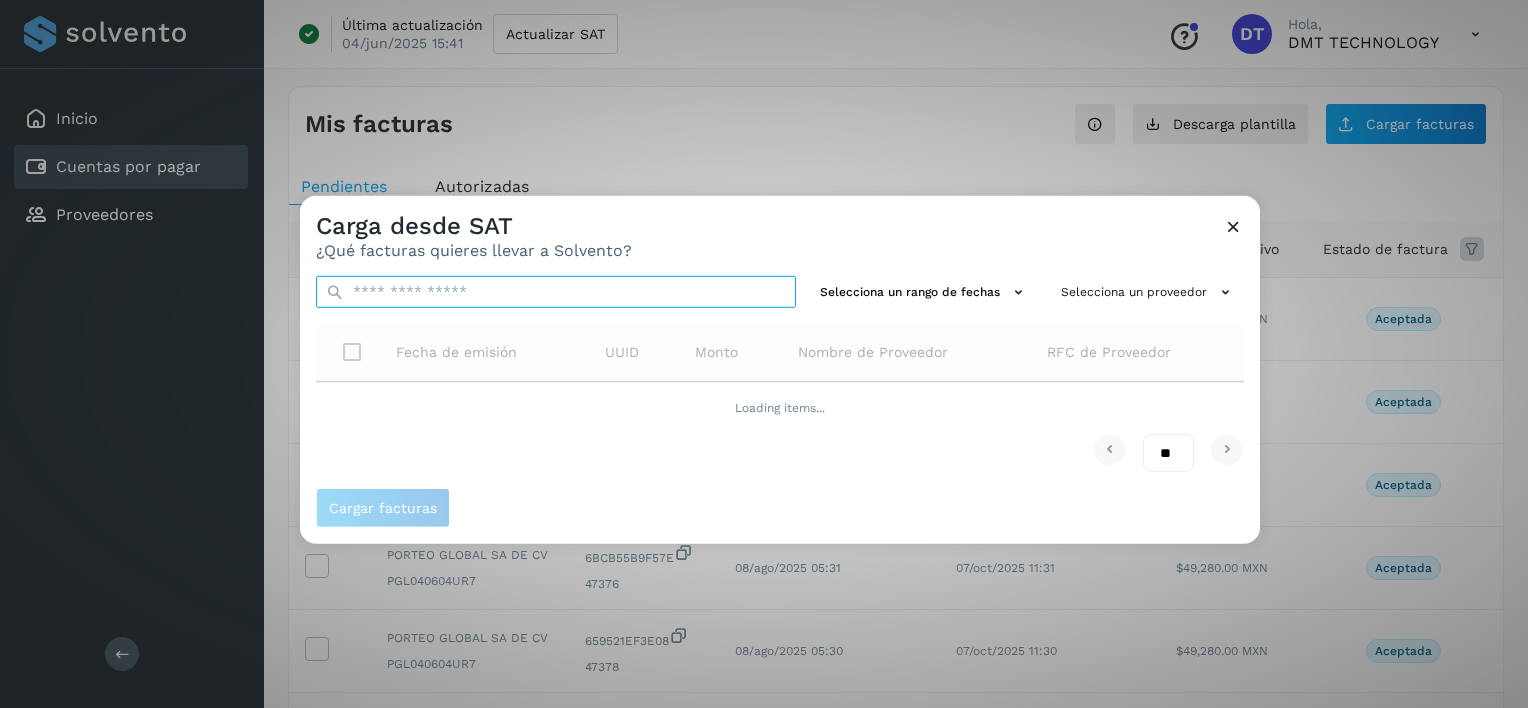 paste on "**********" 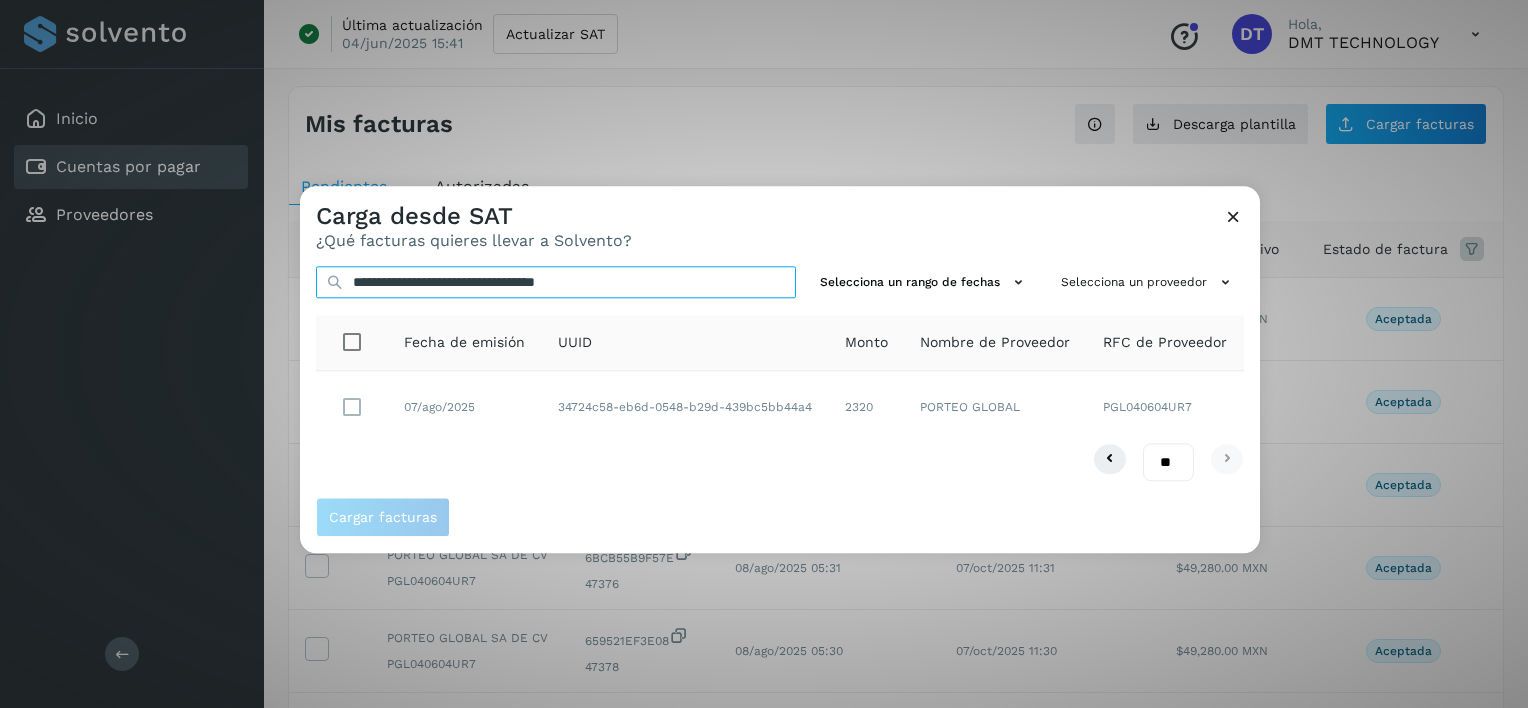 type on "**********" 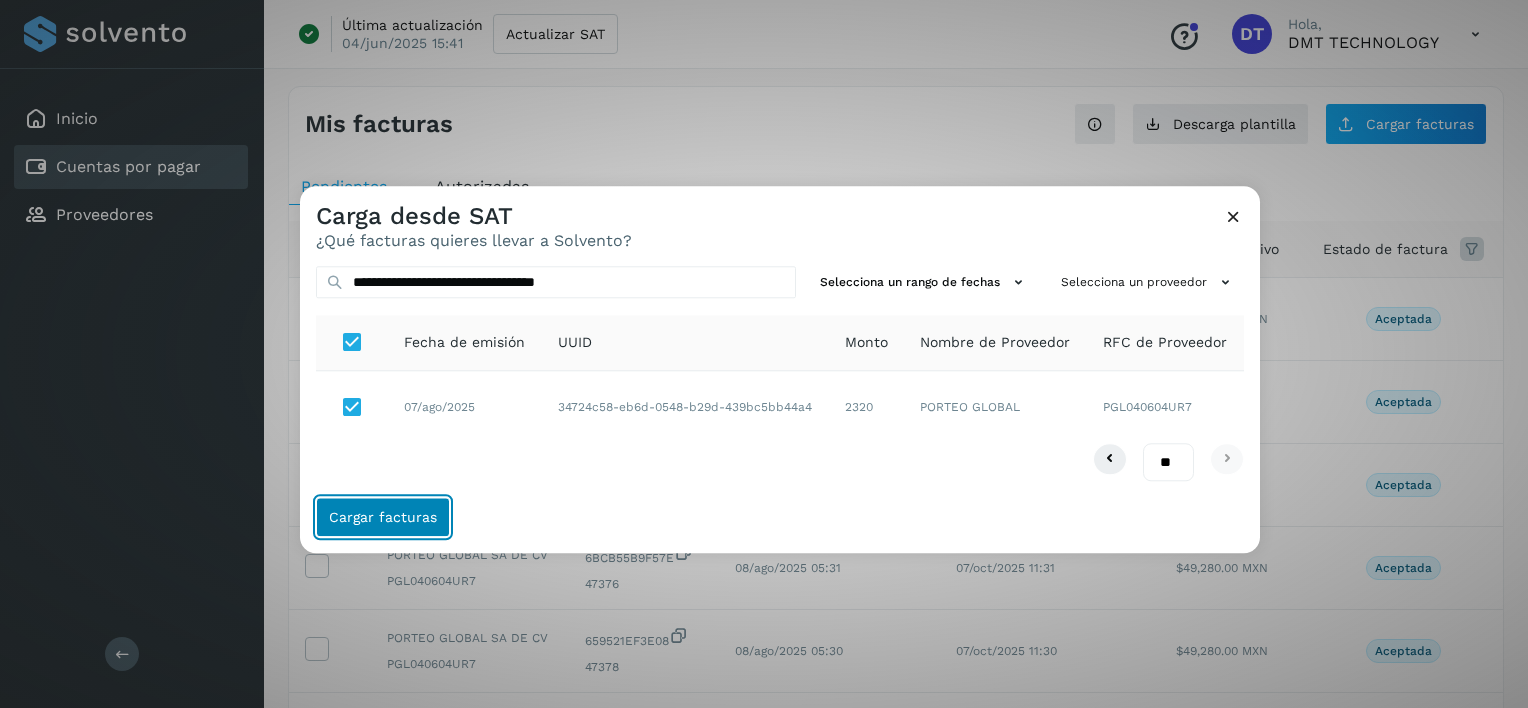 click on "Cargar facturas" 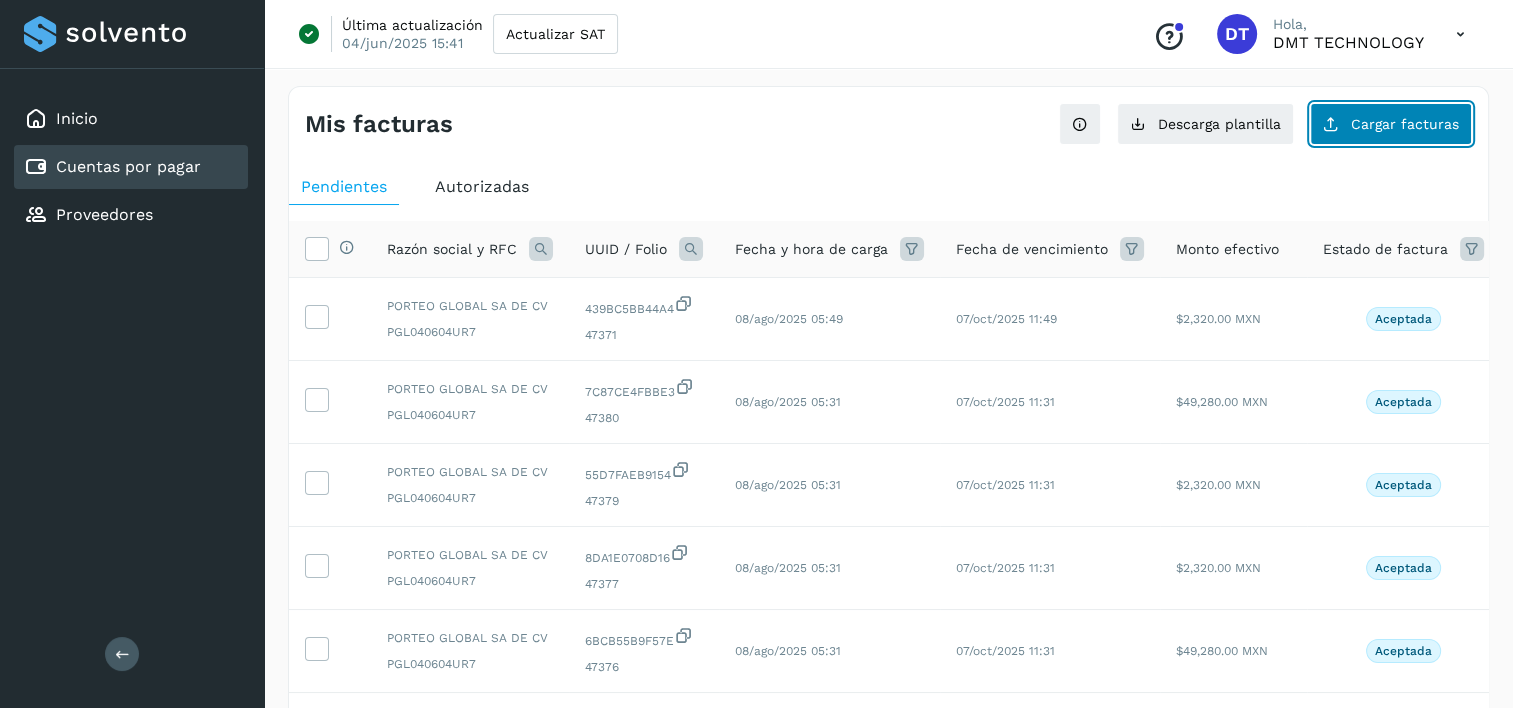 click on "Cargar facturas" 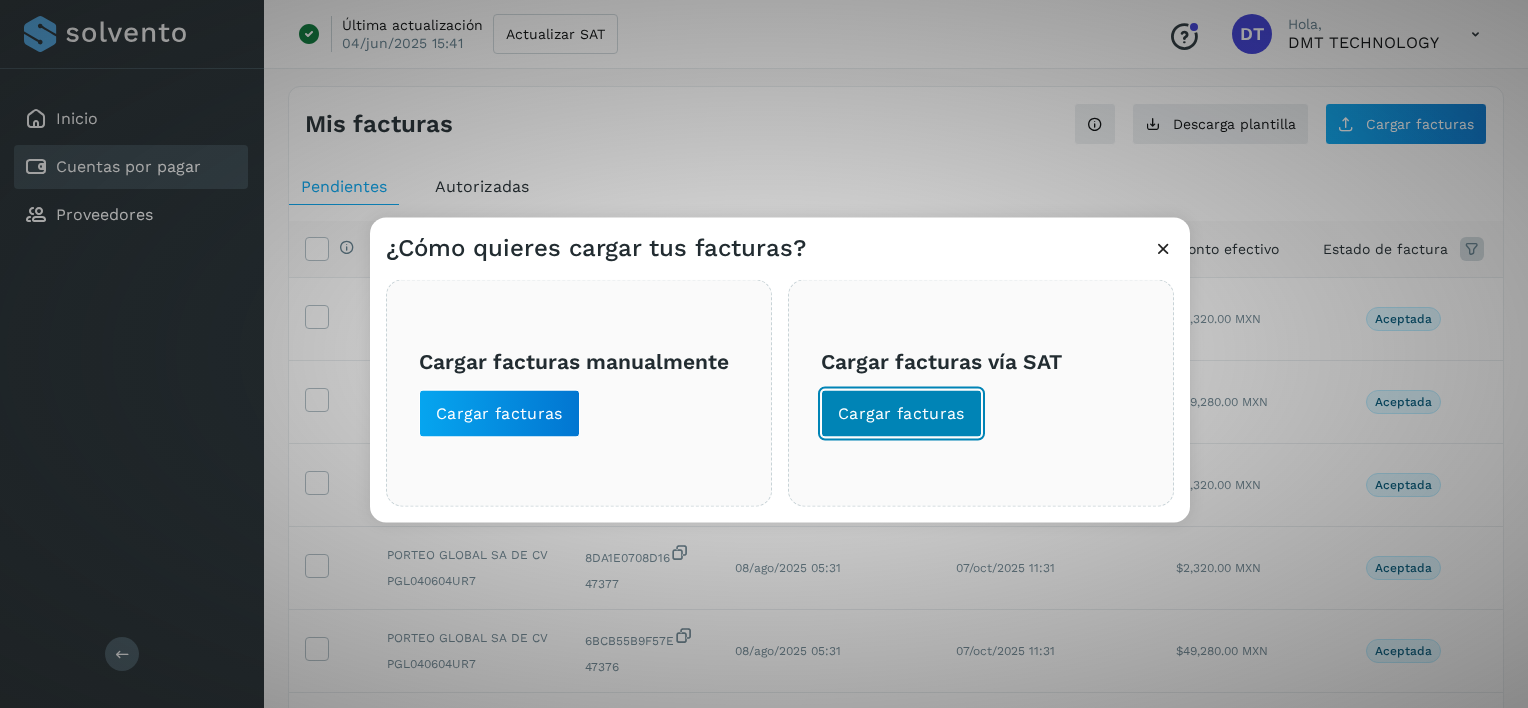 click on "Cargar facturas" 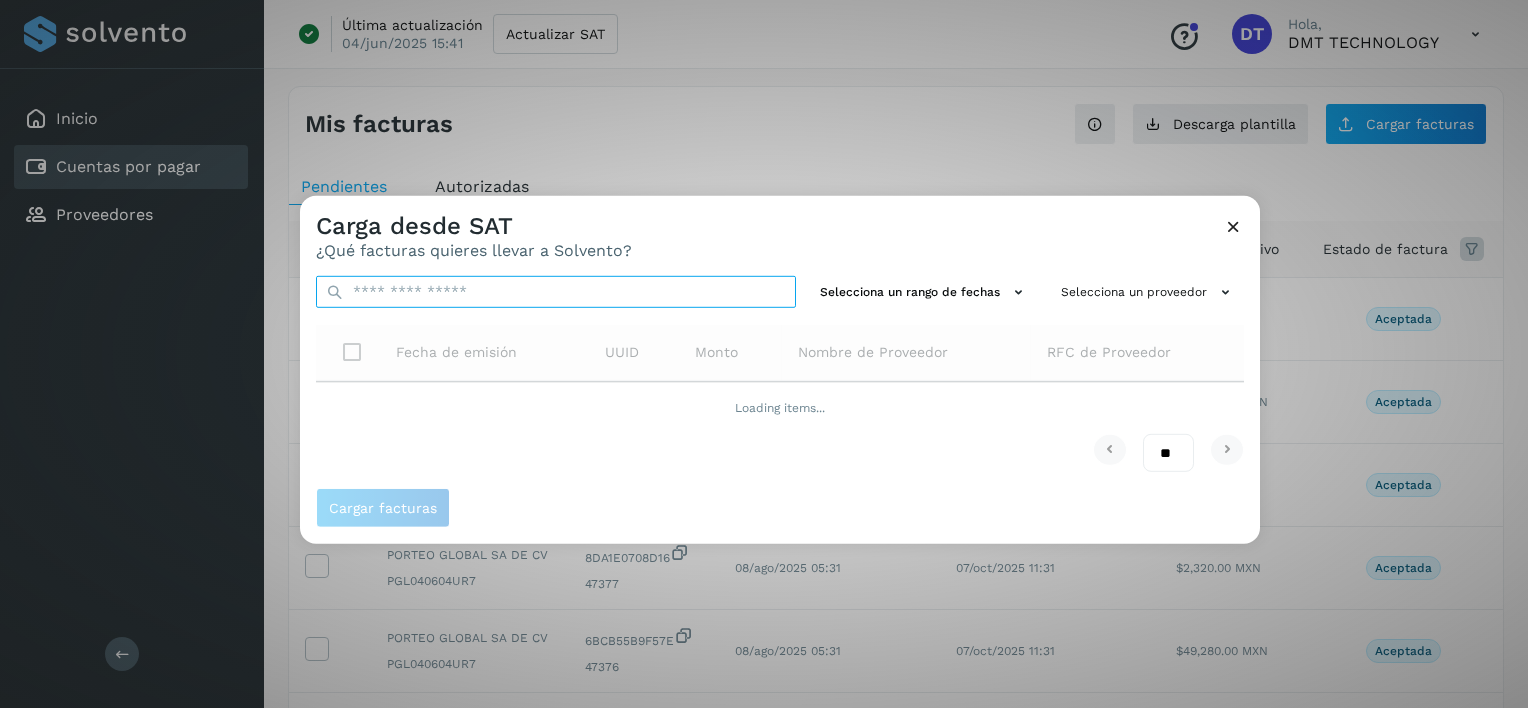 click at bounding box center [556, 292] 